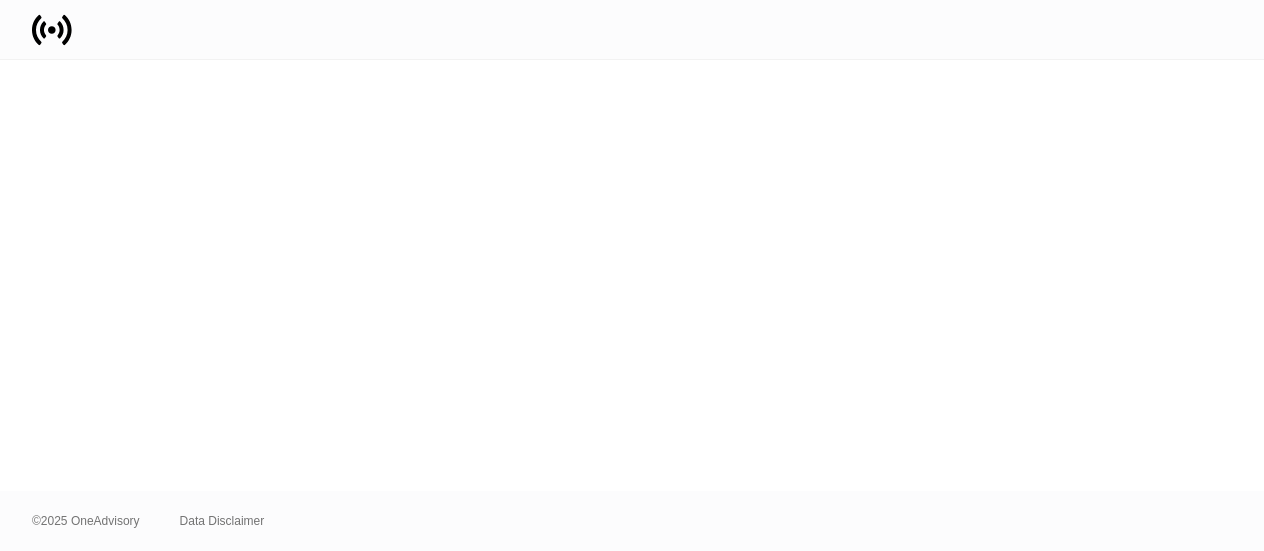 scroll, scrollTop: 0, scrollLeft: 0, axis: both 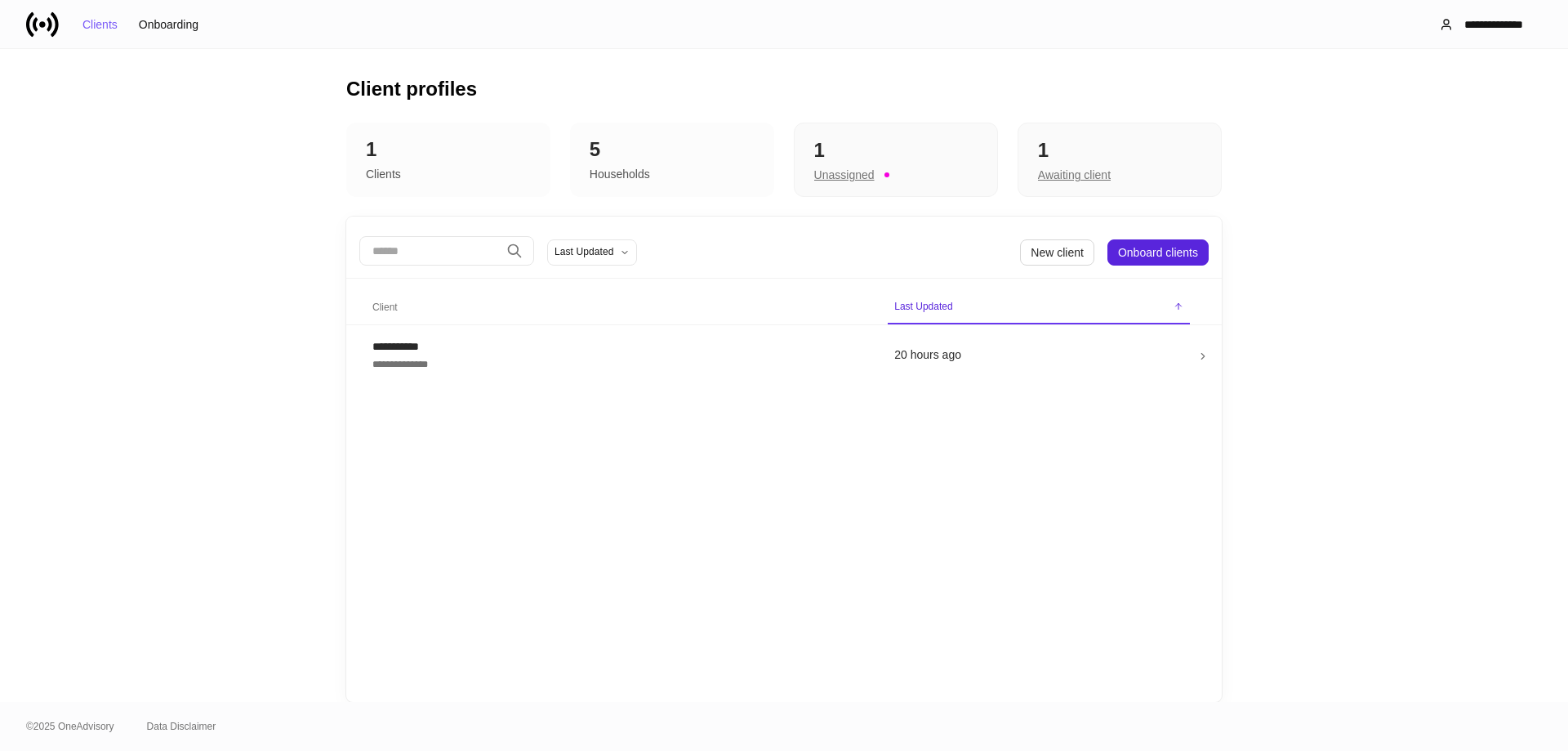 click on "Households" at bounding box center [448, 172] 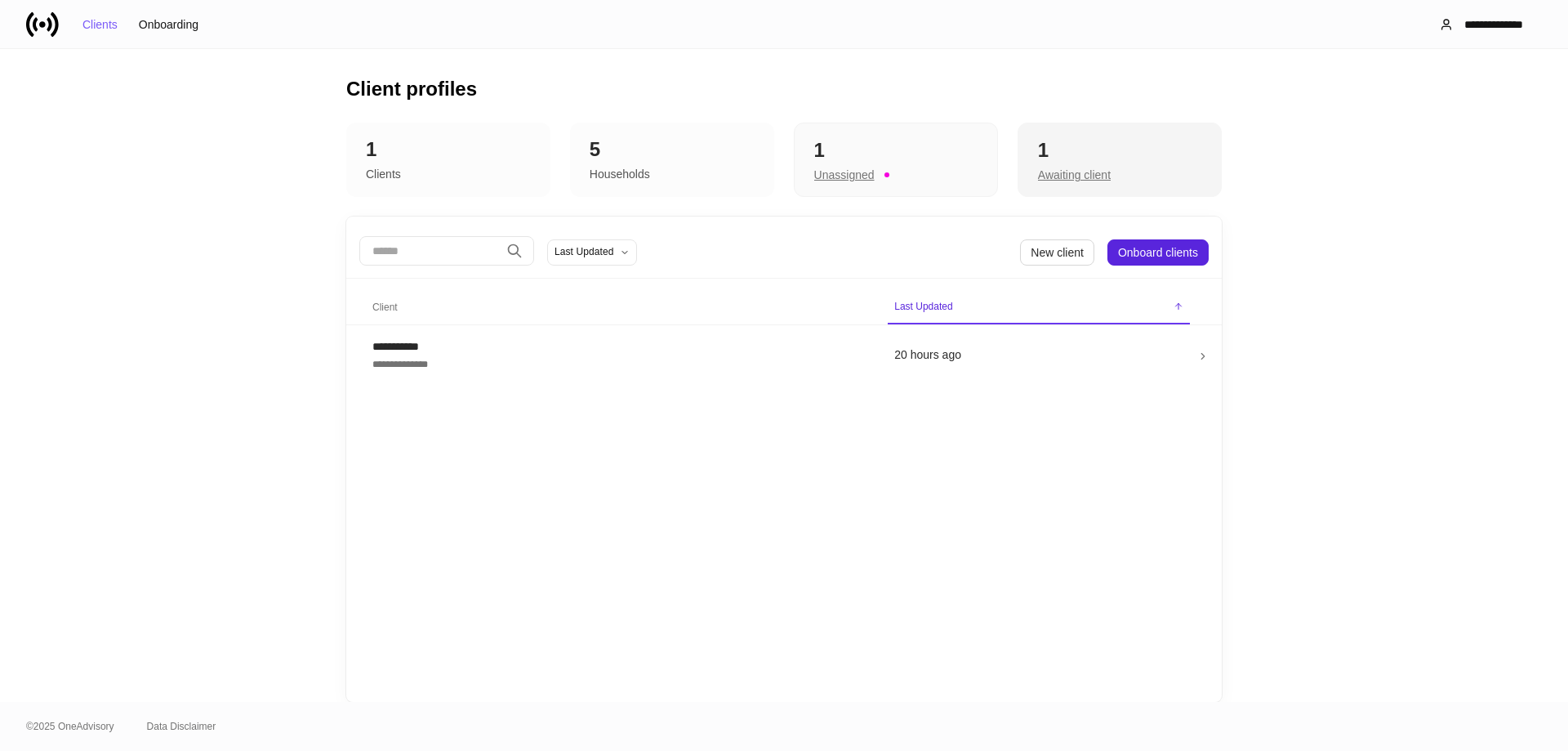 click on "Awaiting client" at bounding box center [844, 175] 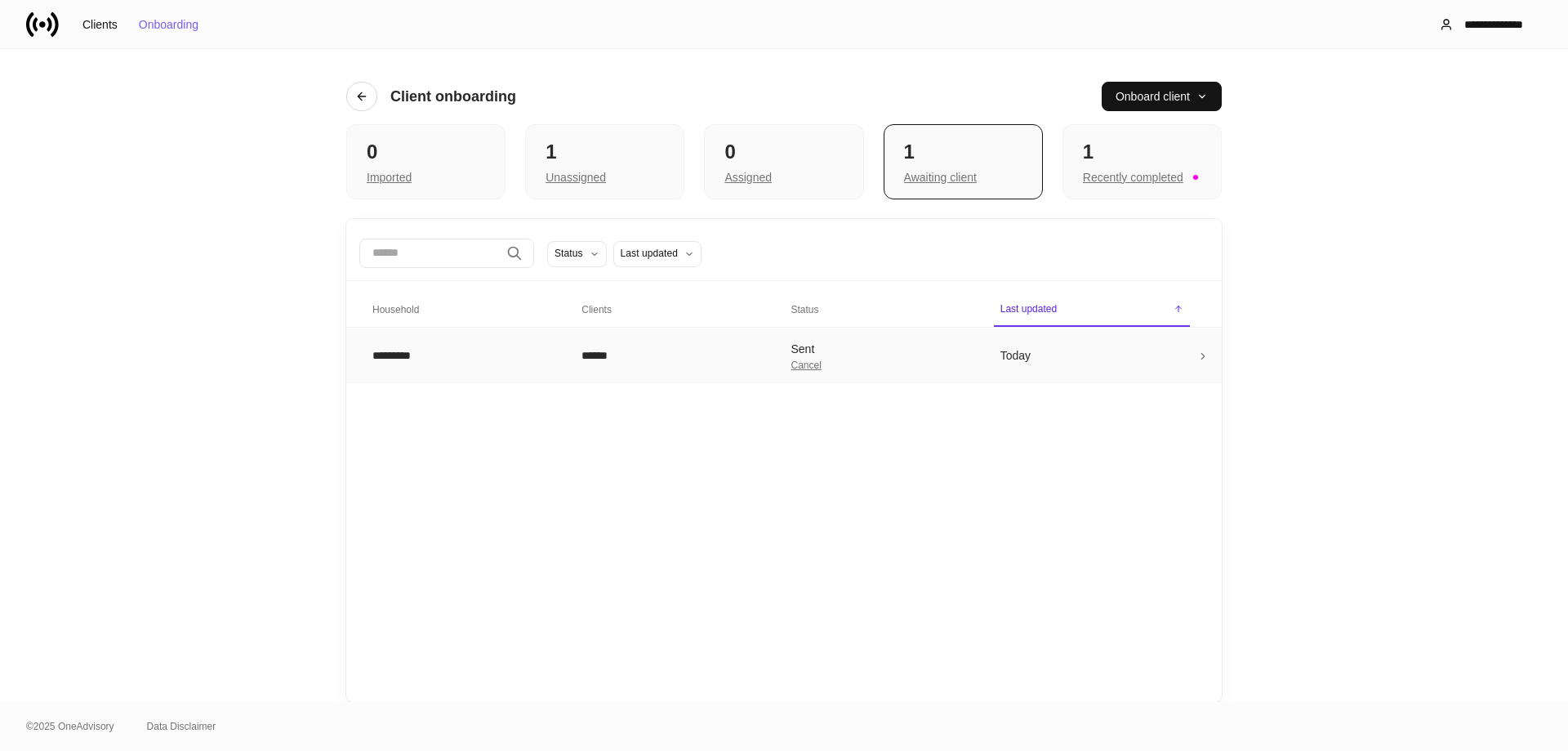 drag, startPoint x: 424, startPoint y: 362, endPoint x: 536, endPoint y: 360, distance: 112.01786 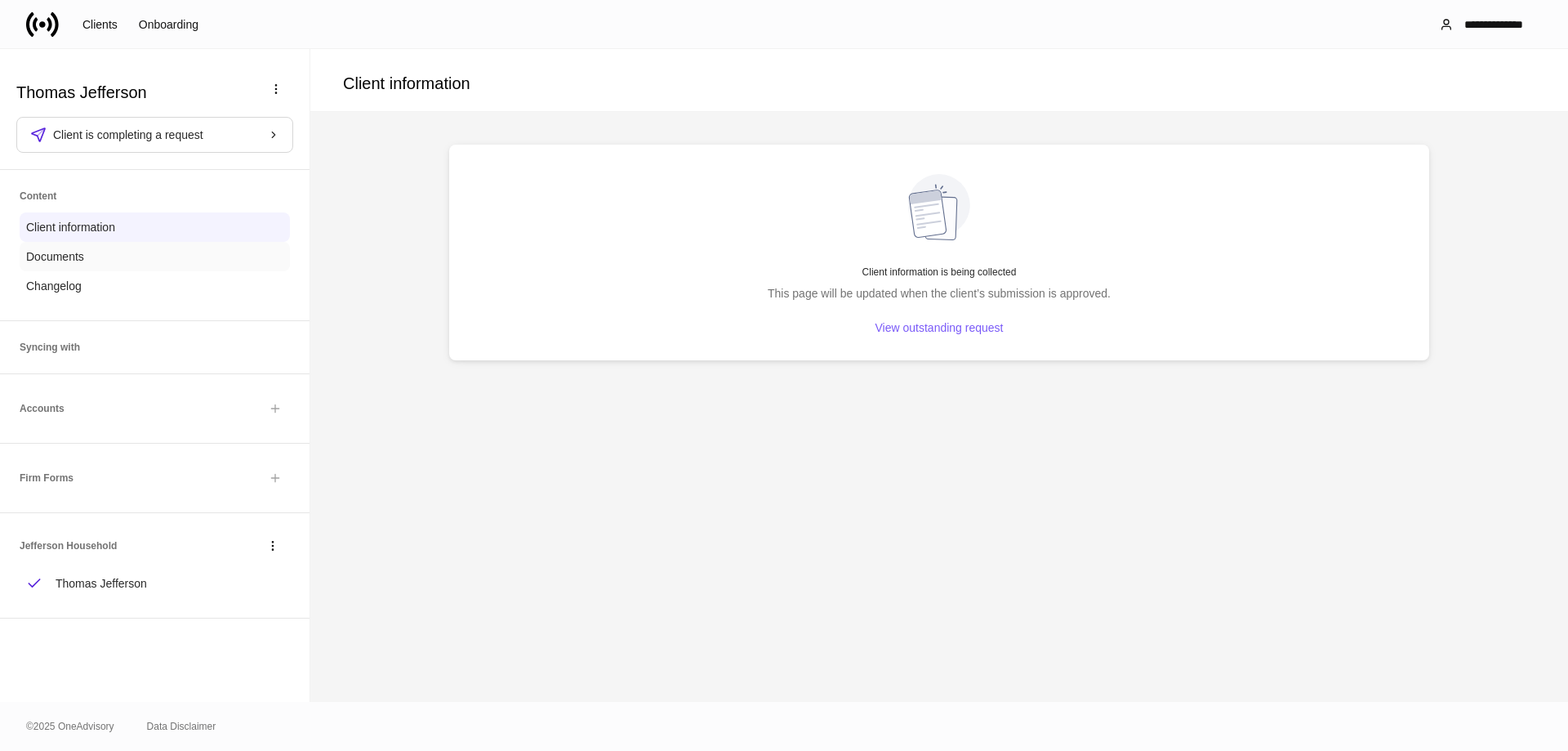 click on "Documents" at bounding box center [55, 257] 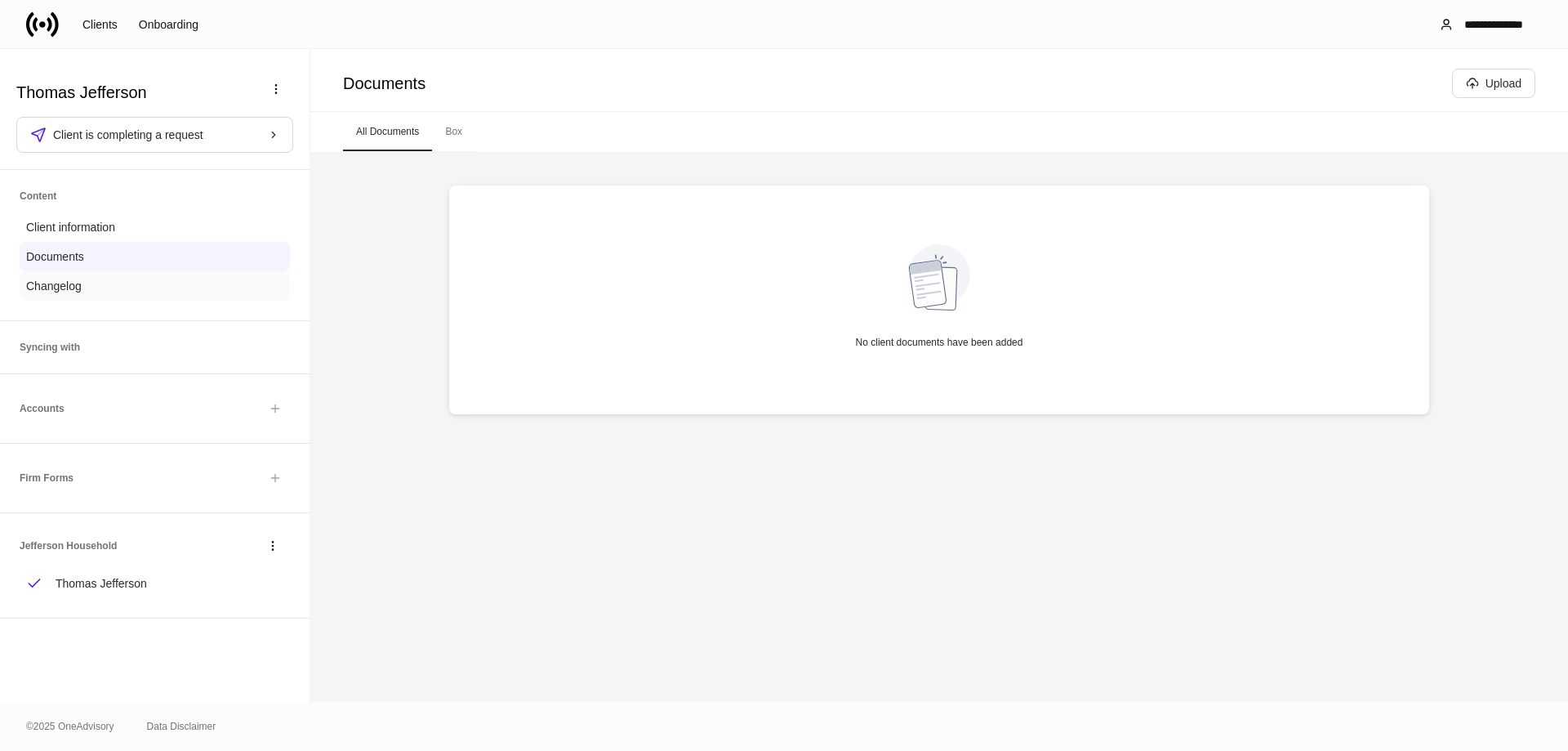 click on "Changelog" at bounding box center (54, 286) 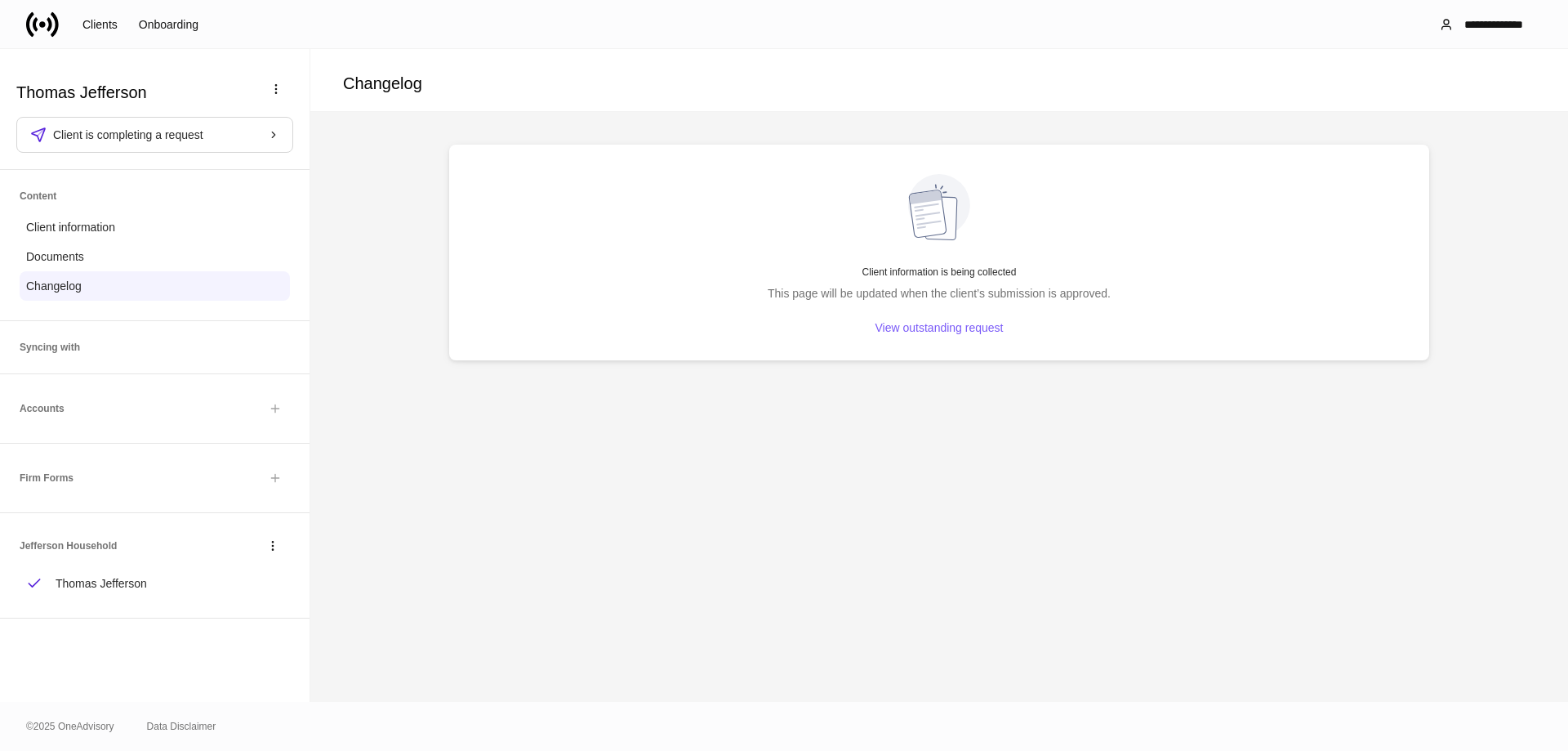click on "Accounts" at bounding box center [154, 196] 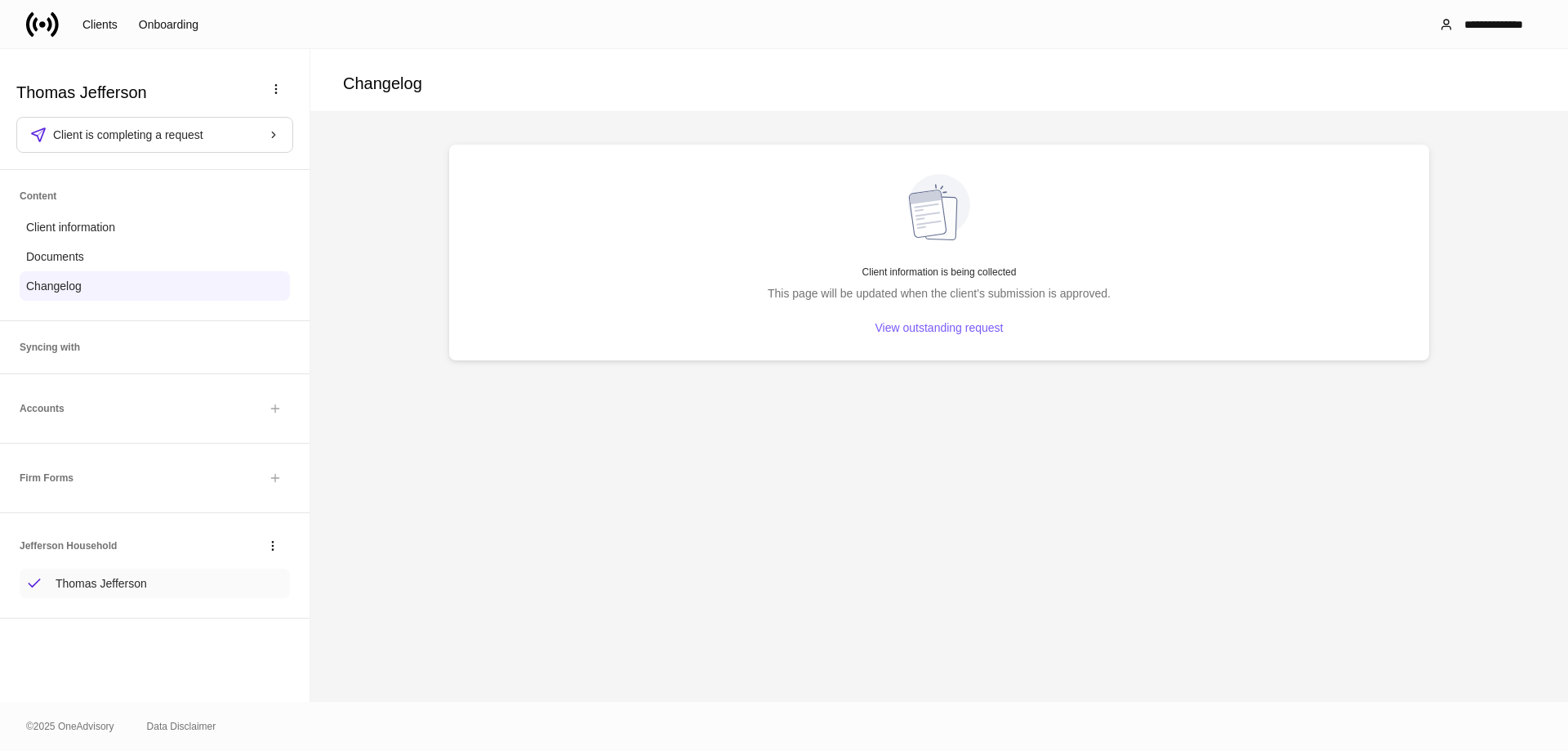 click on "Thomas Jefferson" at bounding box center [101, 583] 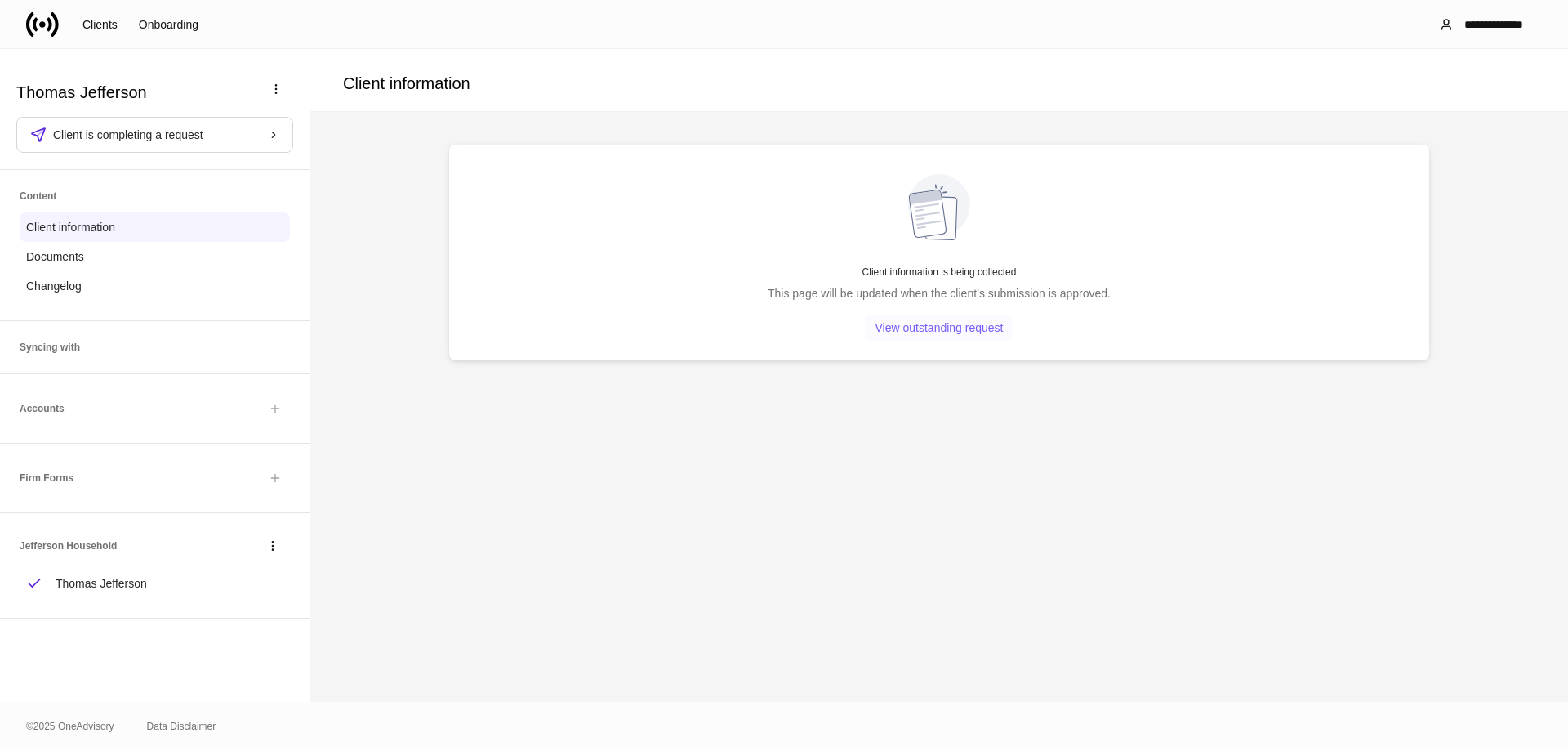 click on "View outstanding request" at bounding box center (939, 328) 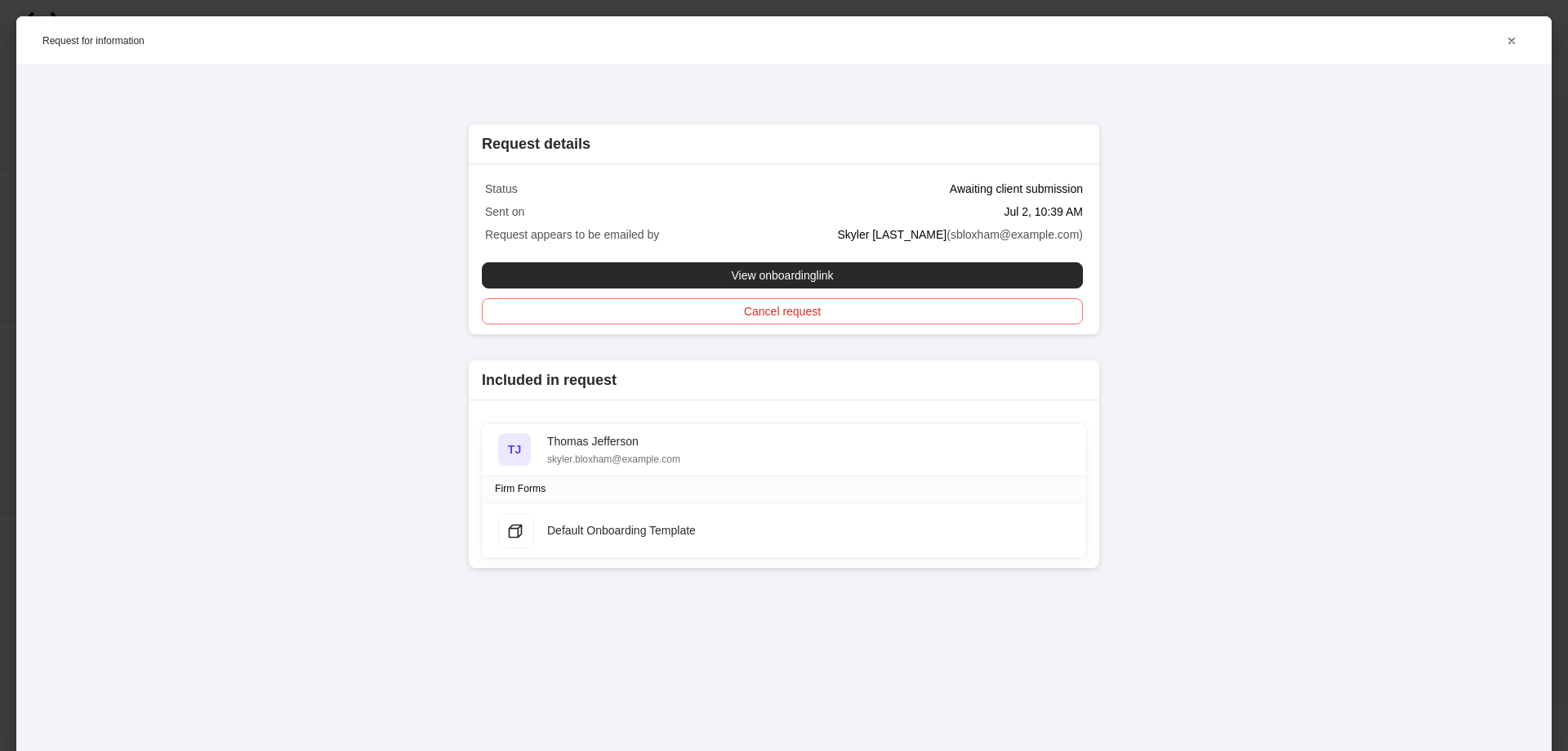 click on "View onboarding  link" at bounding box center (782, 275) 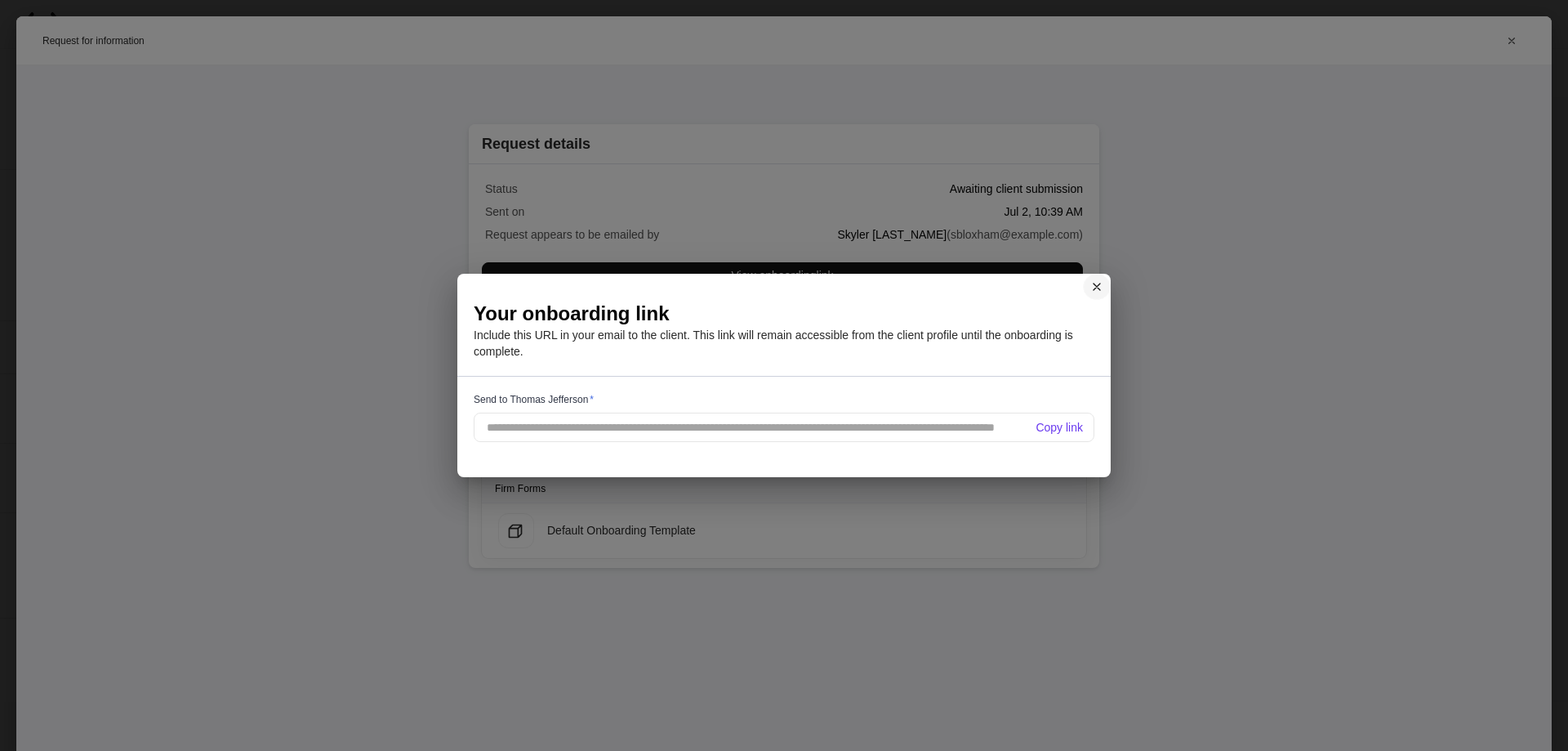 click at bounding box center (1097, 287) 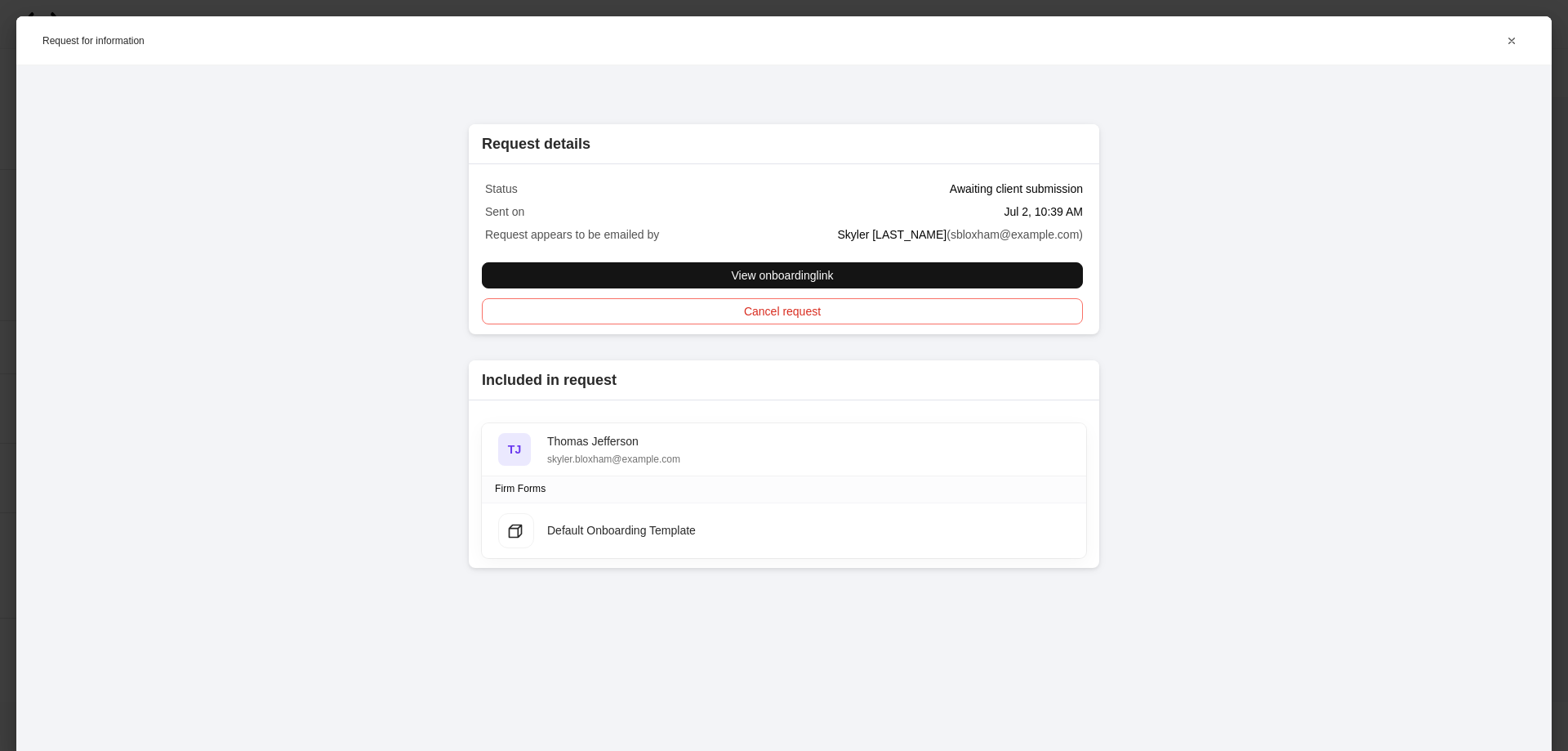 click on "skyler.bloxham@example.com" at bounding box center (613, 458) 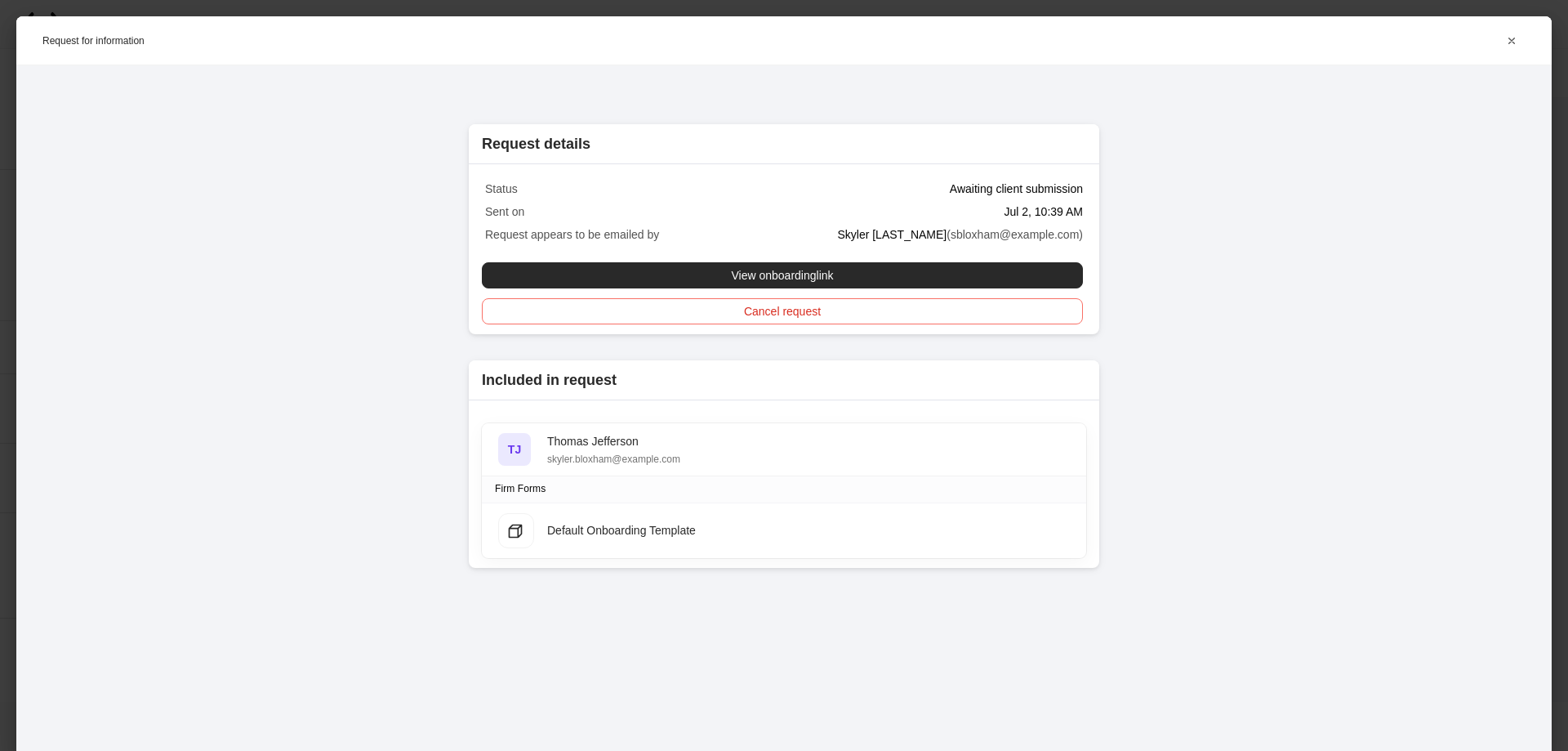 click on "View onboarding  link" at bounding box center [782, 275] 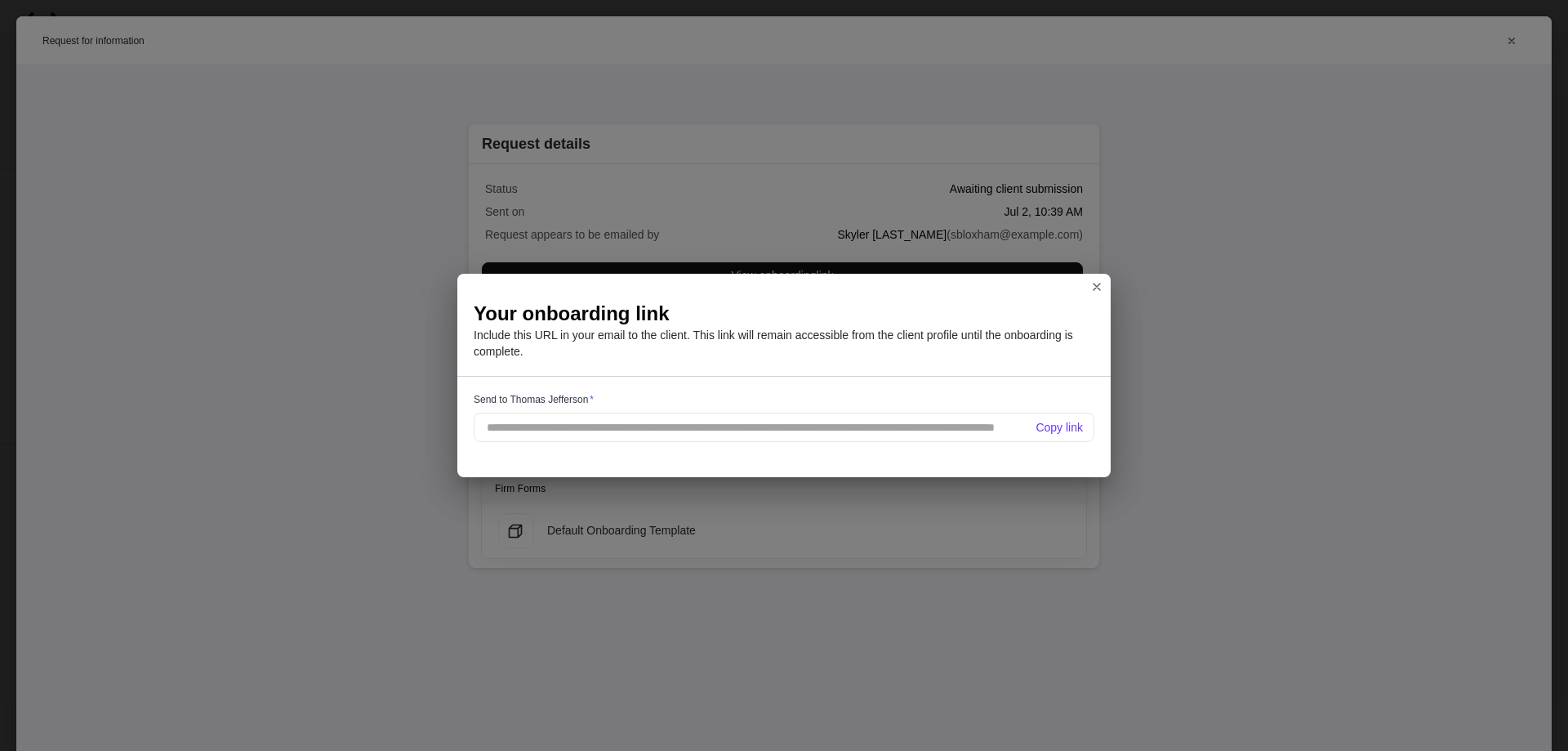 click on "Copy link" at bounding box center (1059, 427) 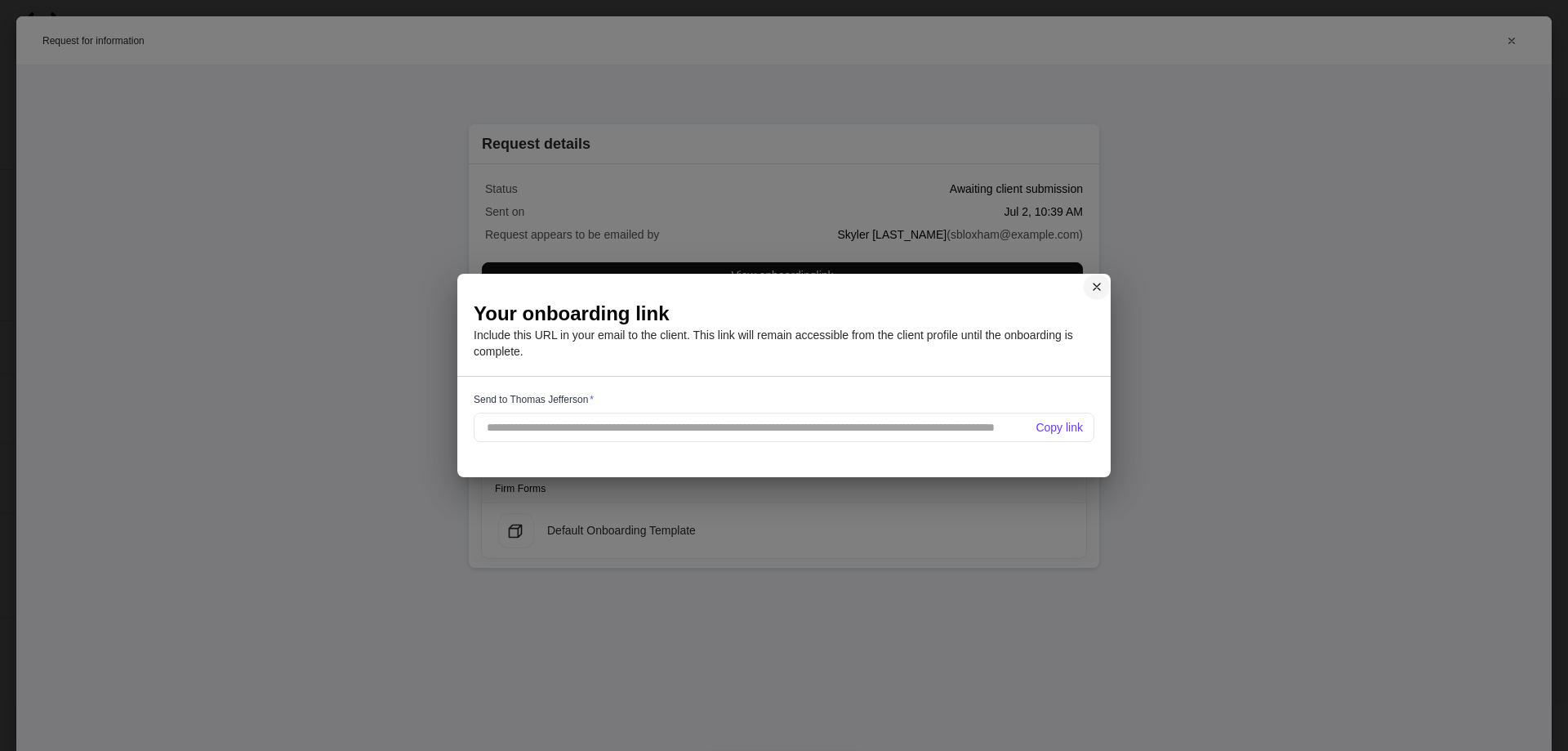 click at bounding box center [1097, 287] 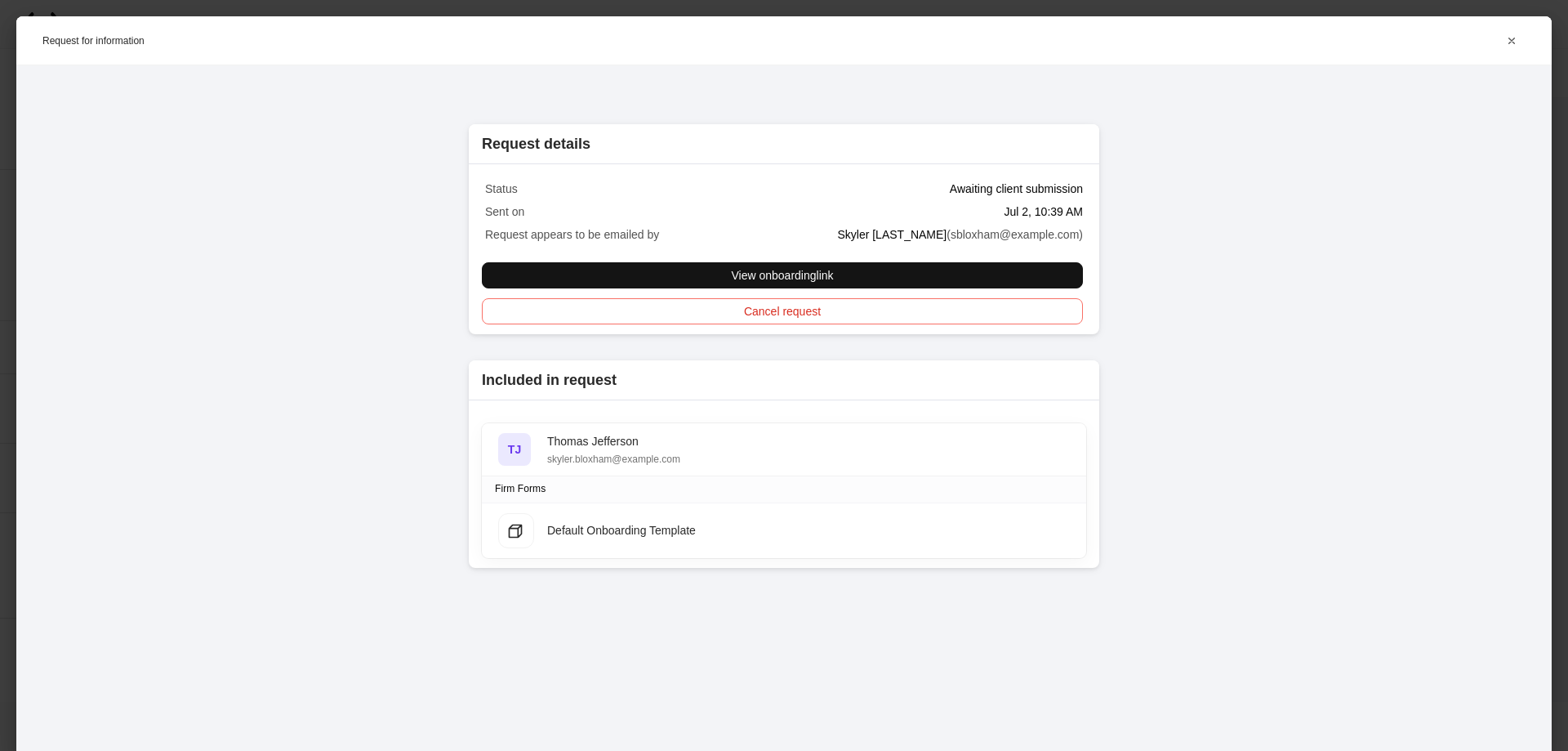 drag, startPoint x: 1387, startPoint y: 146, endPoint x: 1218, endPoint y: 0, distance: 223.33159 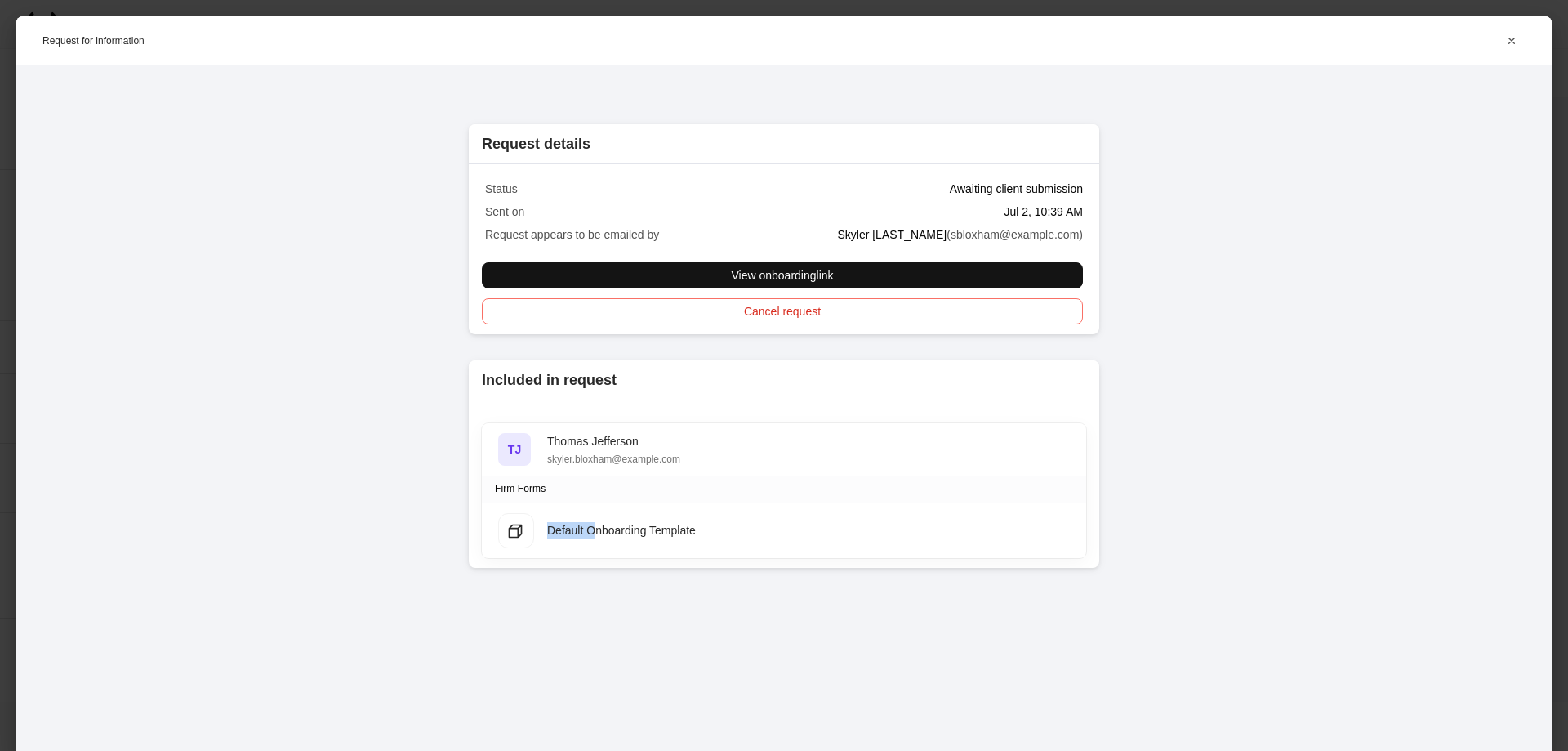 drag, startPoint x: 576, startPoint y: 534, endPoint x: 596, endPoint y: 534, distance: 20 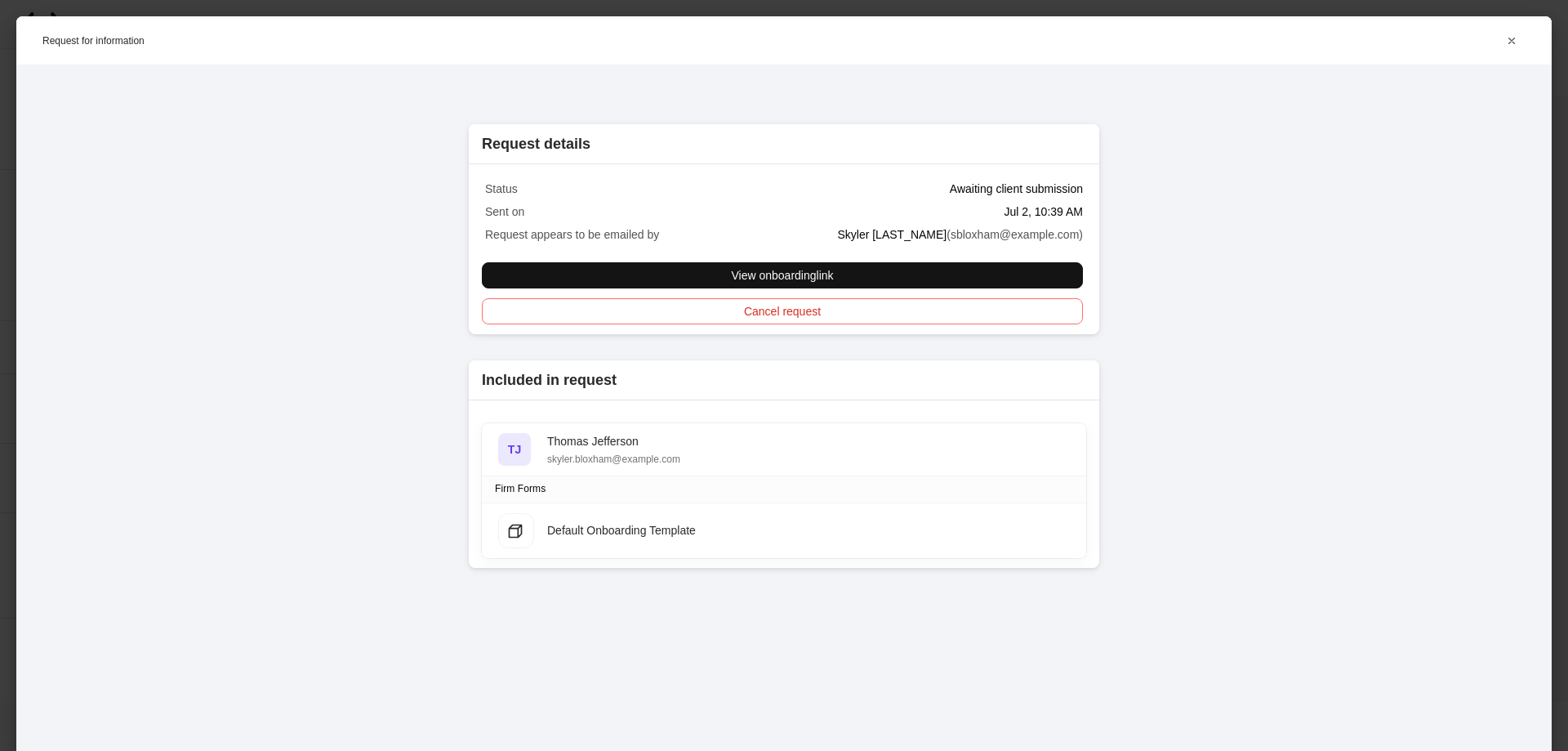 click on "Default Onboarding Template" at bounding box center (613, 441) 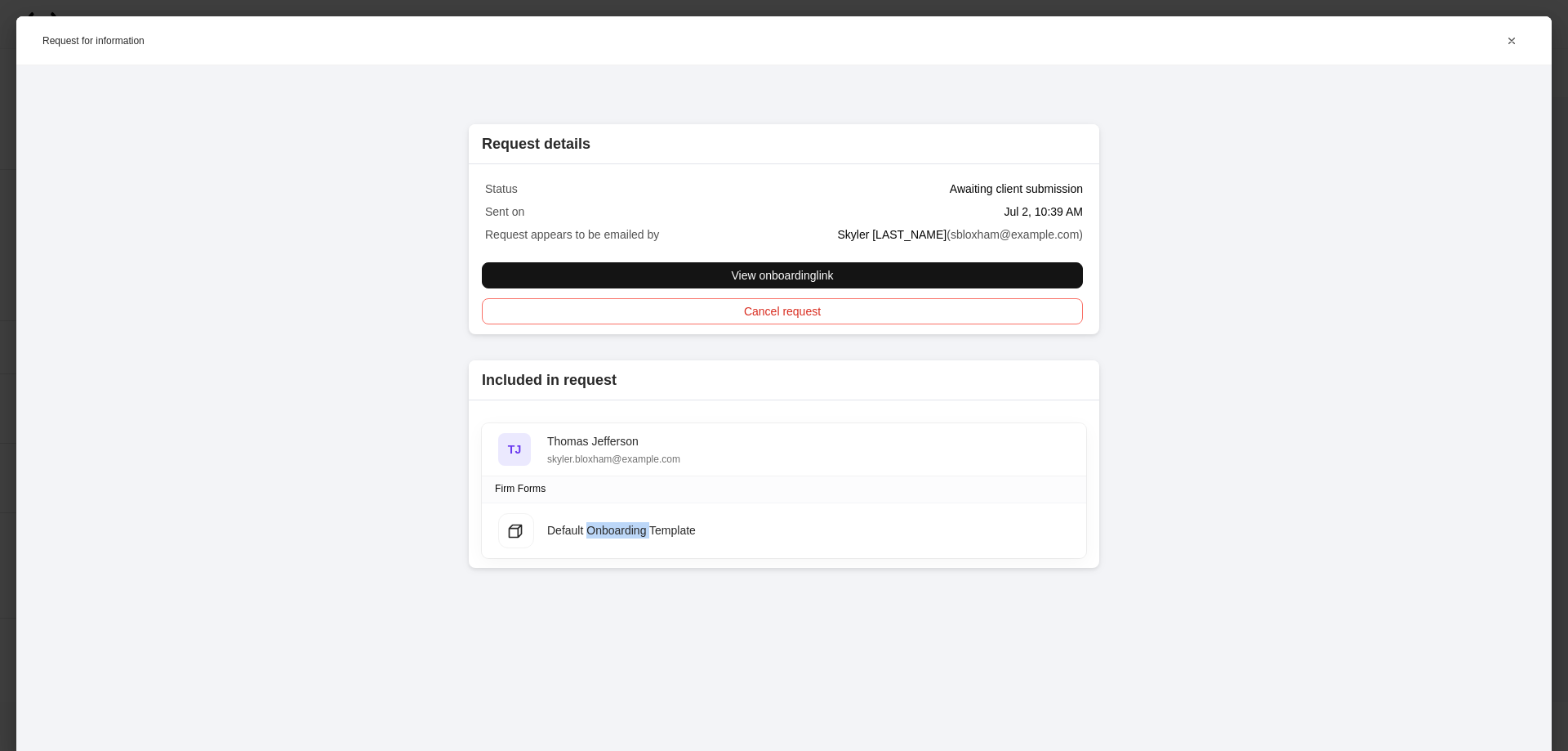 click on "Default Onboarding Template" at bounding box center (613, 441) 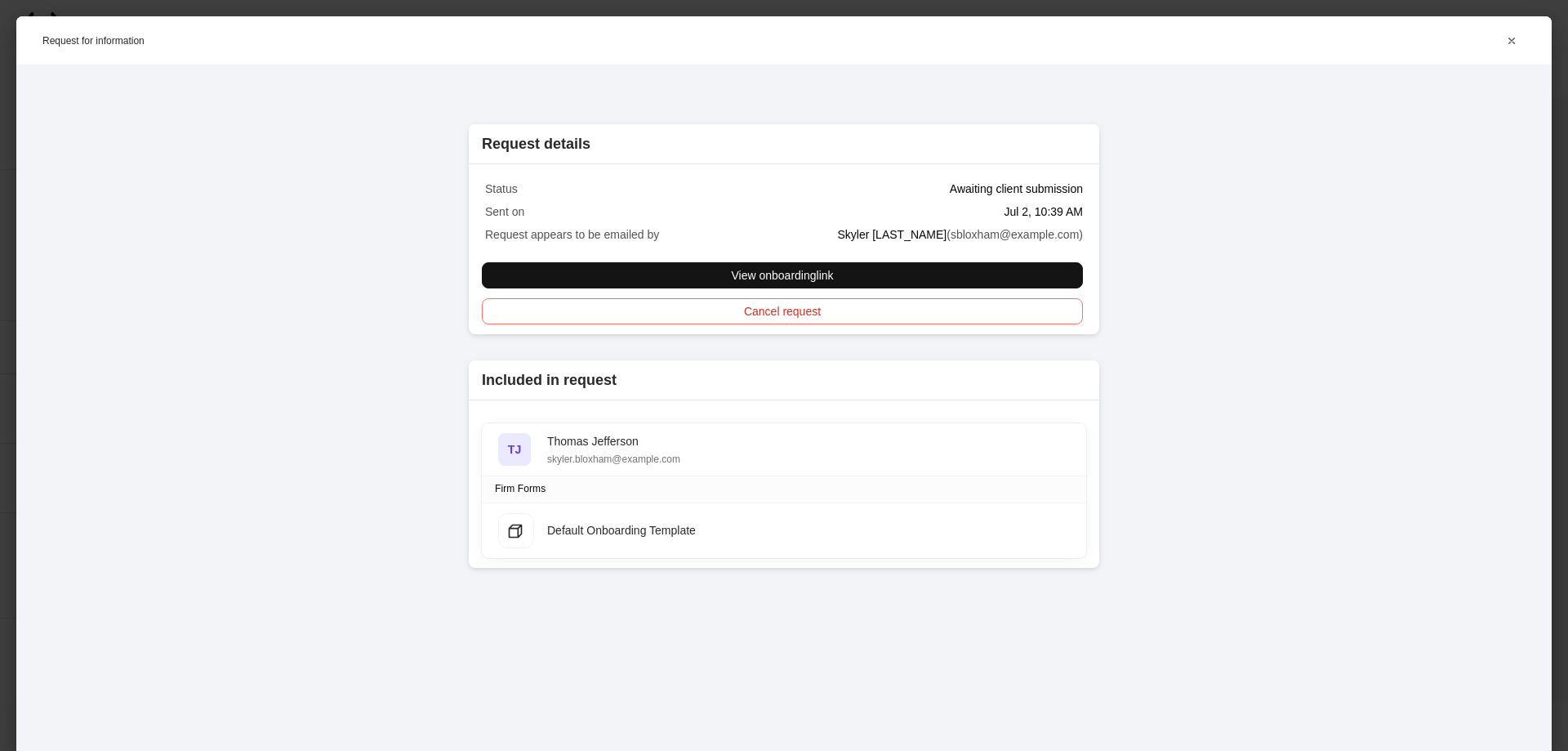 click on "Request details" at bounding box center (784, 144) 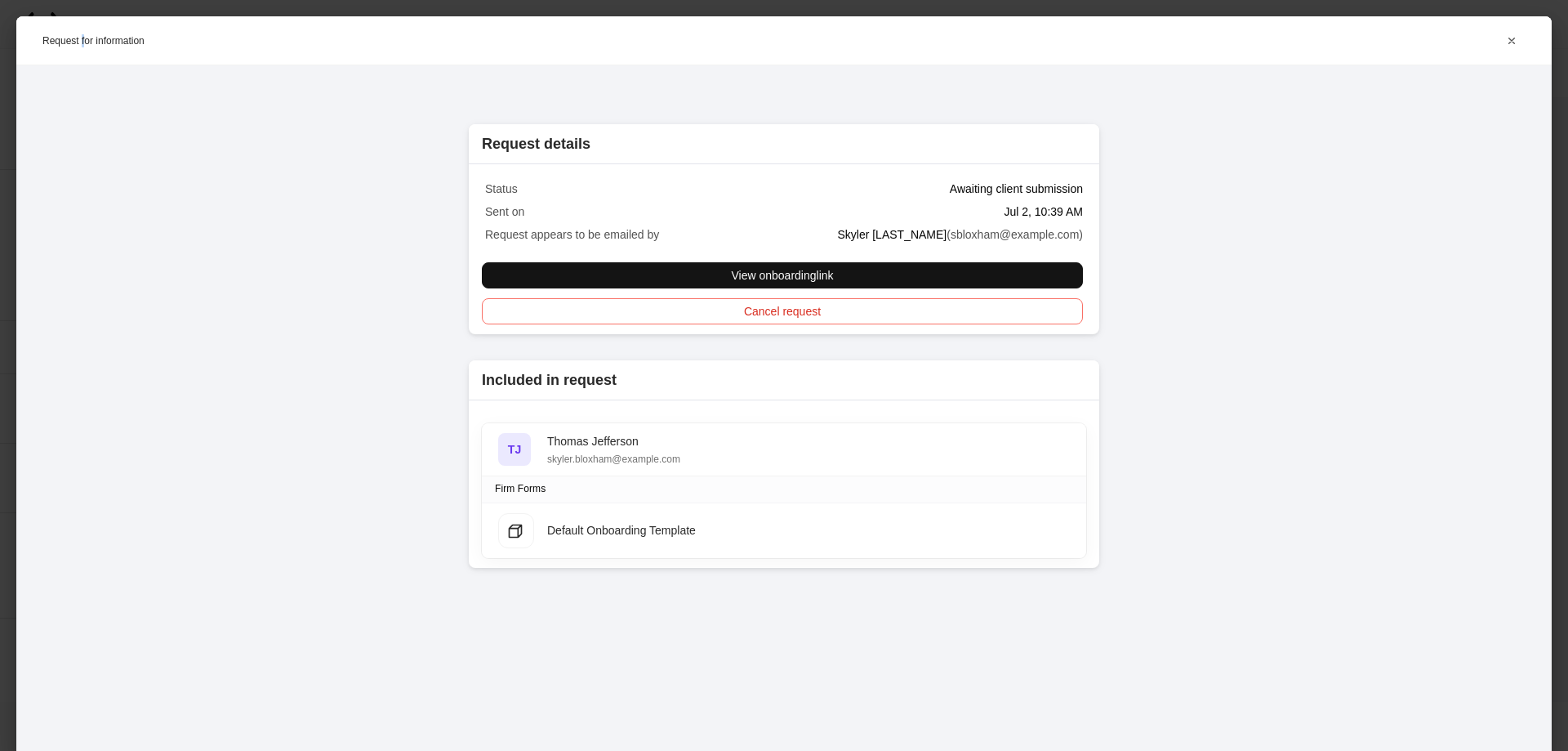 drag, startPoint x: 82, startPoint y: 21, endPoint x: 79, endPoint y: 35, distance: 14.317821 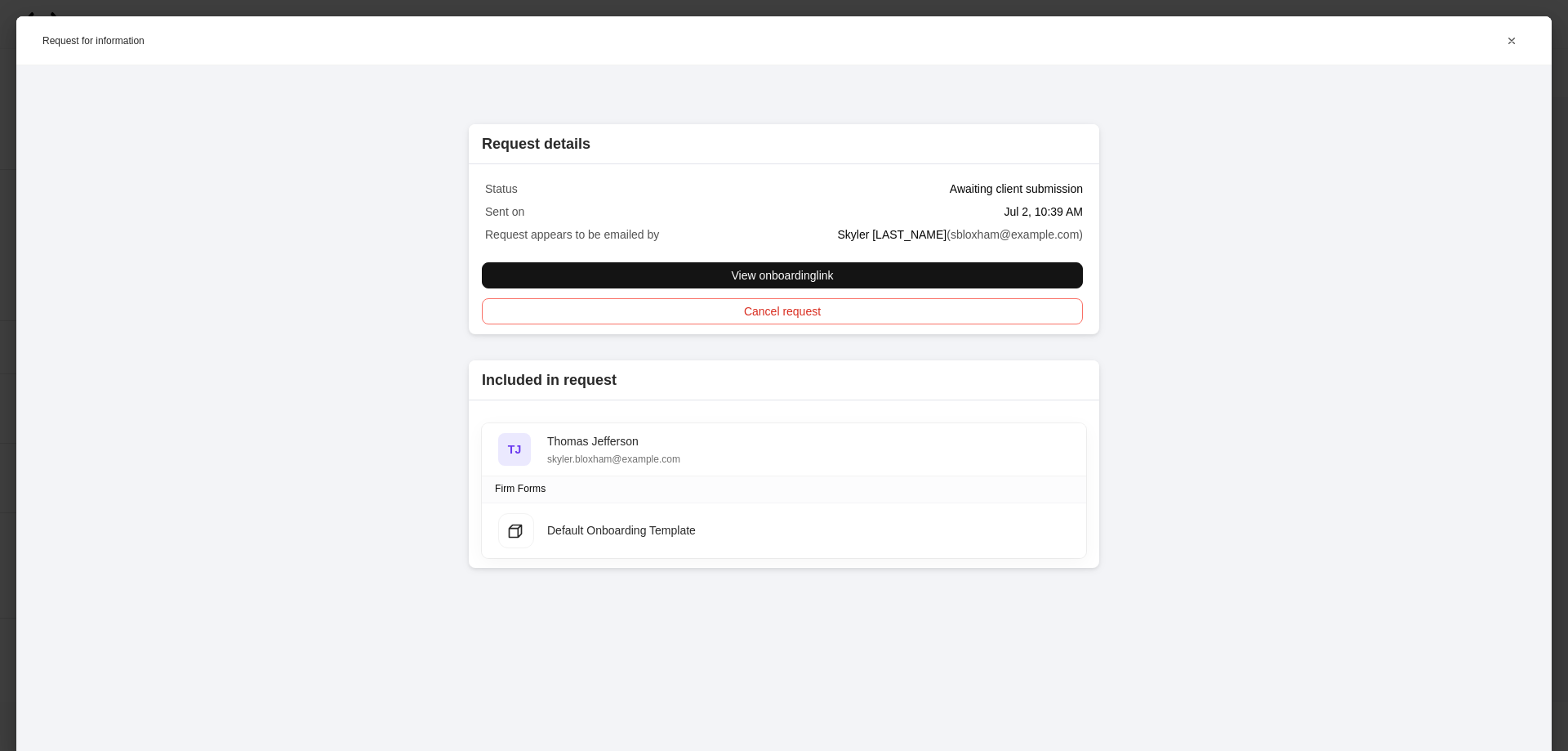 click on "Request for information" at bounding box center (784, 40) 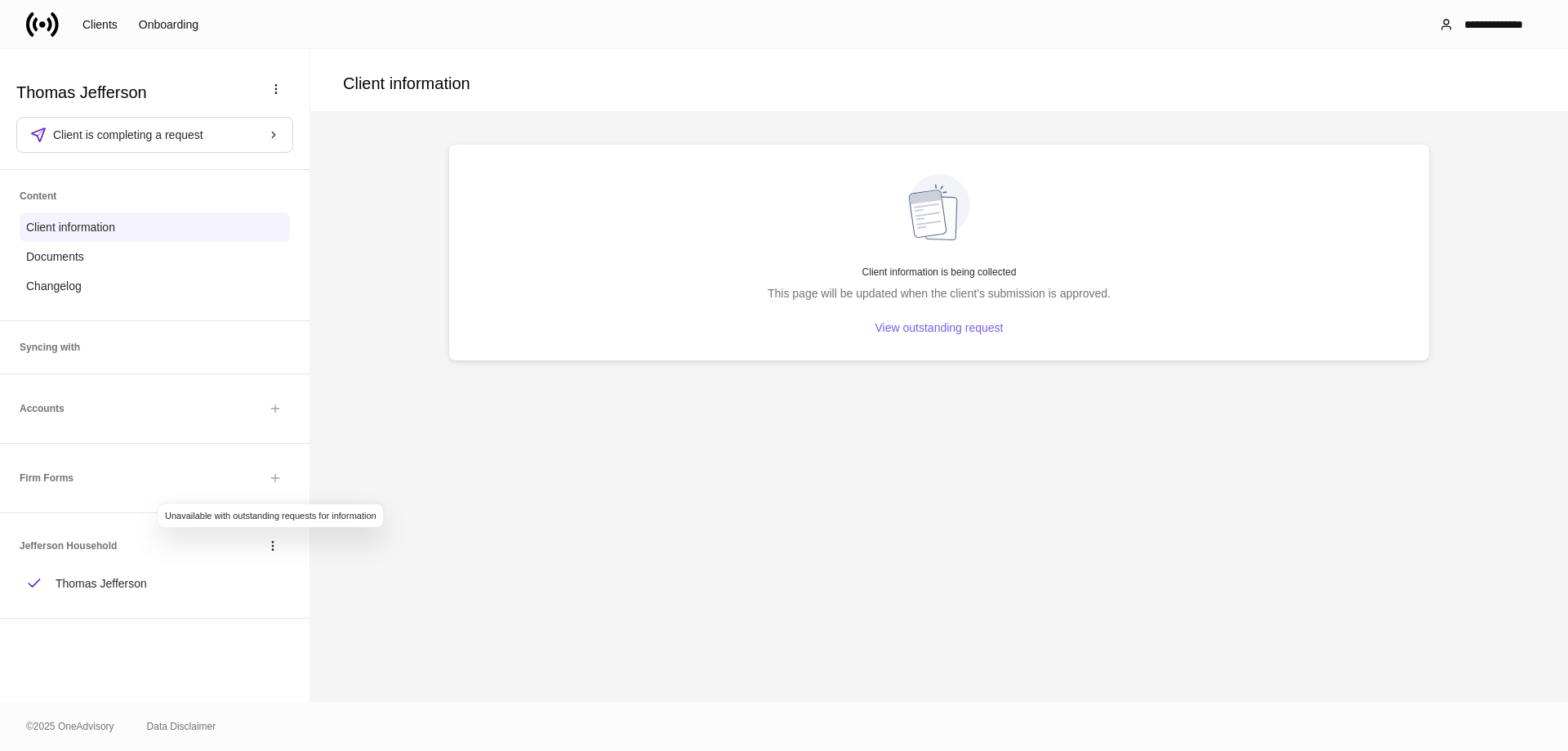click at bounding box center (275, 409) 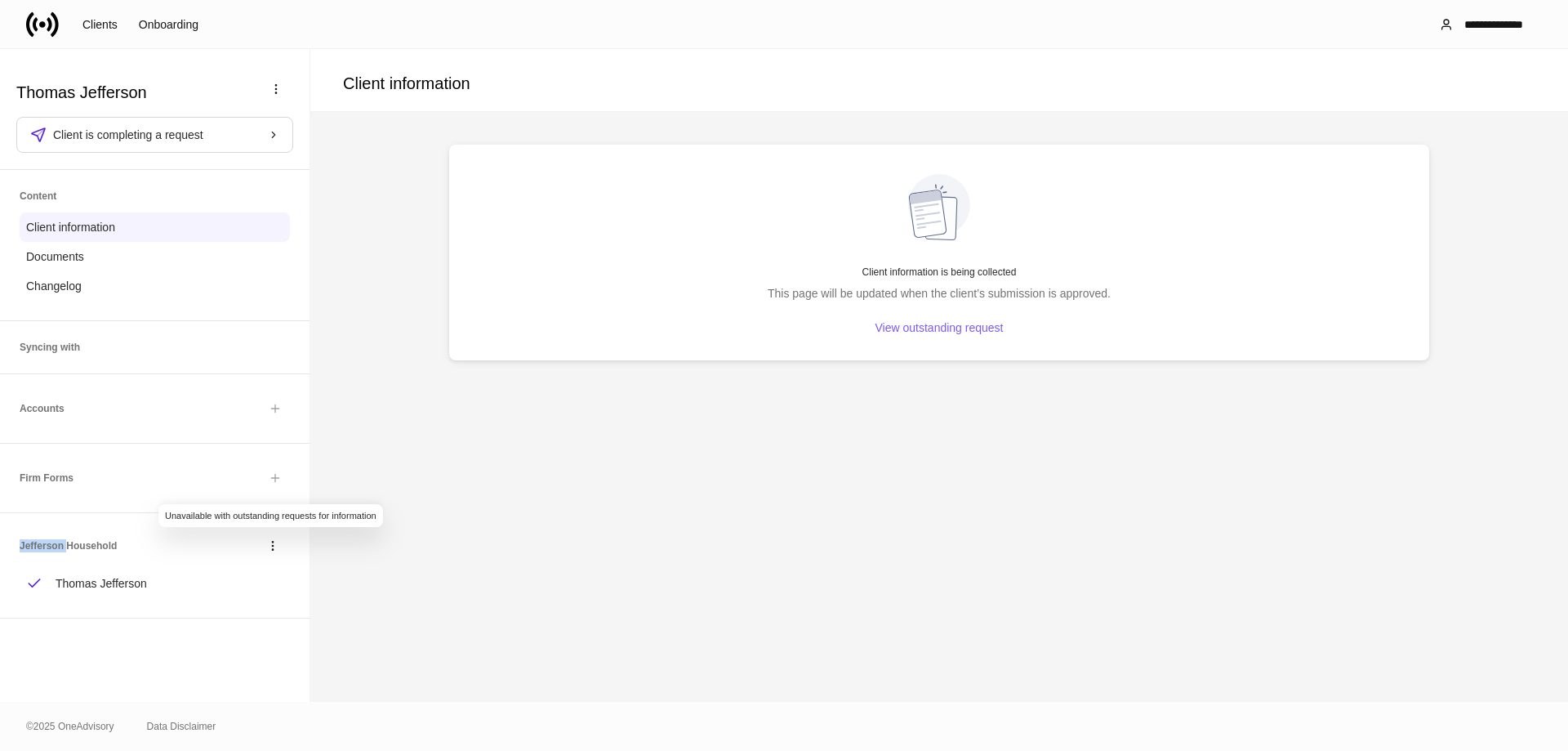 drag, startPoint x: 271, startPoint y: 479, endPoint x: 230, endPoint y: 483, distance: 41.19466 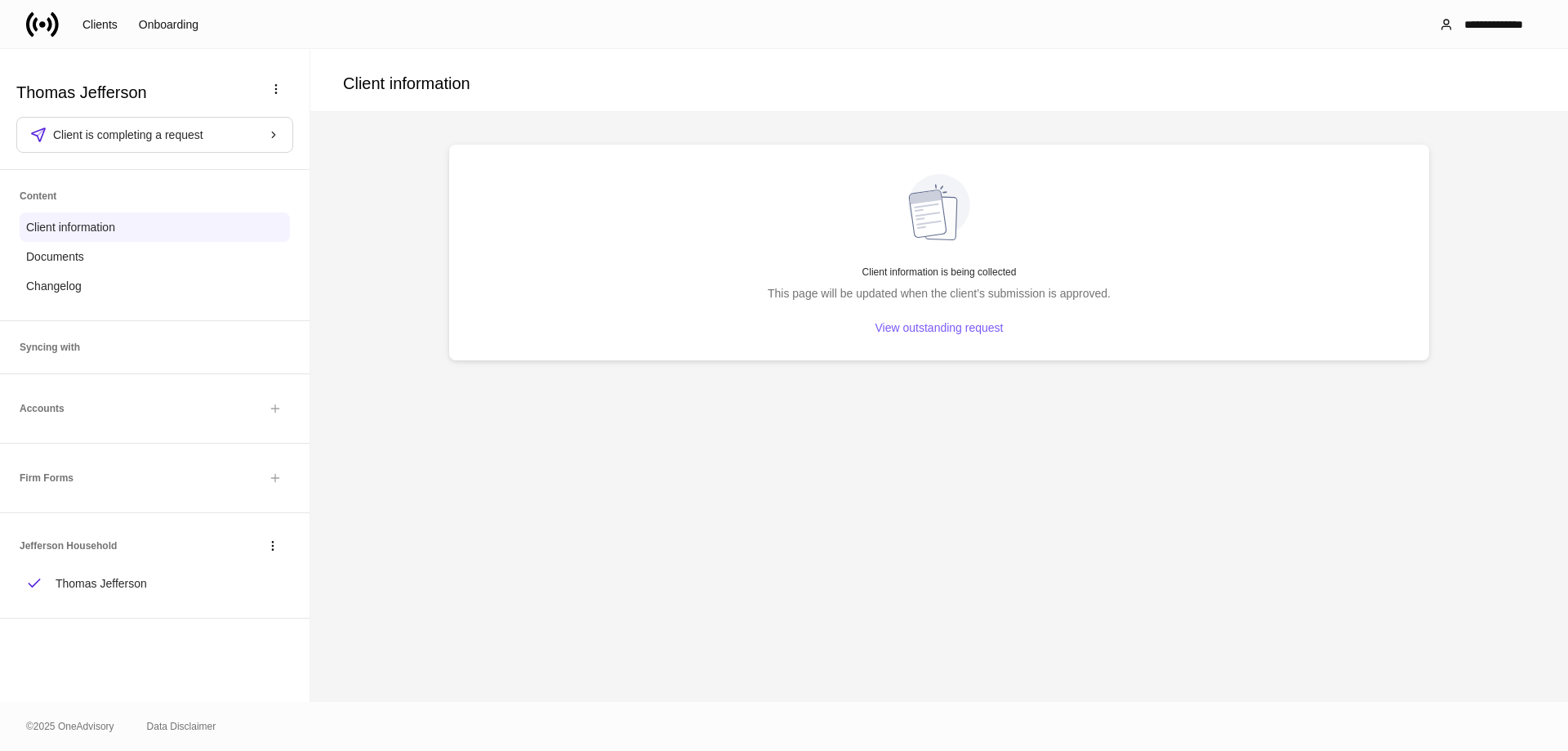 click on "Firm Forms" at bounding box center (38, 196) 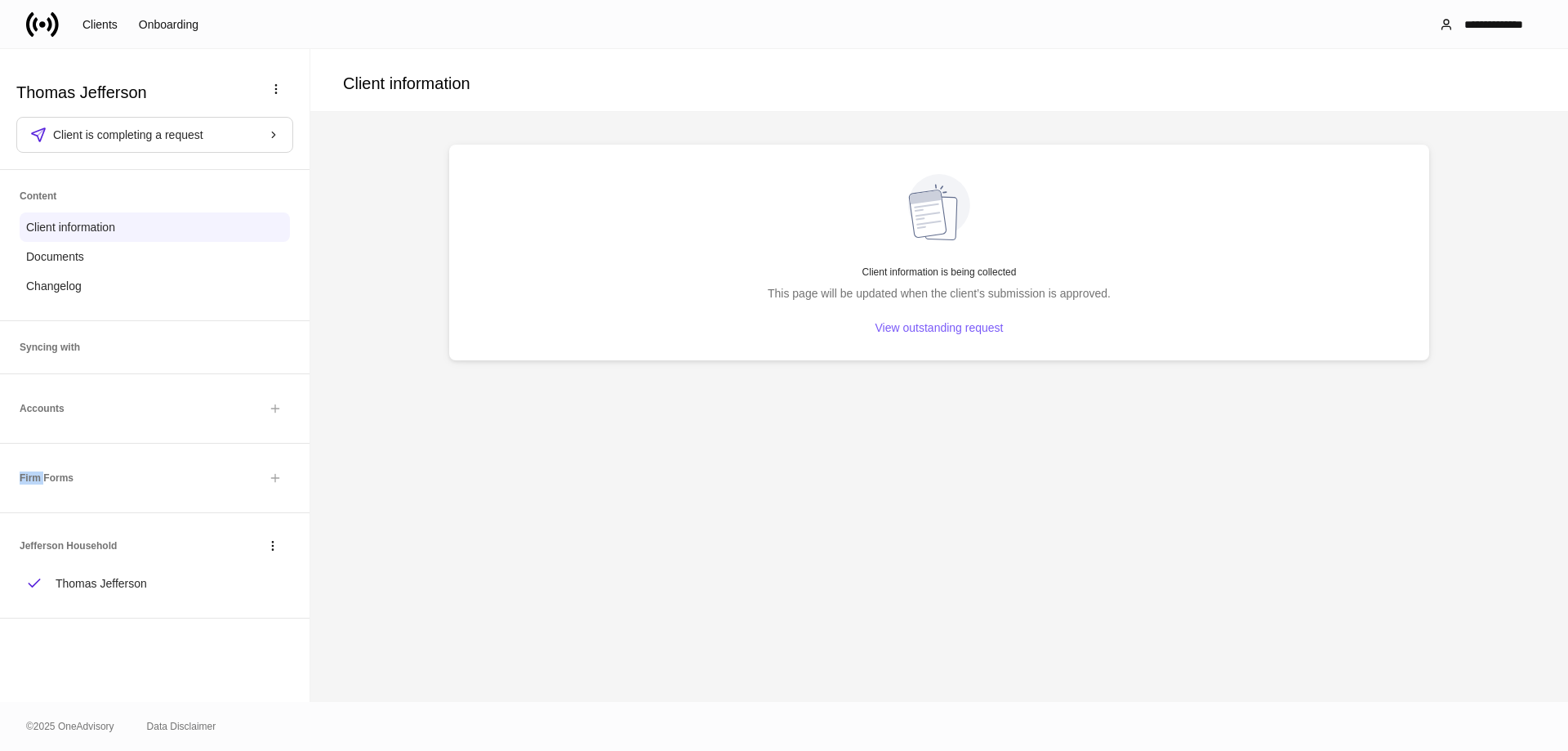 click on "Firm Forms" at bounding box center [38, 196] 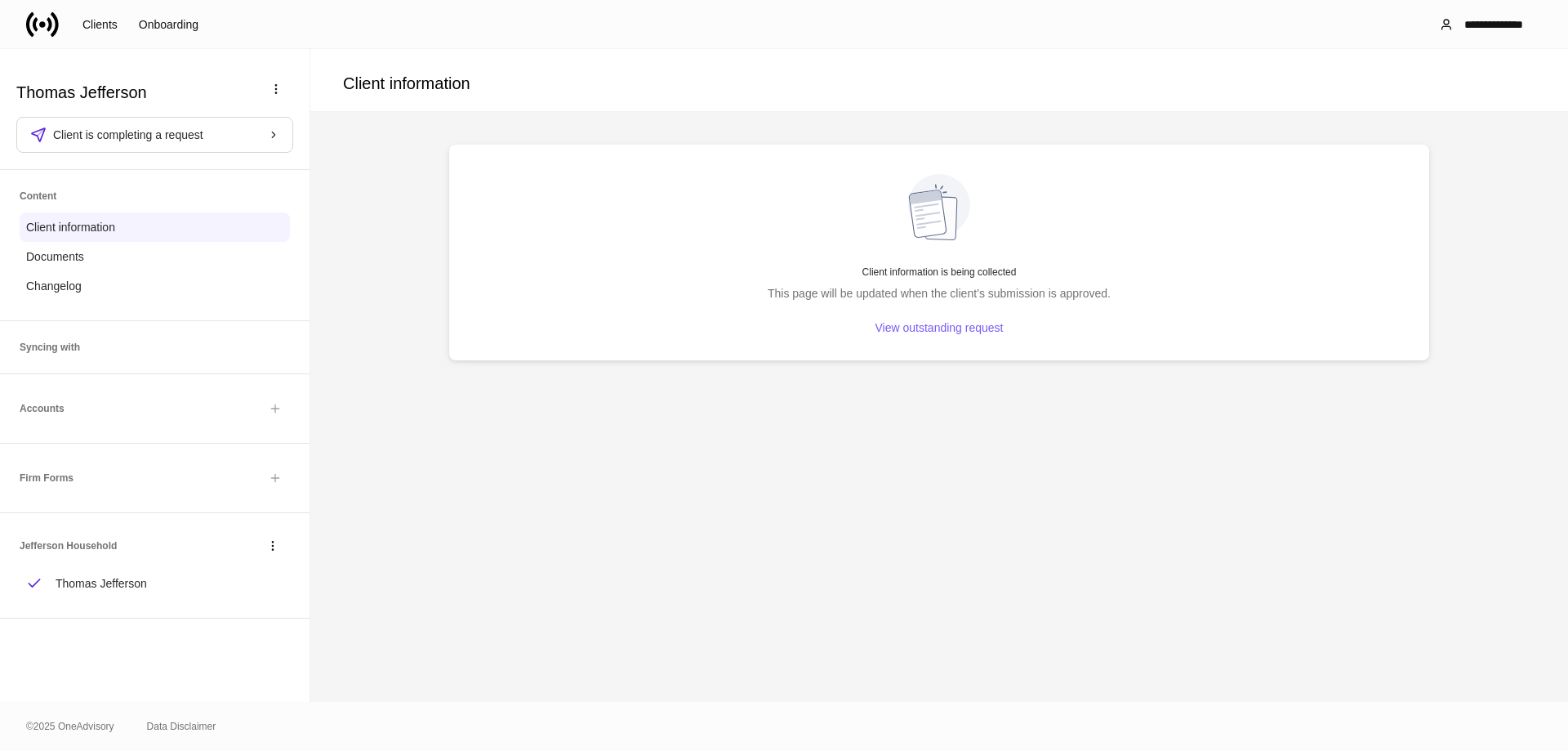 drag, startPoint x: 52, startPoint y: 475, endPoint x: 82, endPoint y: 467, distance: 31.048349 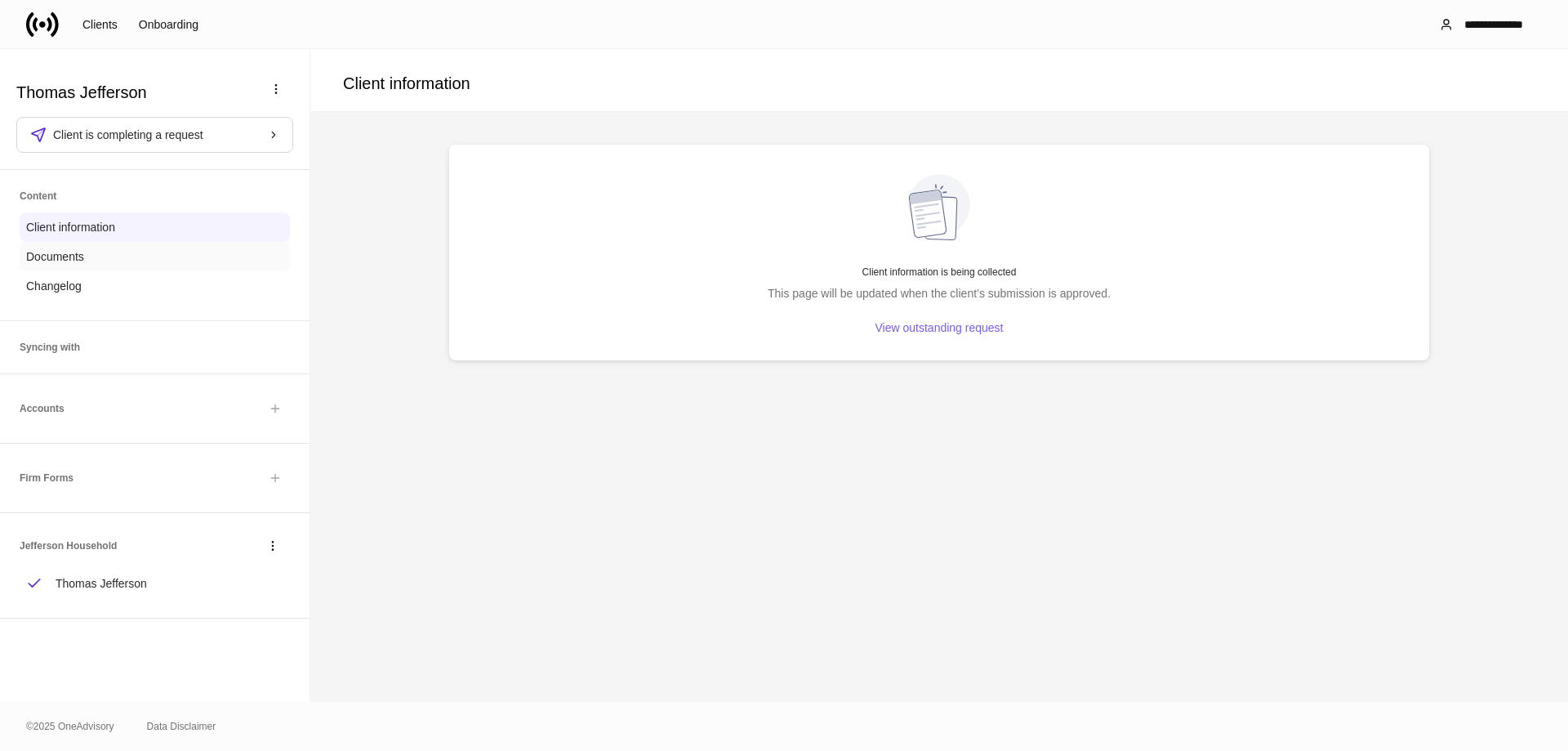 click on "Documents" at bounding box center (55, 257) 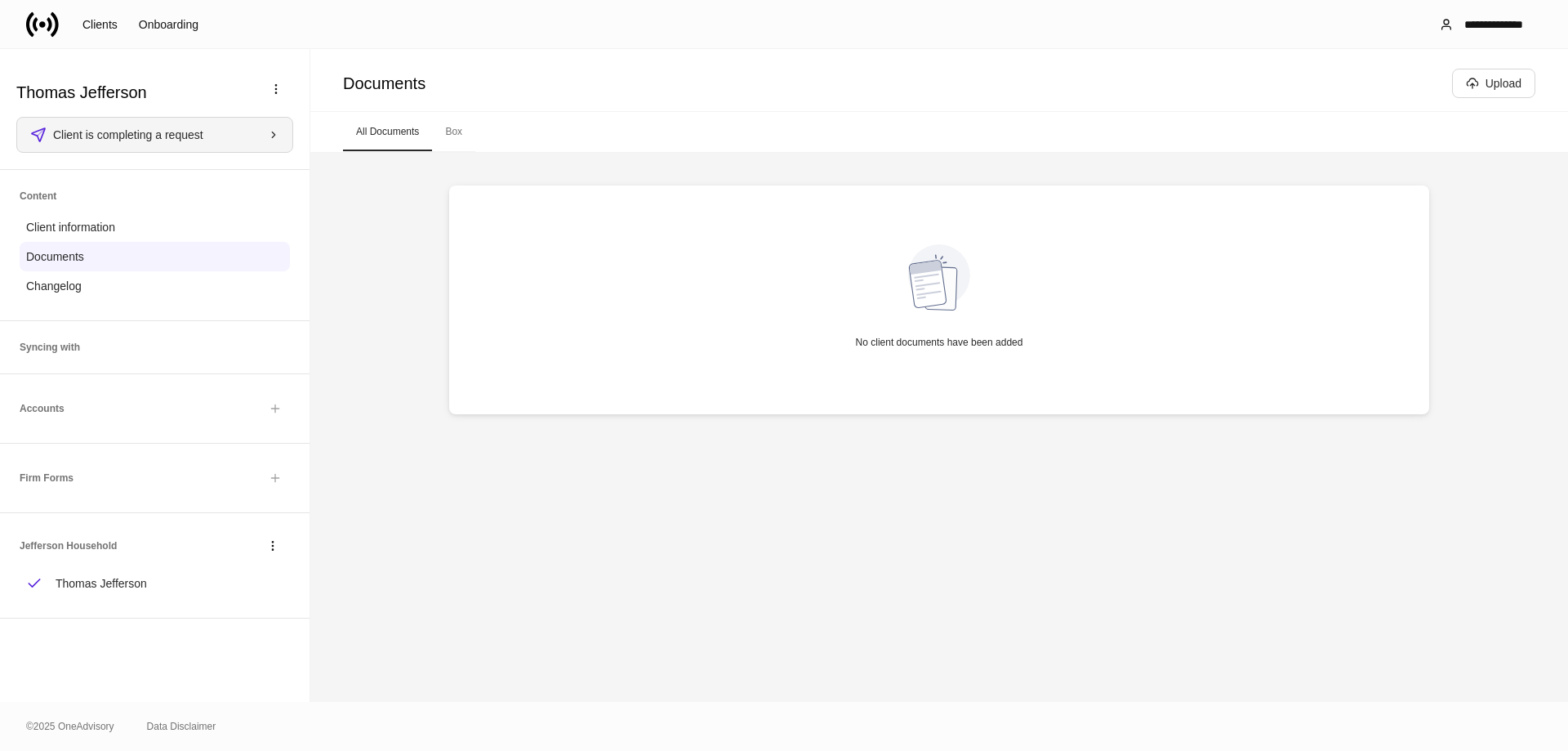 click on "Client is completing a request" at bounding box center [166, 135] 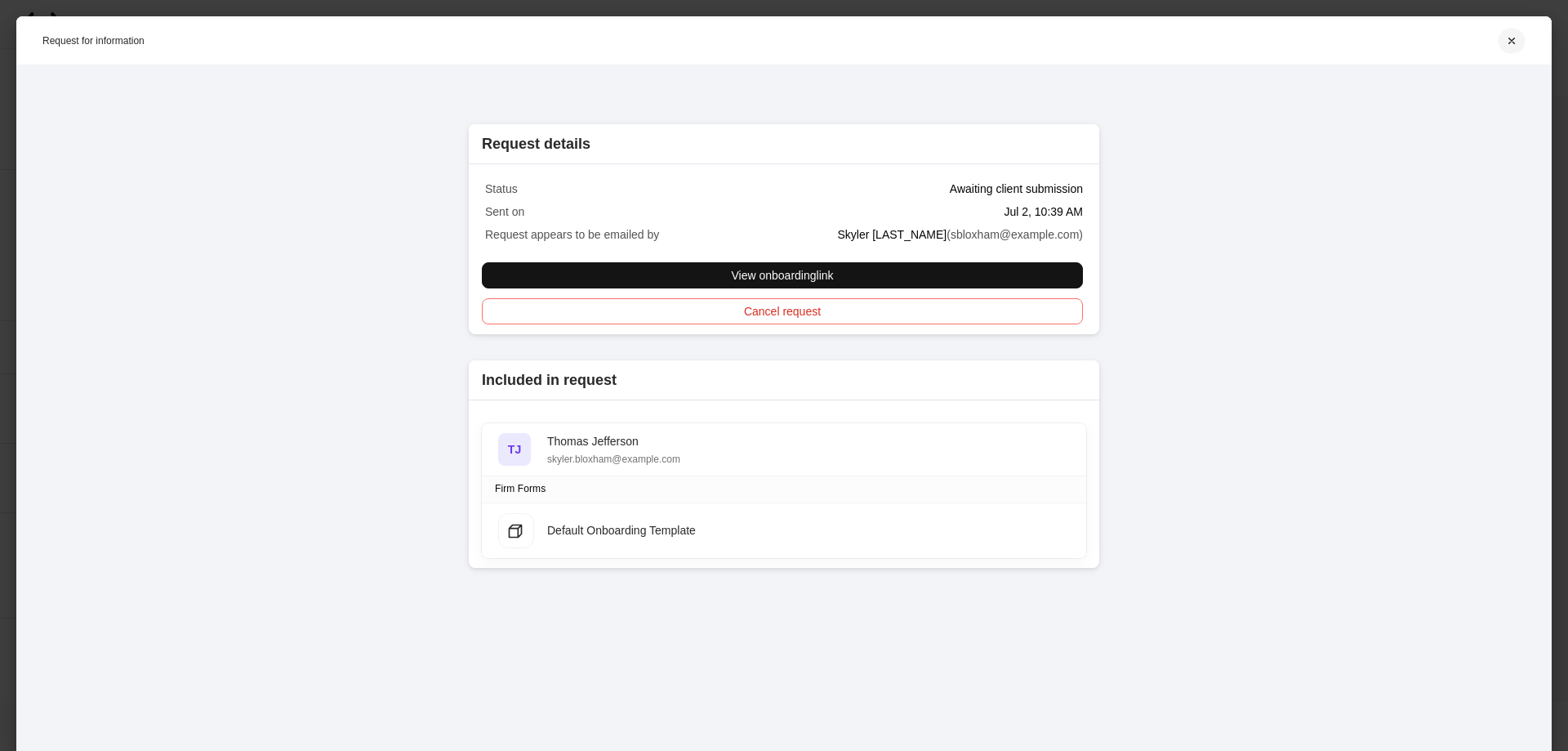 click at bounding box center [1512, 41] 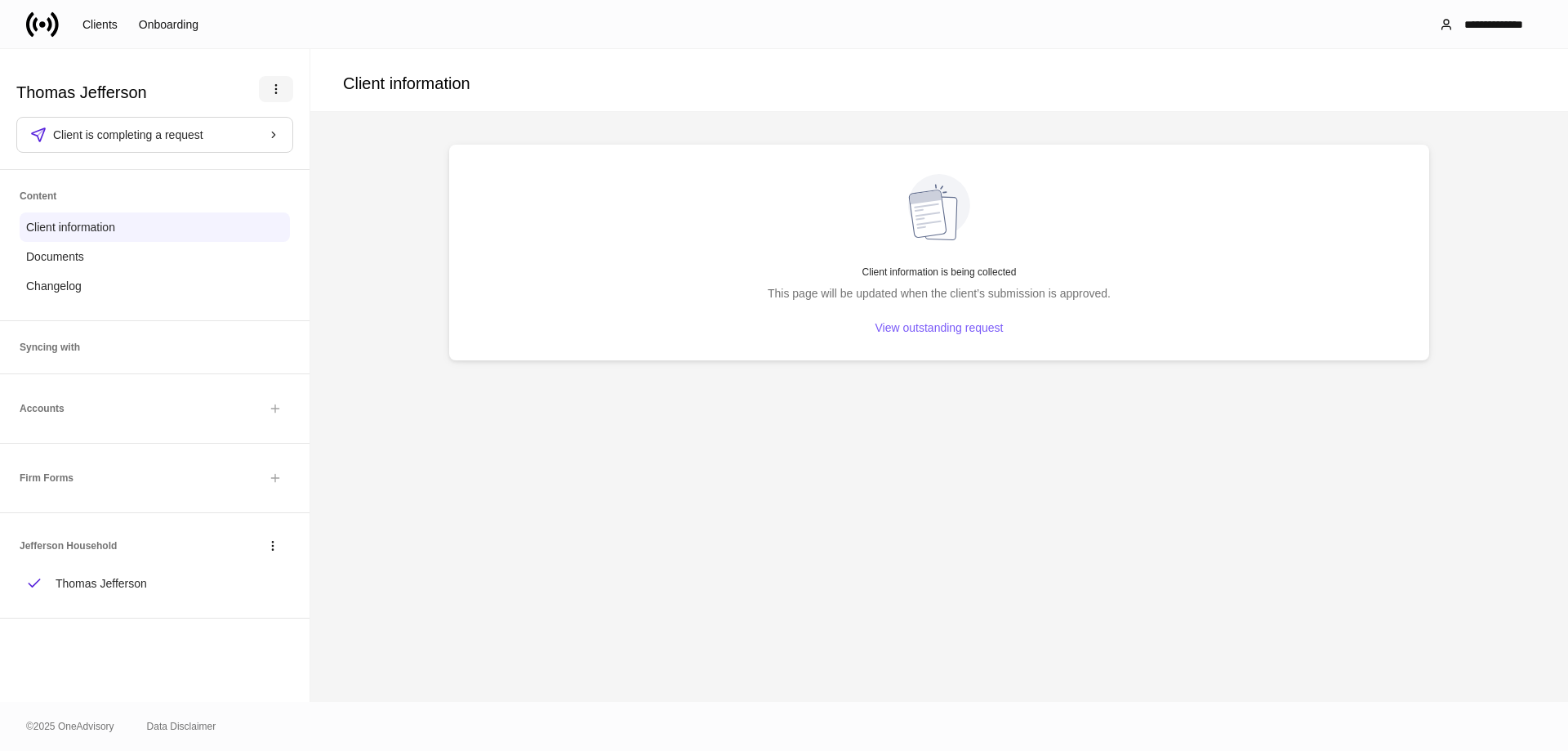 click at bounding box center (276, 89) 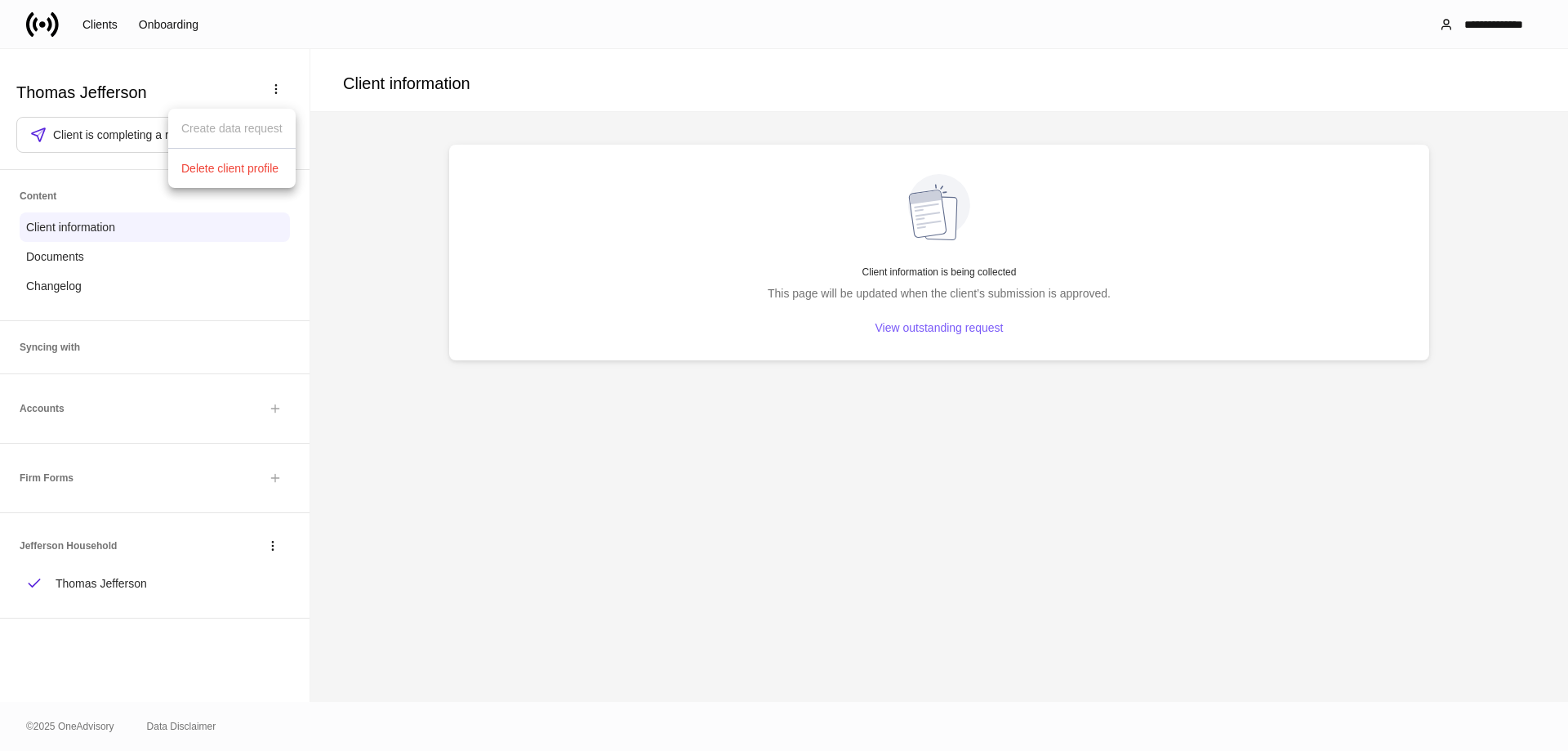 click at bounding box center (784, 375) 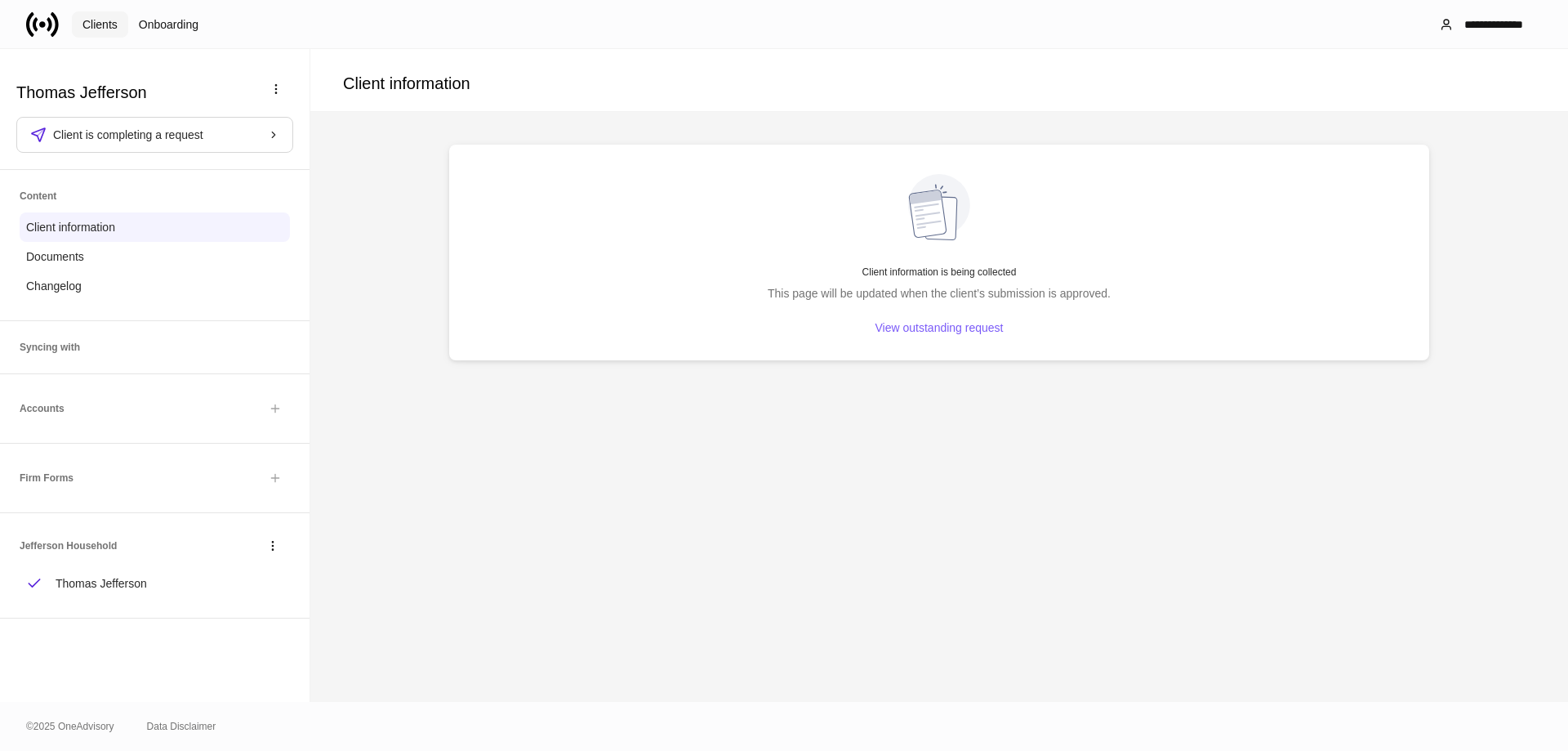 click on "Clients" at bounding box center [100, 25] 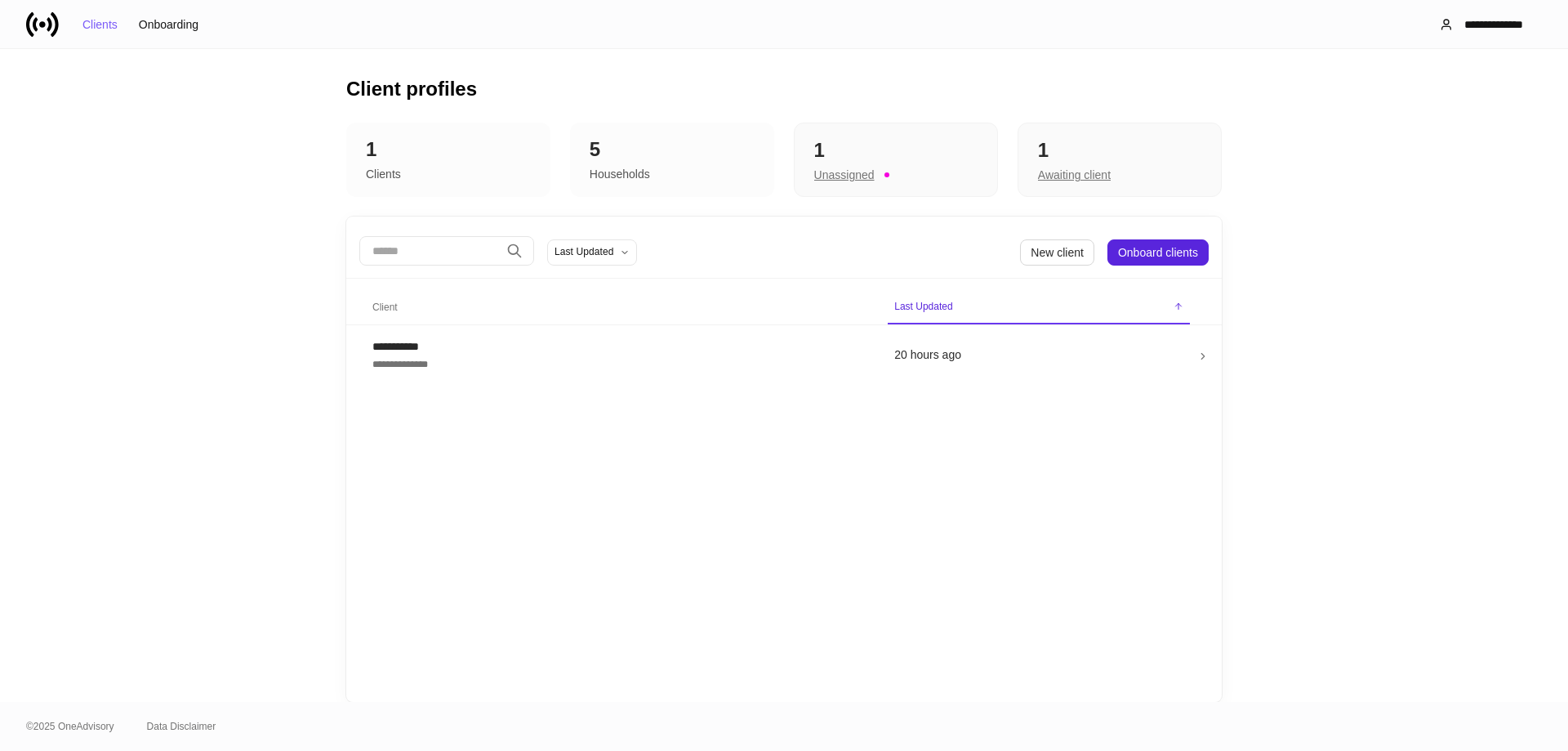 click at bounding box center (430, 251) 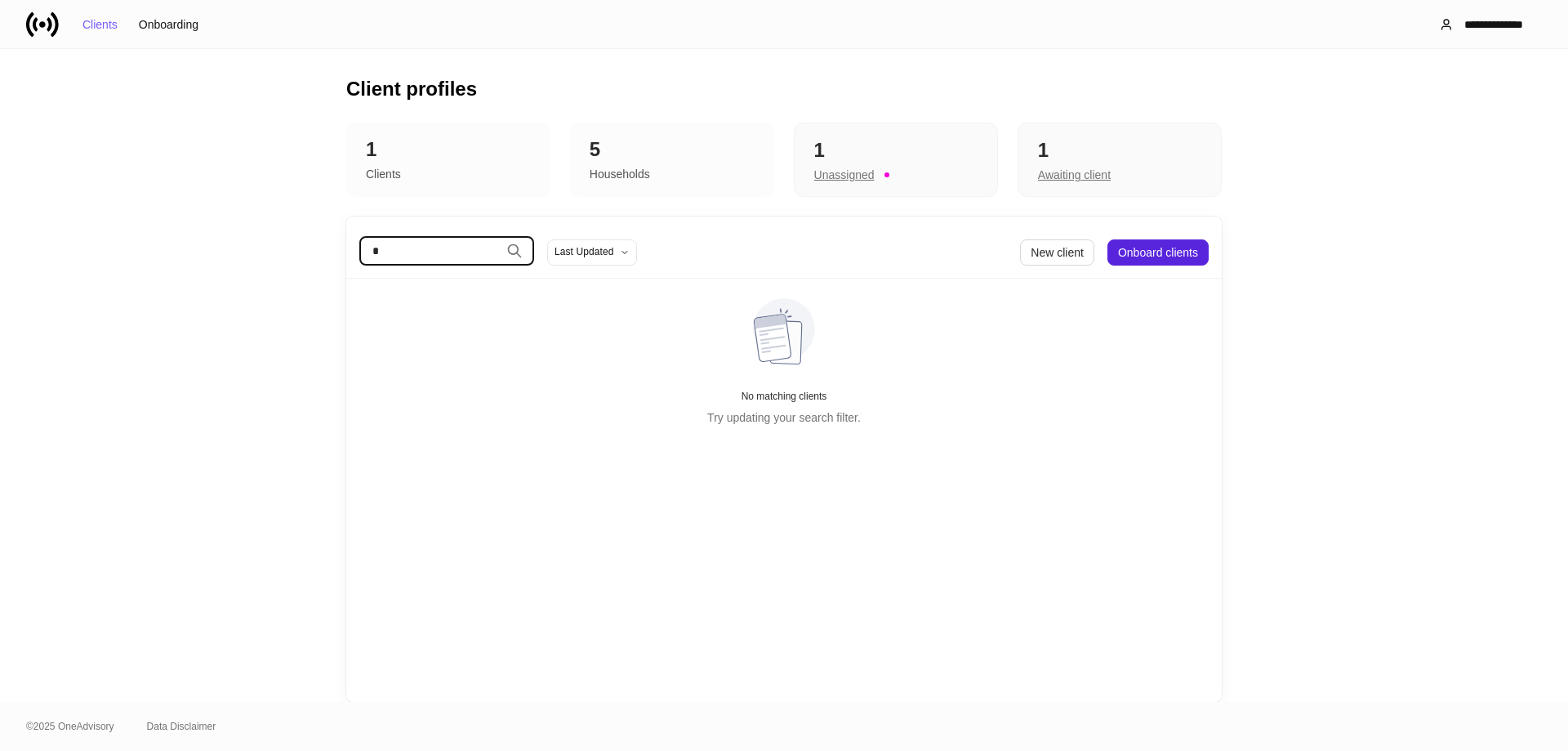 click on "*" at bounding box center [430, 251] 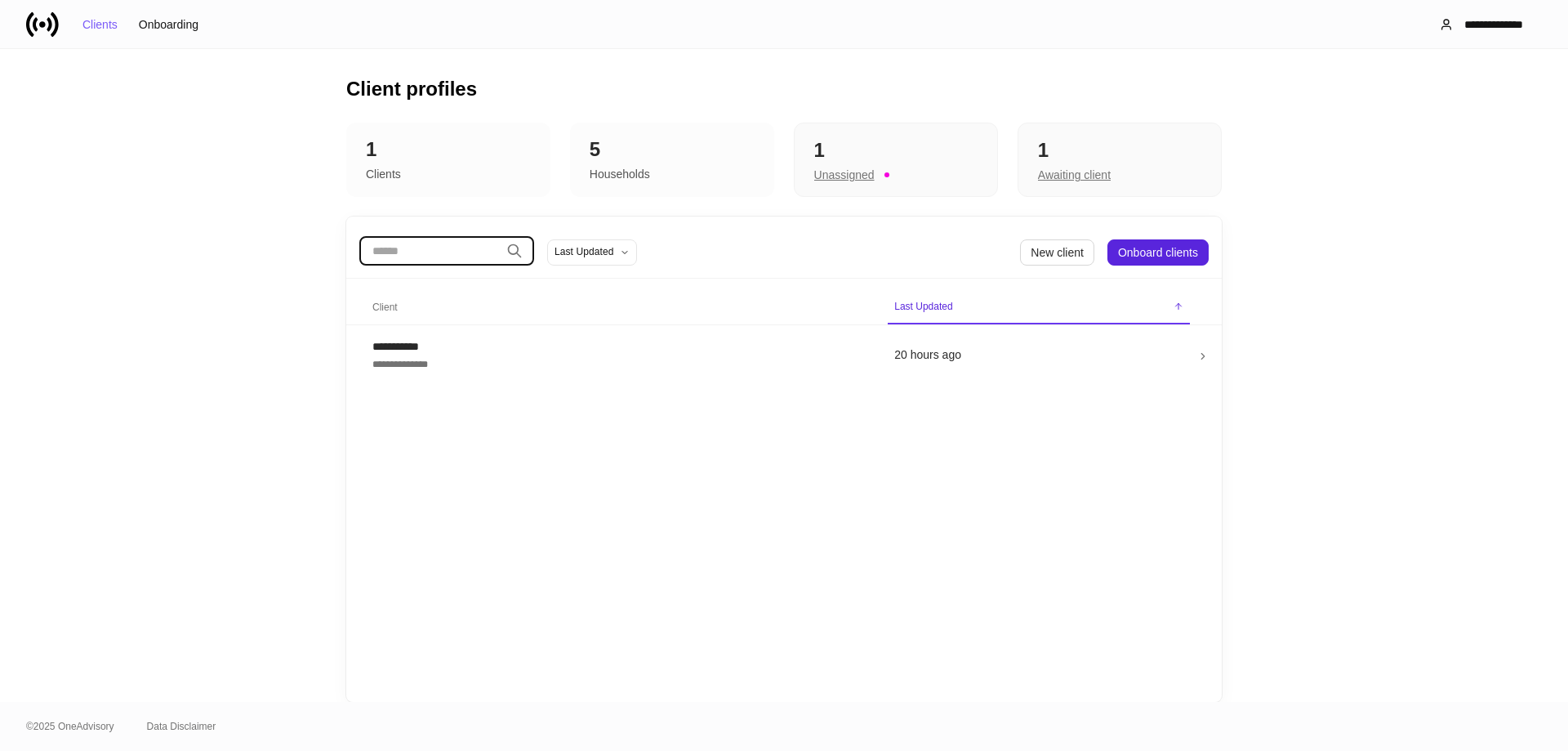 click on "Households" at bounding box center (383, 174) 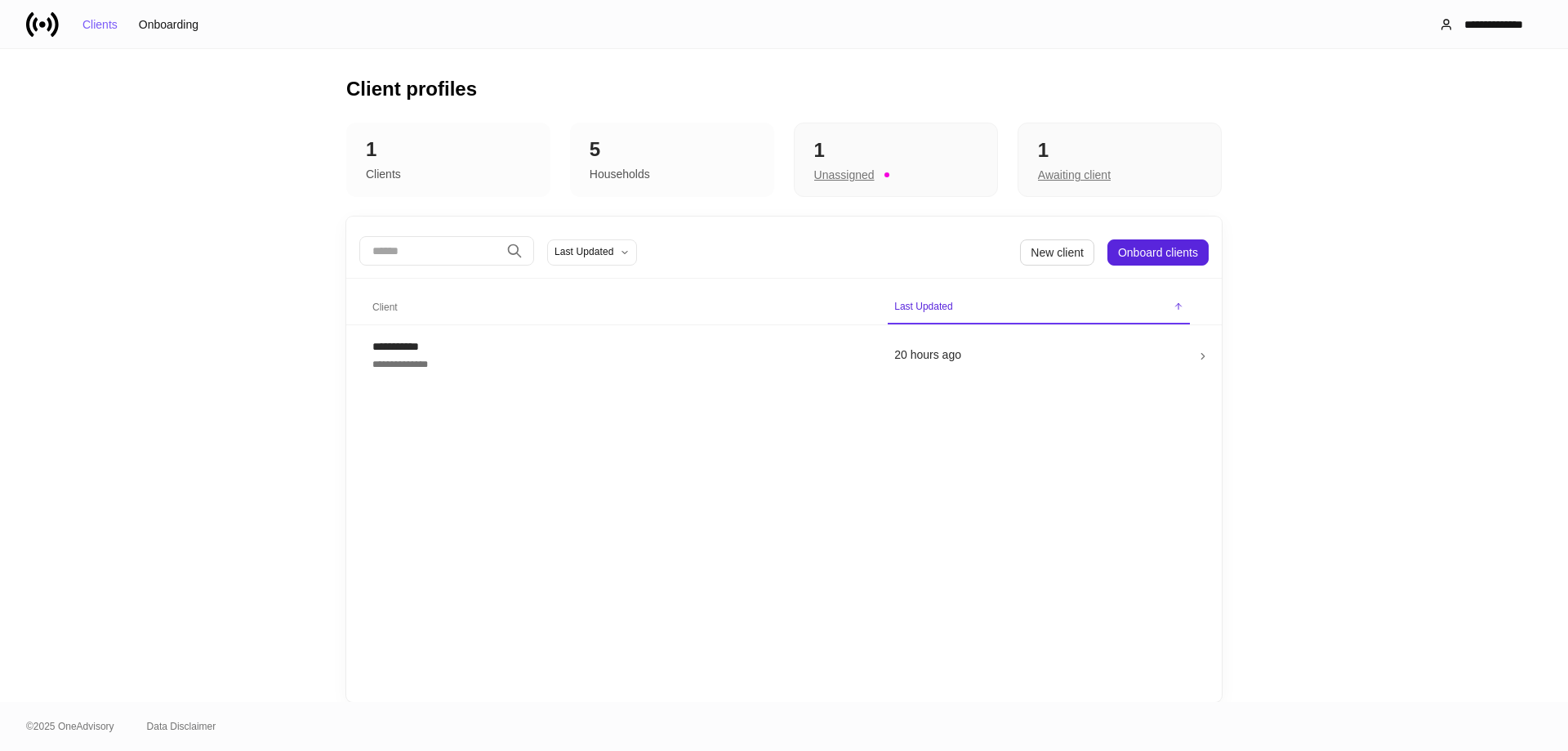 click on "5" at bounding box center (448, 150) 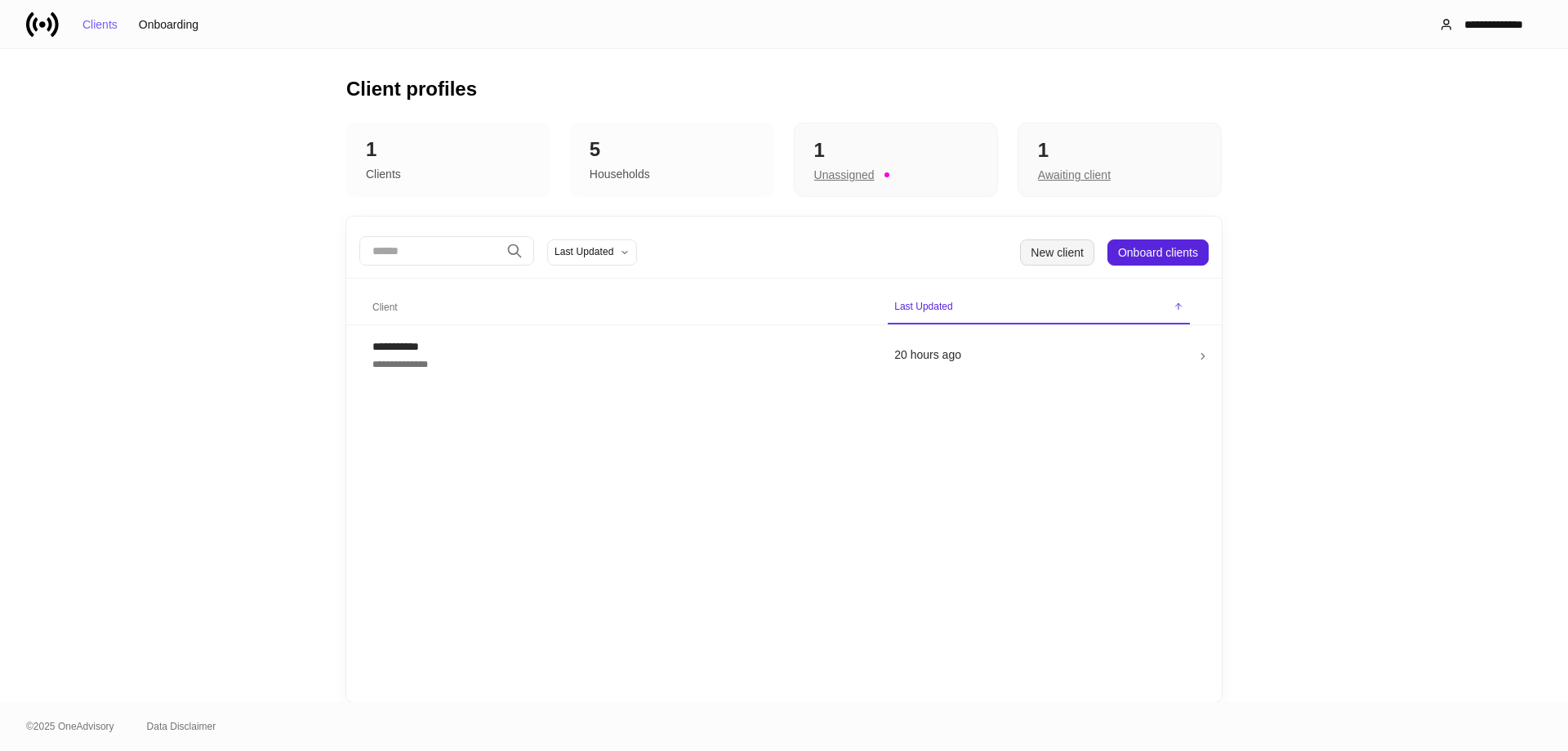 click on "New client" at bounding box center [1057, 253] 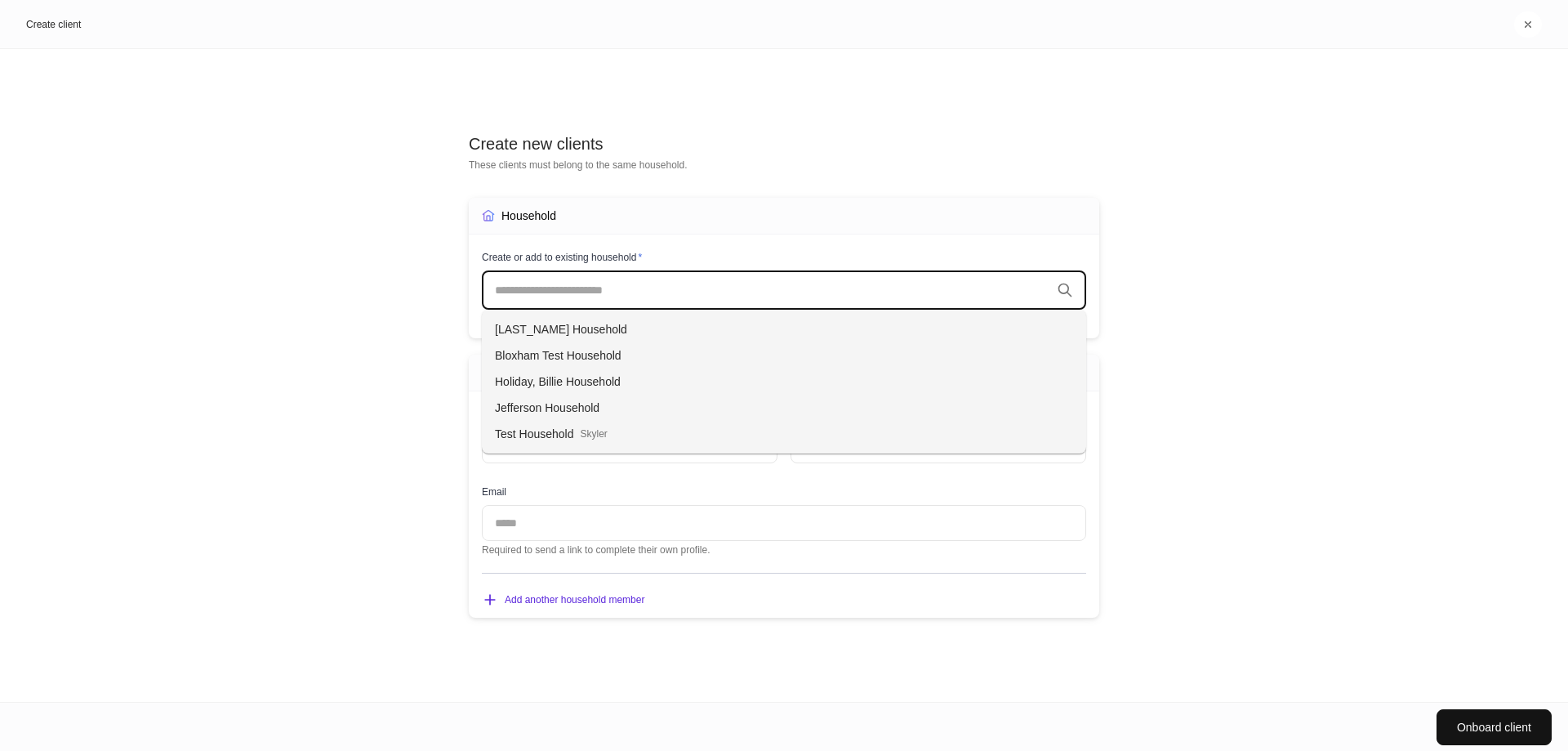click at bounding box center [773, 290] 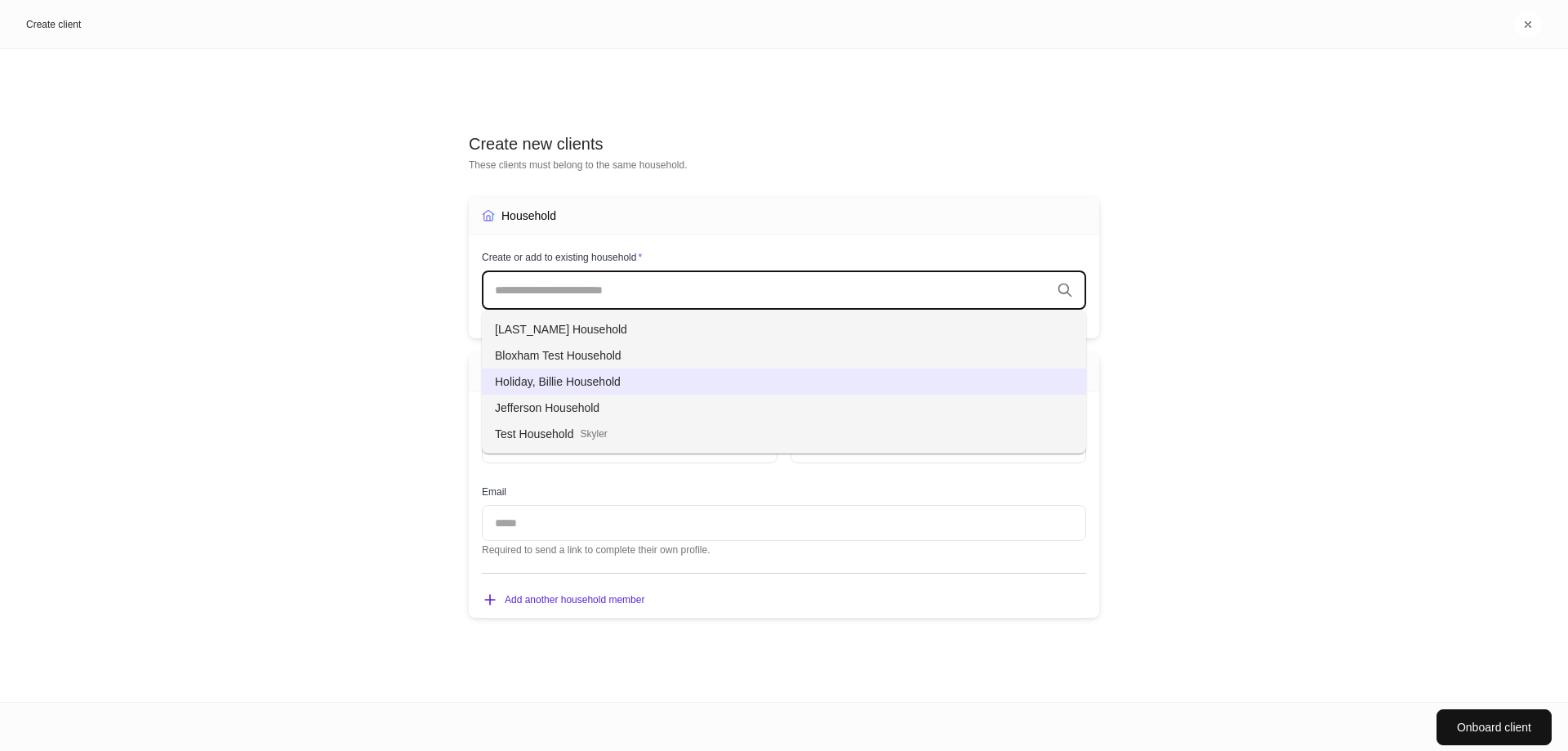 click on "Holiday, Billie Household" at bounding box center (558, 382) 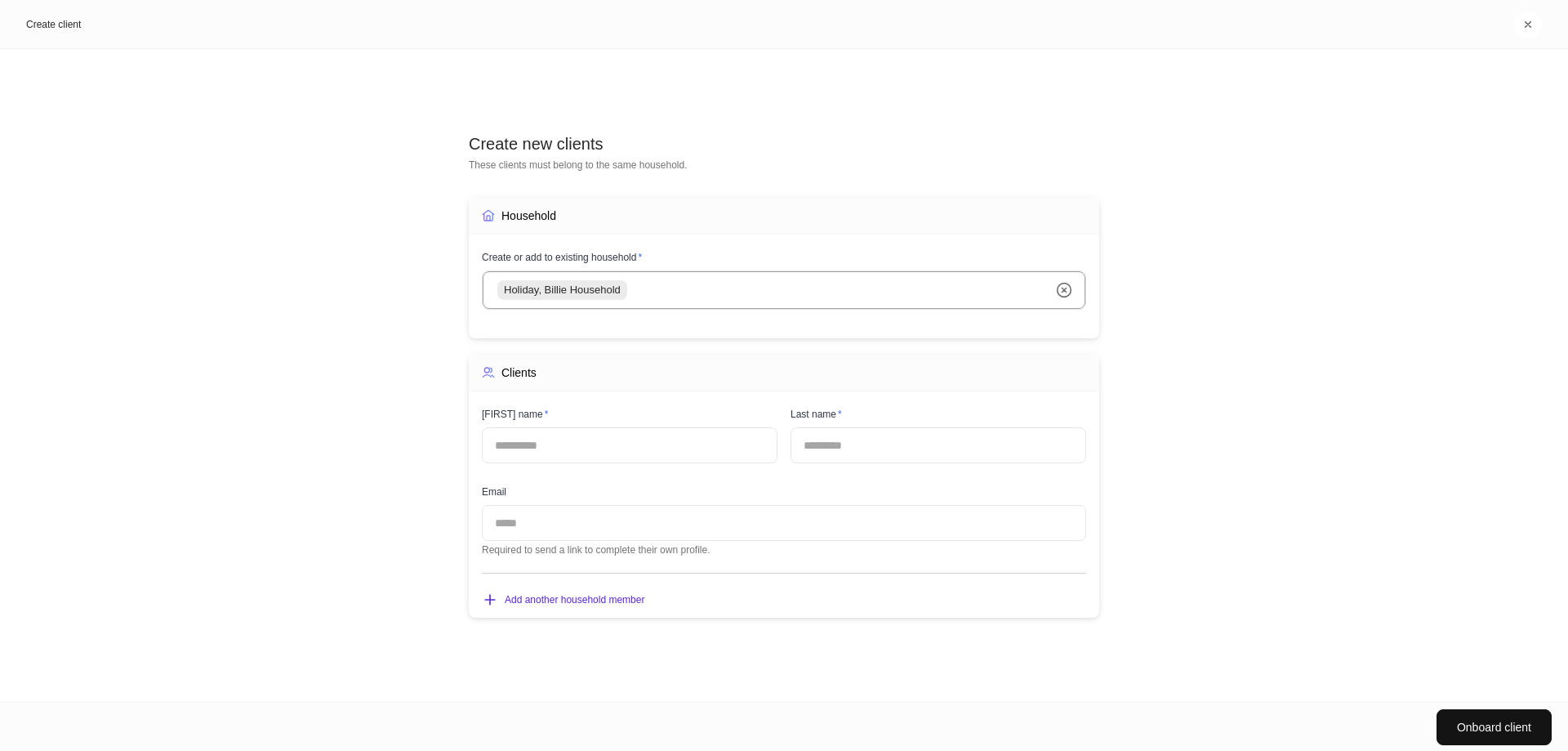 click at bounding box center [630, 445] 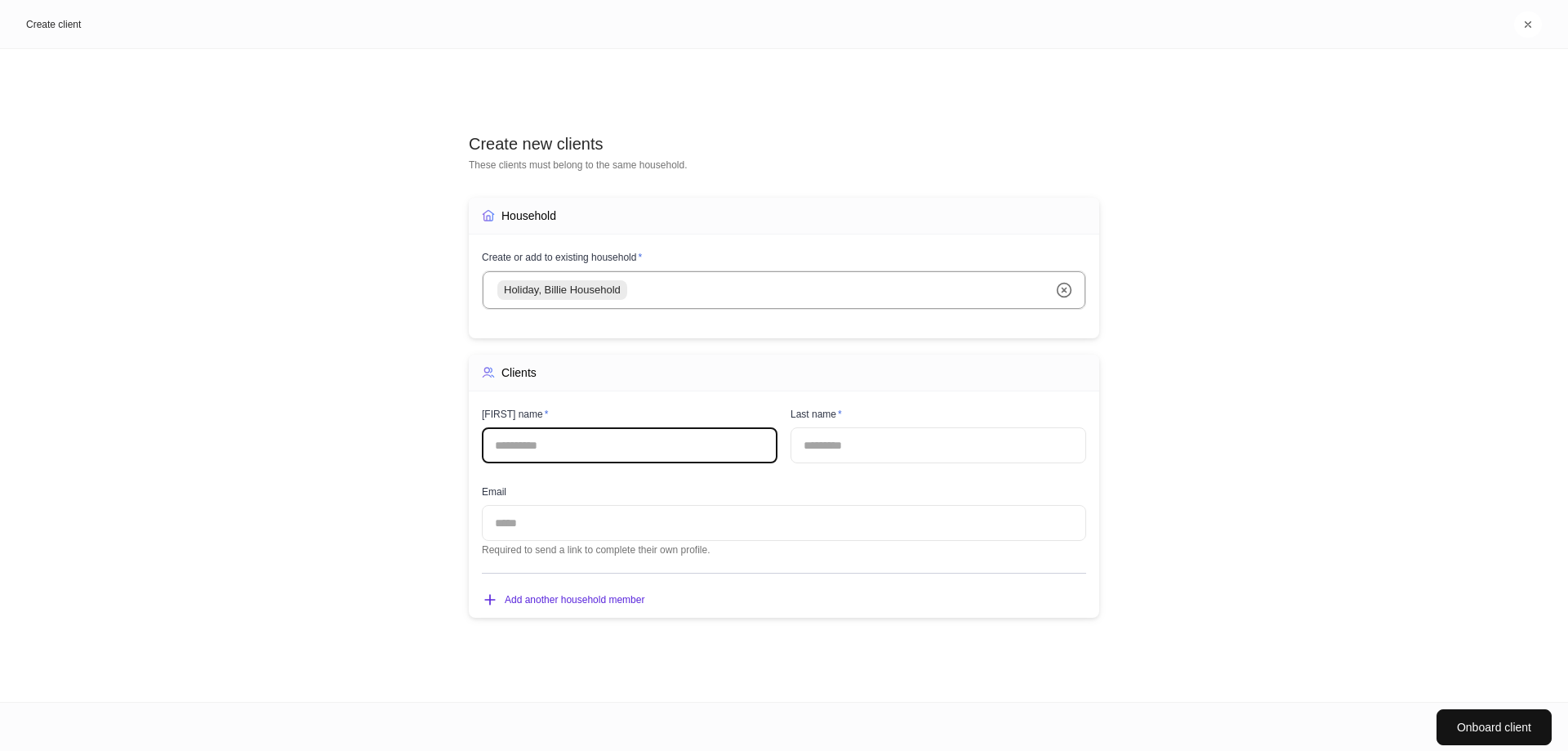 click on "First name * ​" at bounding box center [623, 427] 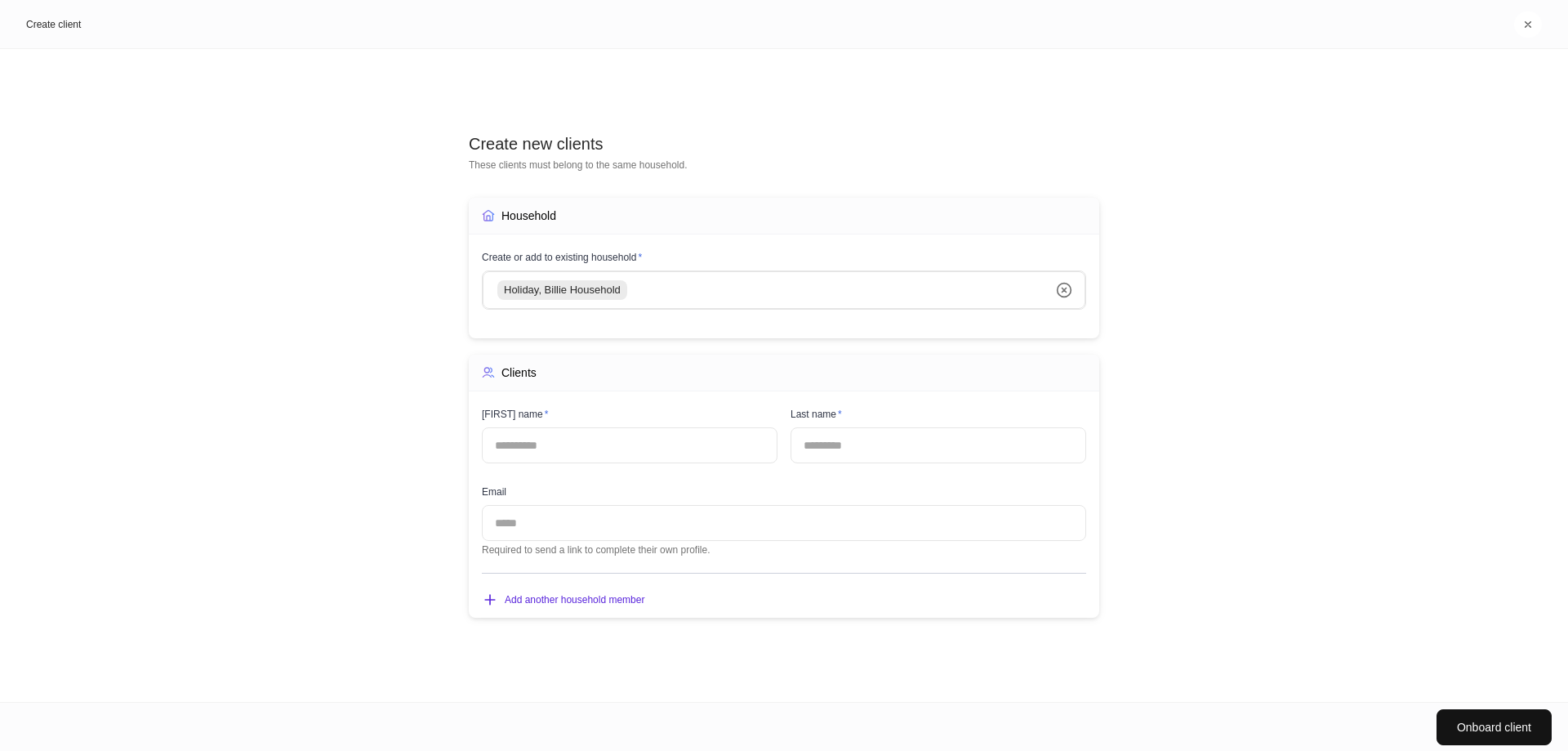 click at bounding box center (1064, 290) 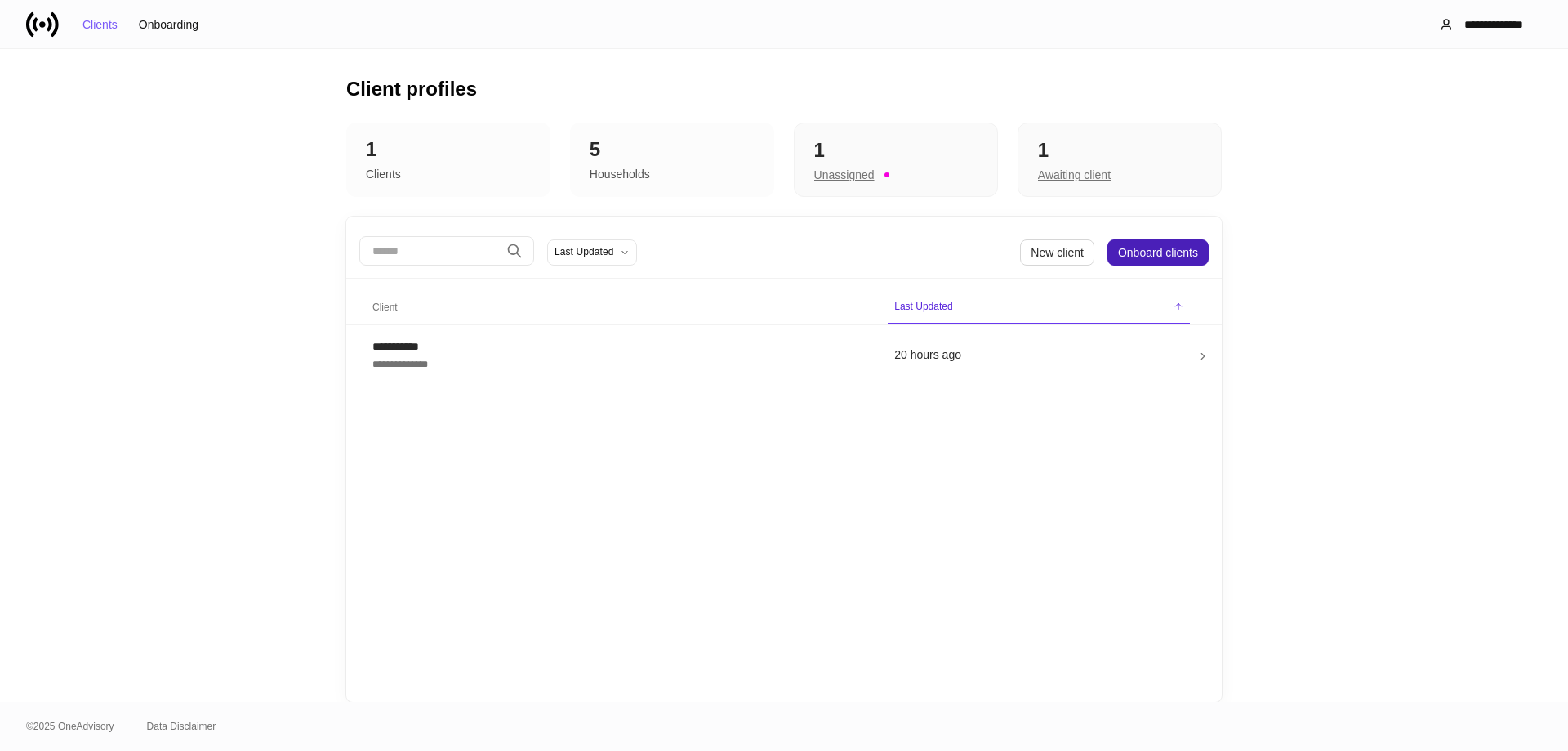 click on "Onboard clients" at bounding box center (1158, 253) 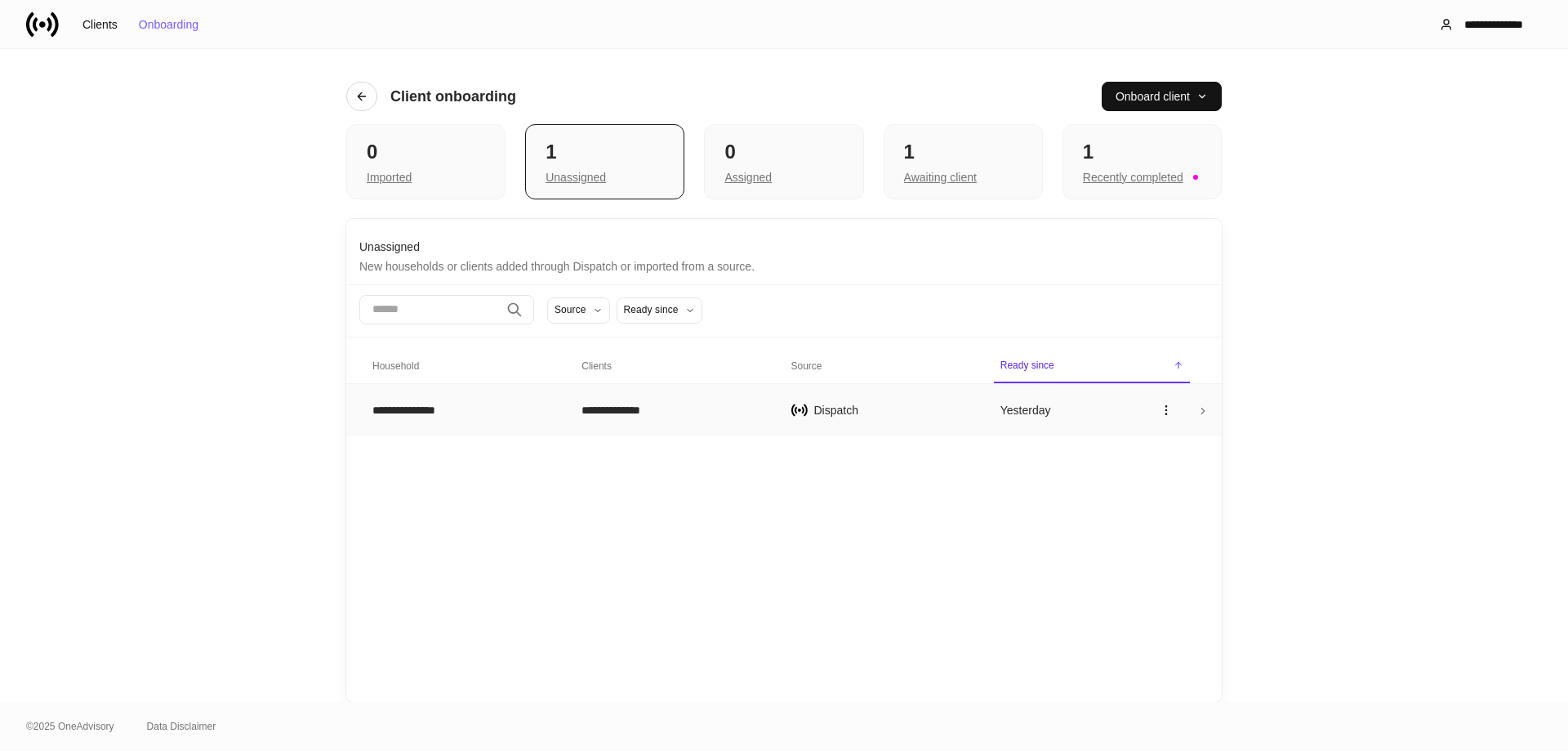 click at bounding box center [1203, 411] 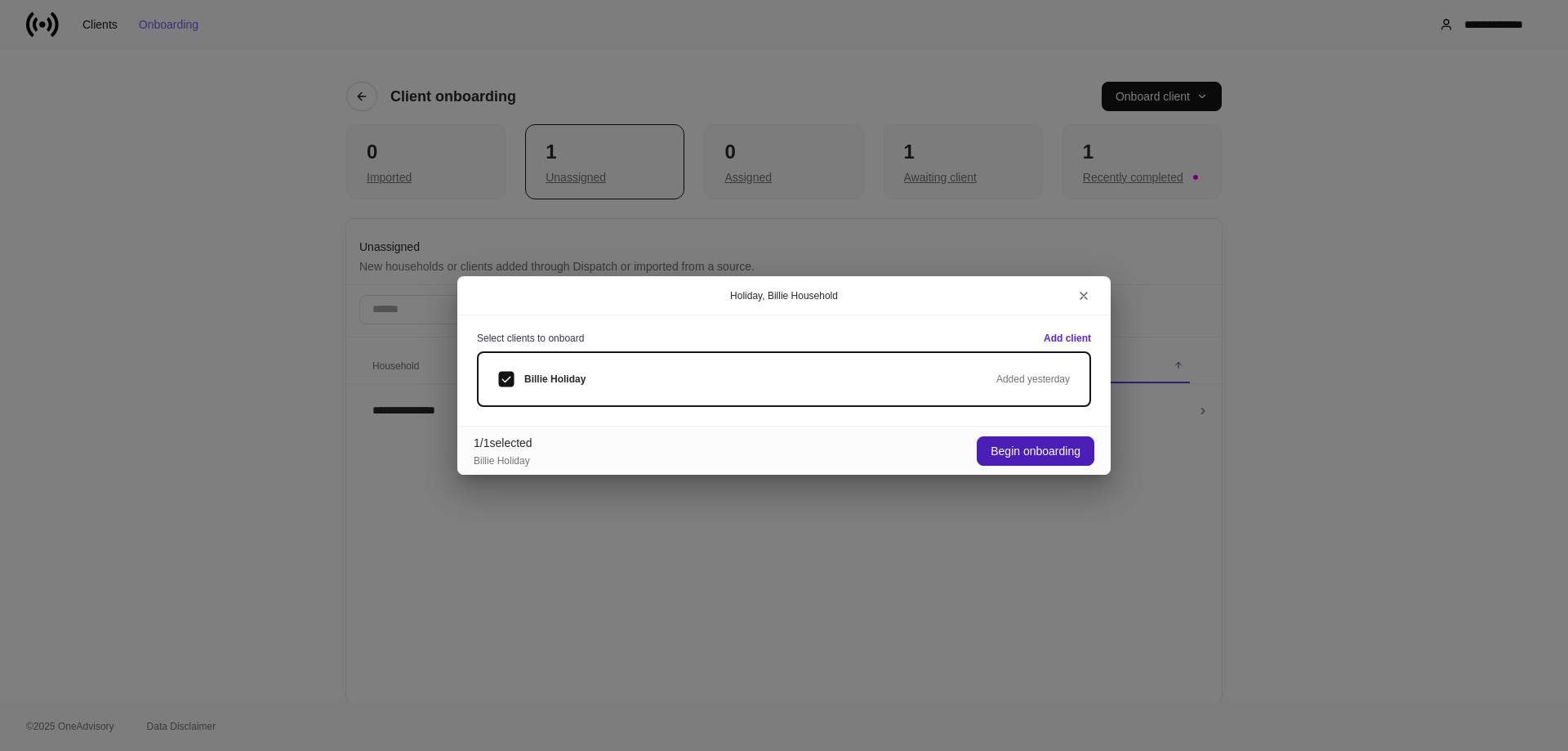 click on "Begin onboarding" at bounding box center (1036, 451) 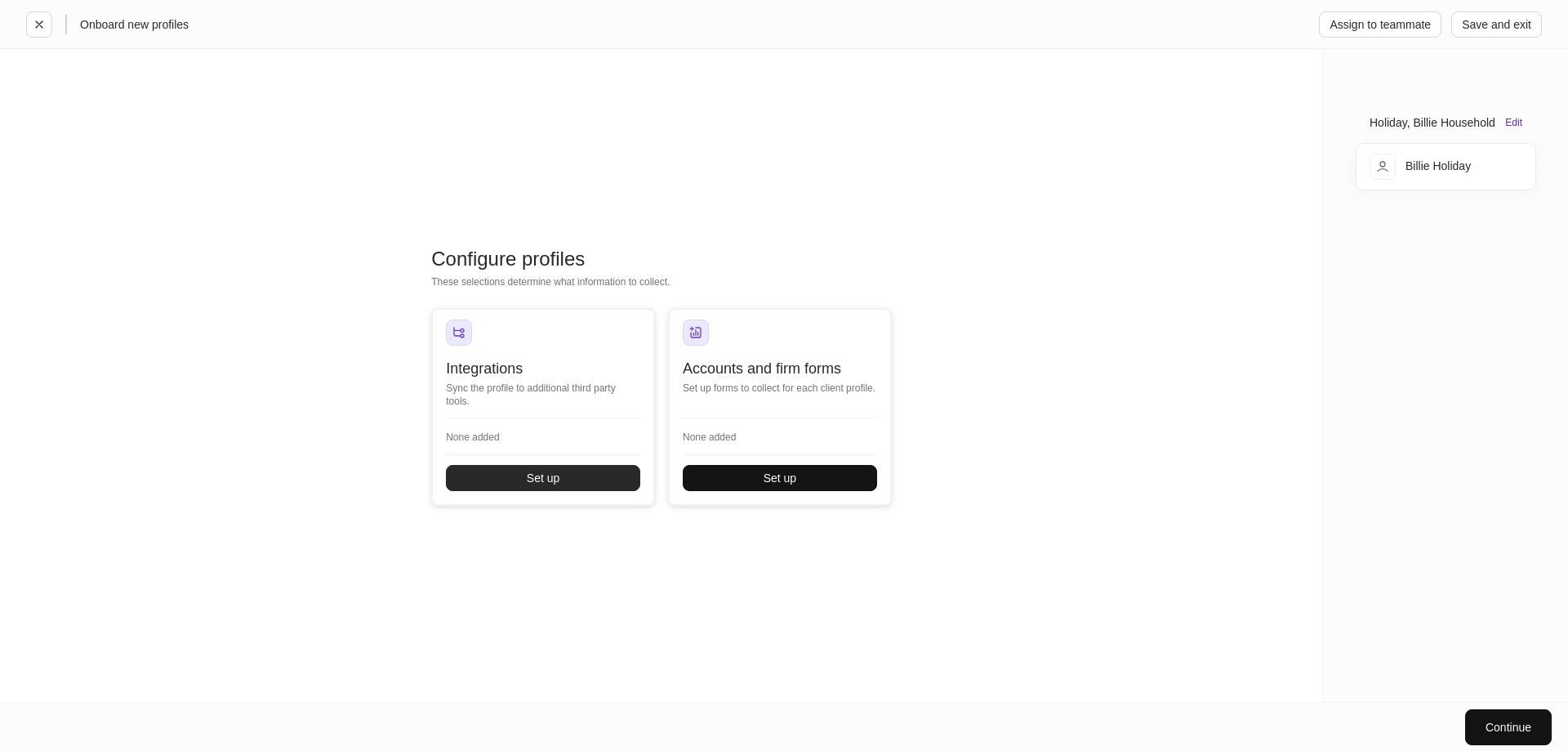 click on "Set up" at bounding box center (543, 478) 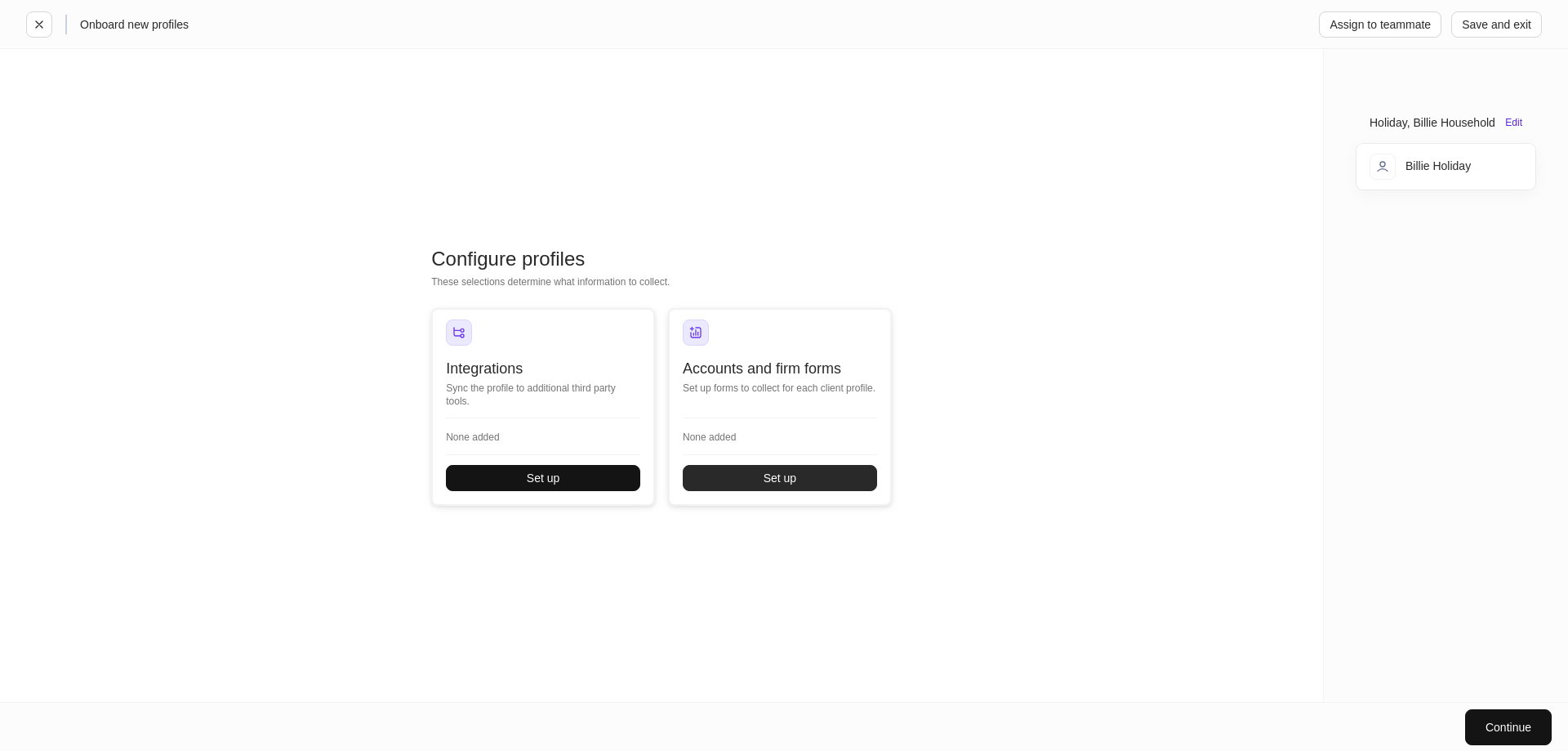 click on "Set up" at bounding box center (780, 478) 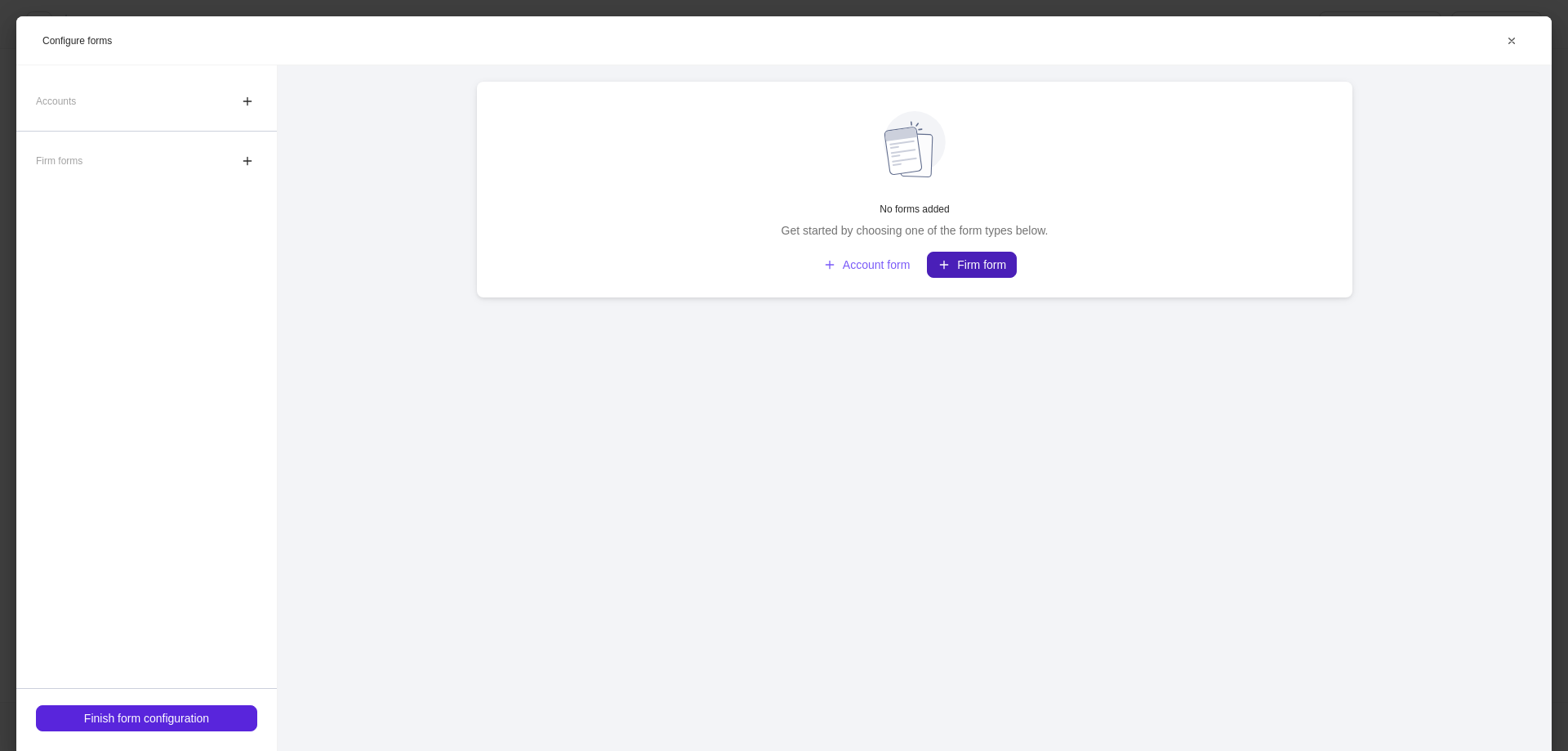 click on "Firm form" at bounding box center (972, 265) 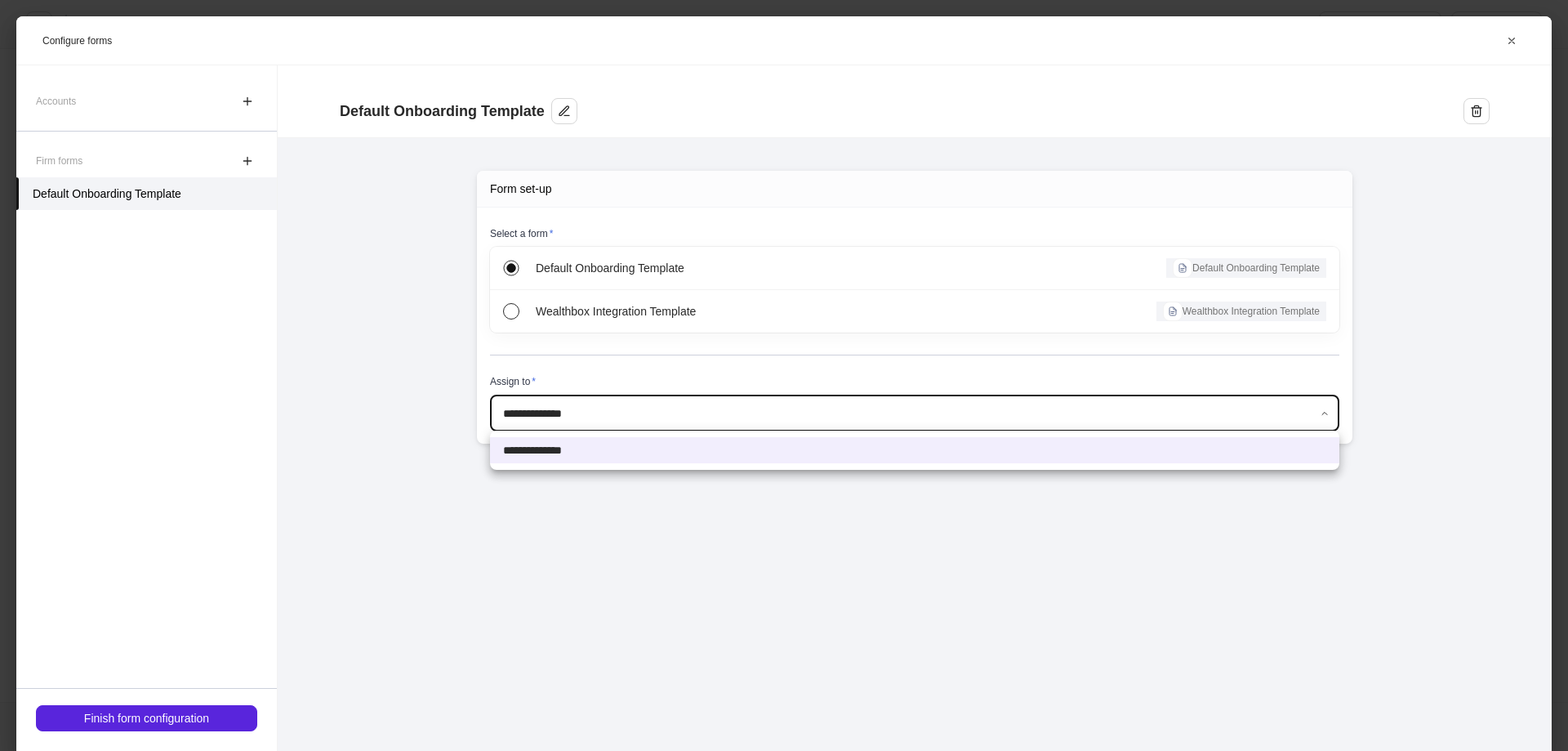click on "**********" at bounding box center (784, 375) 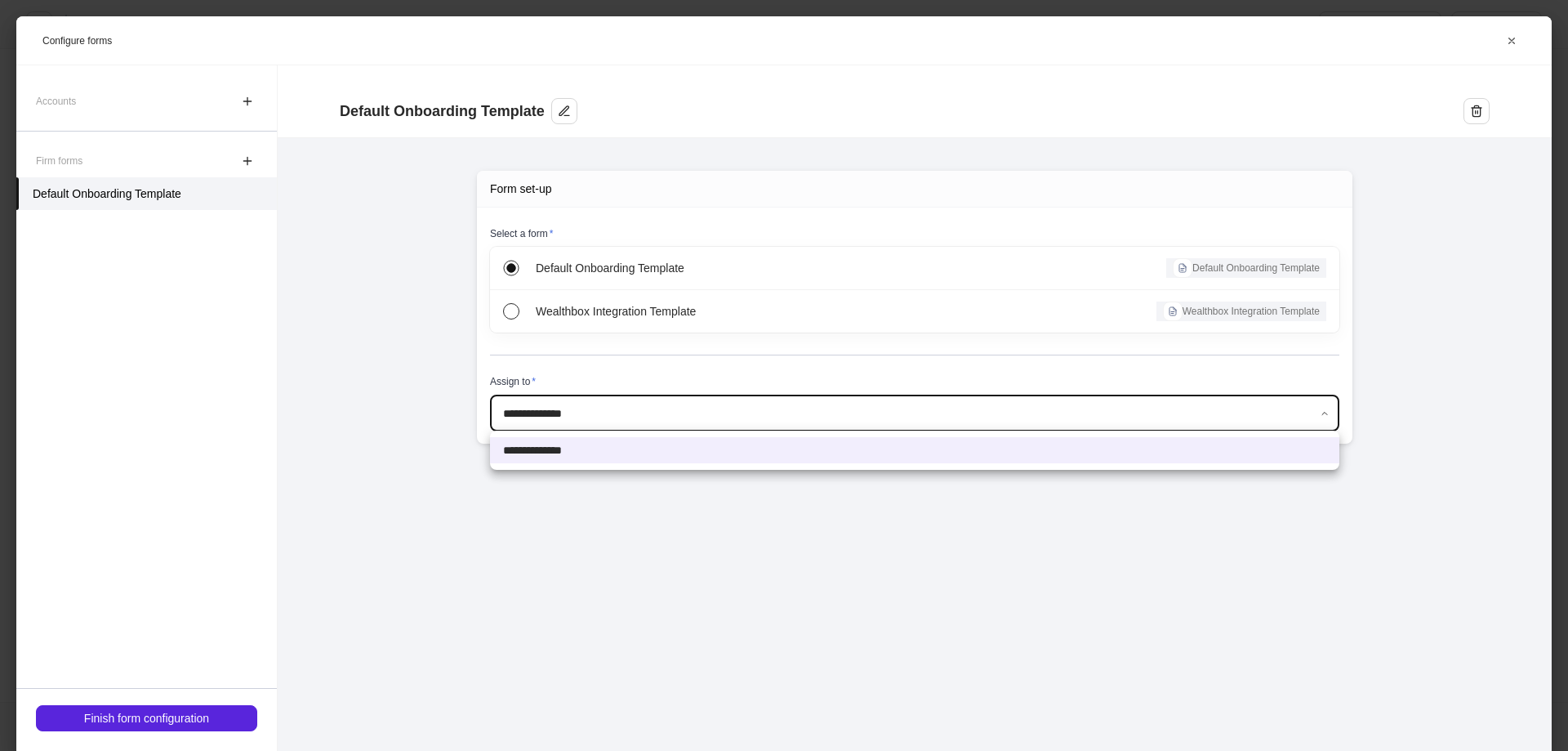 drag, startPoint x: 1260, startPoint y: 407, endPoint x: 1078, endPoint y: 365, distance: 186.7833 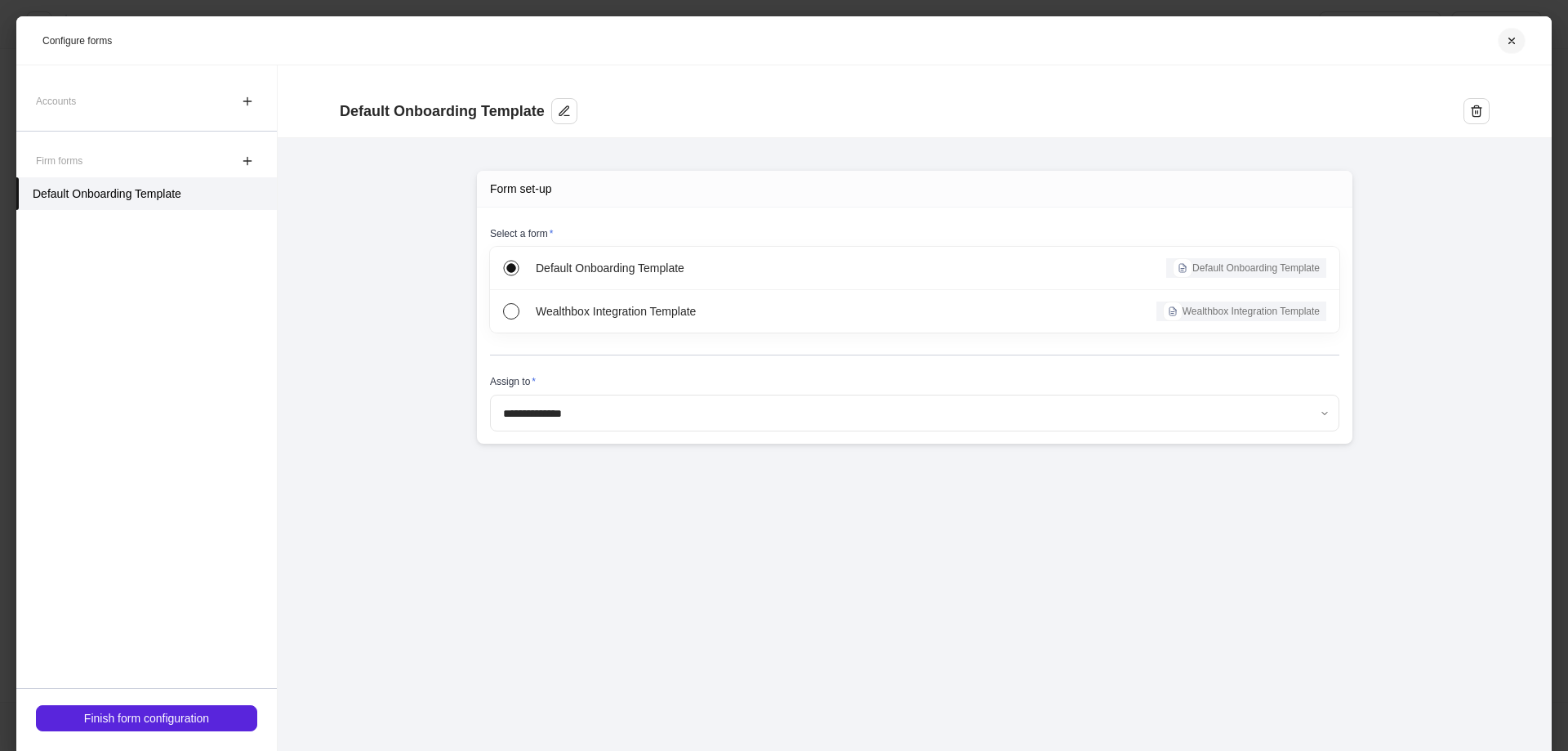 click at bounding box center [1512, 41] 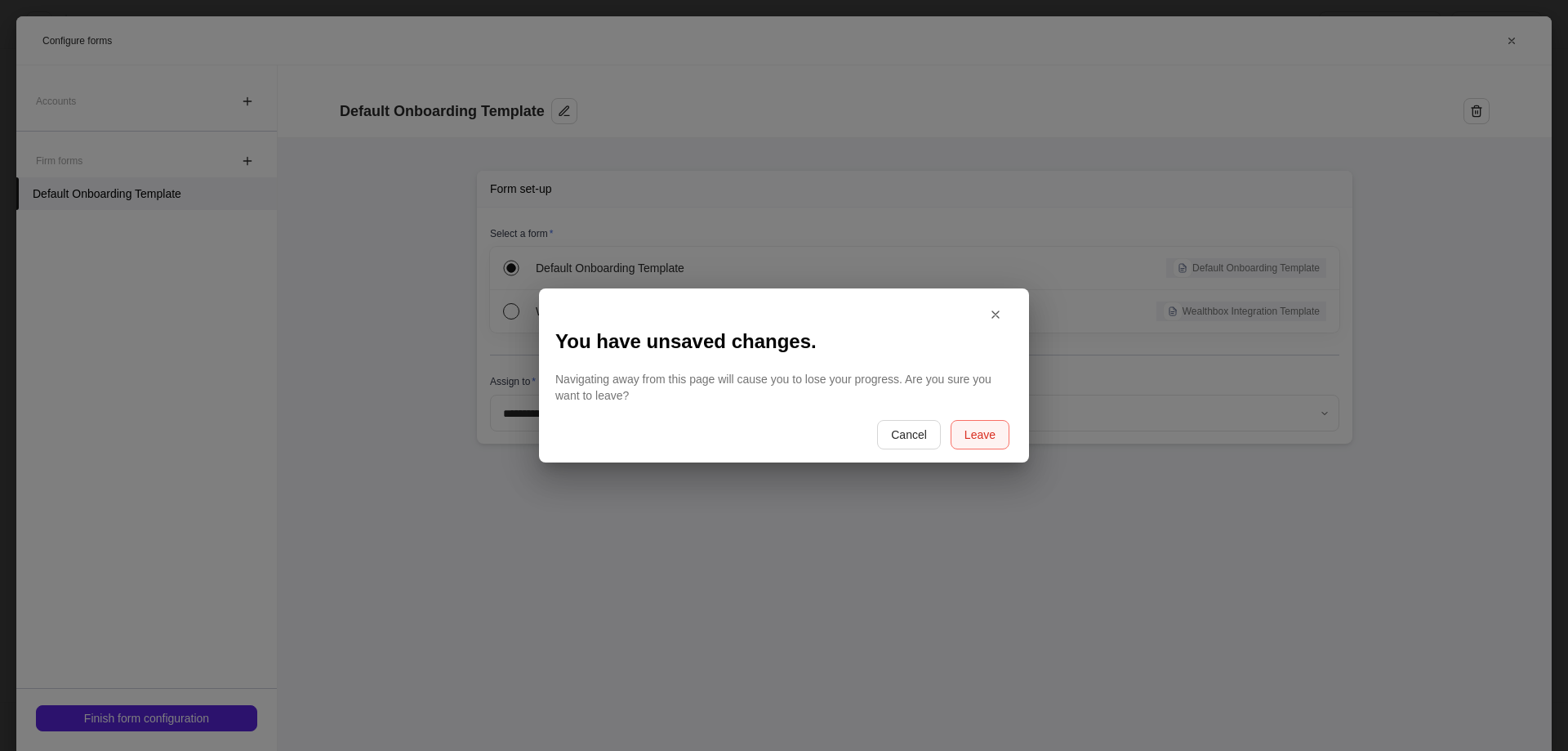 click on "Leave" at bounding box center [980, 435] 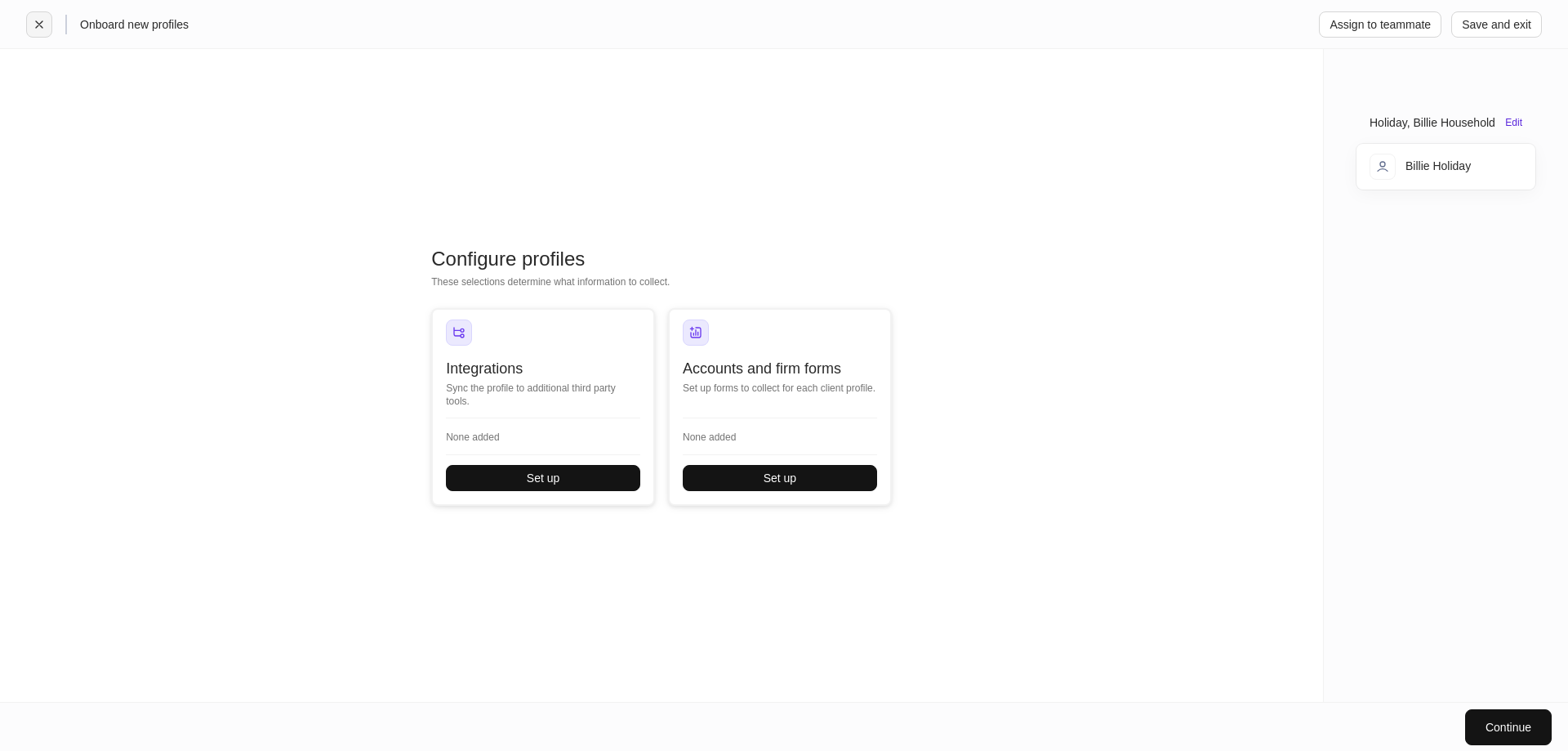 click at bounding box center (39, 25) 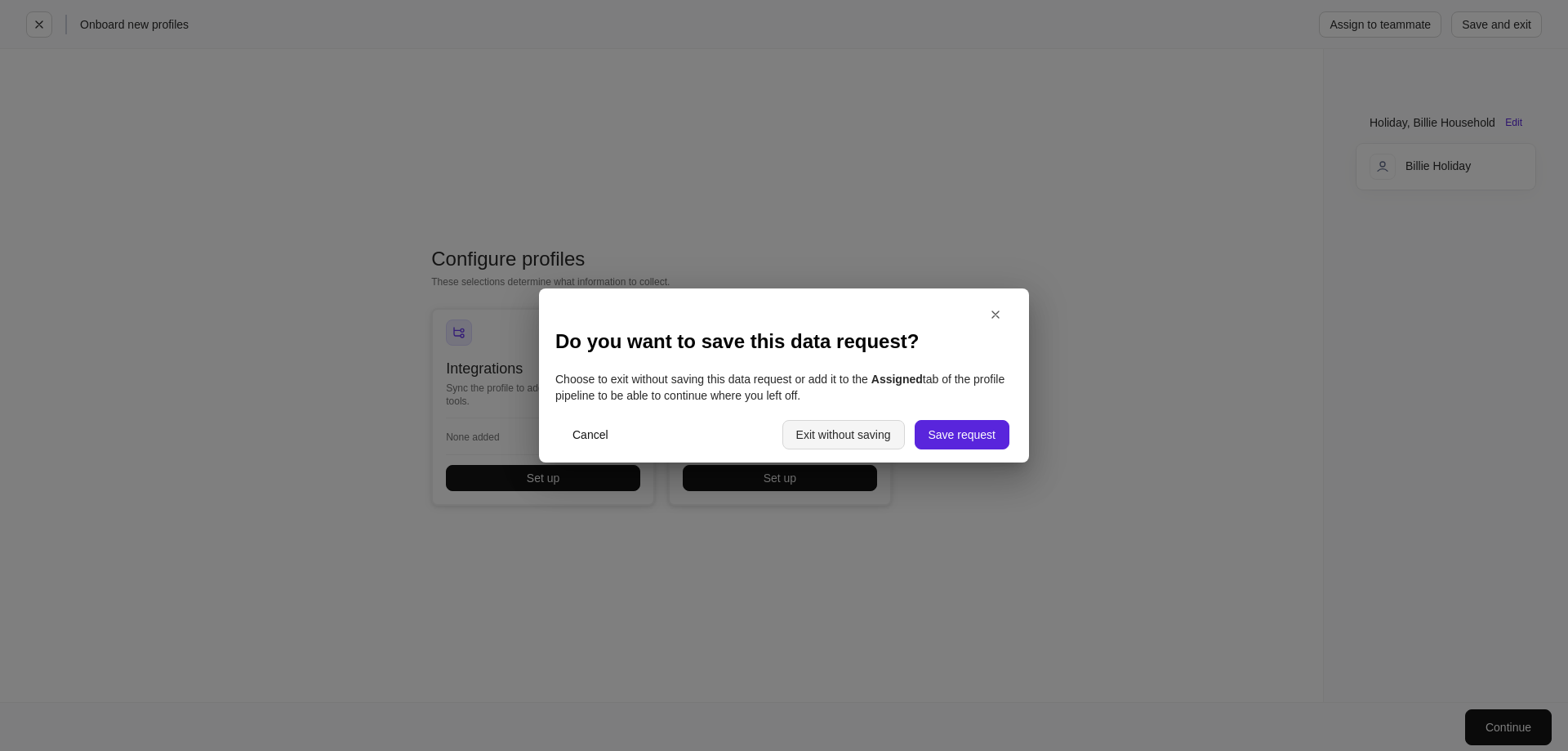 click on "Exit without saving" at bounding box center (844, 435) 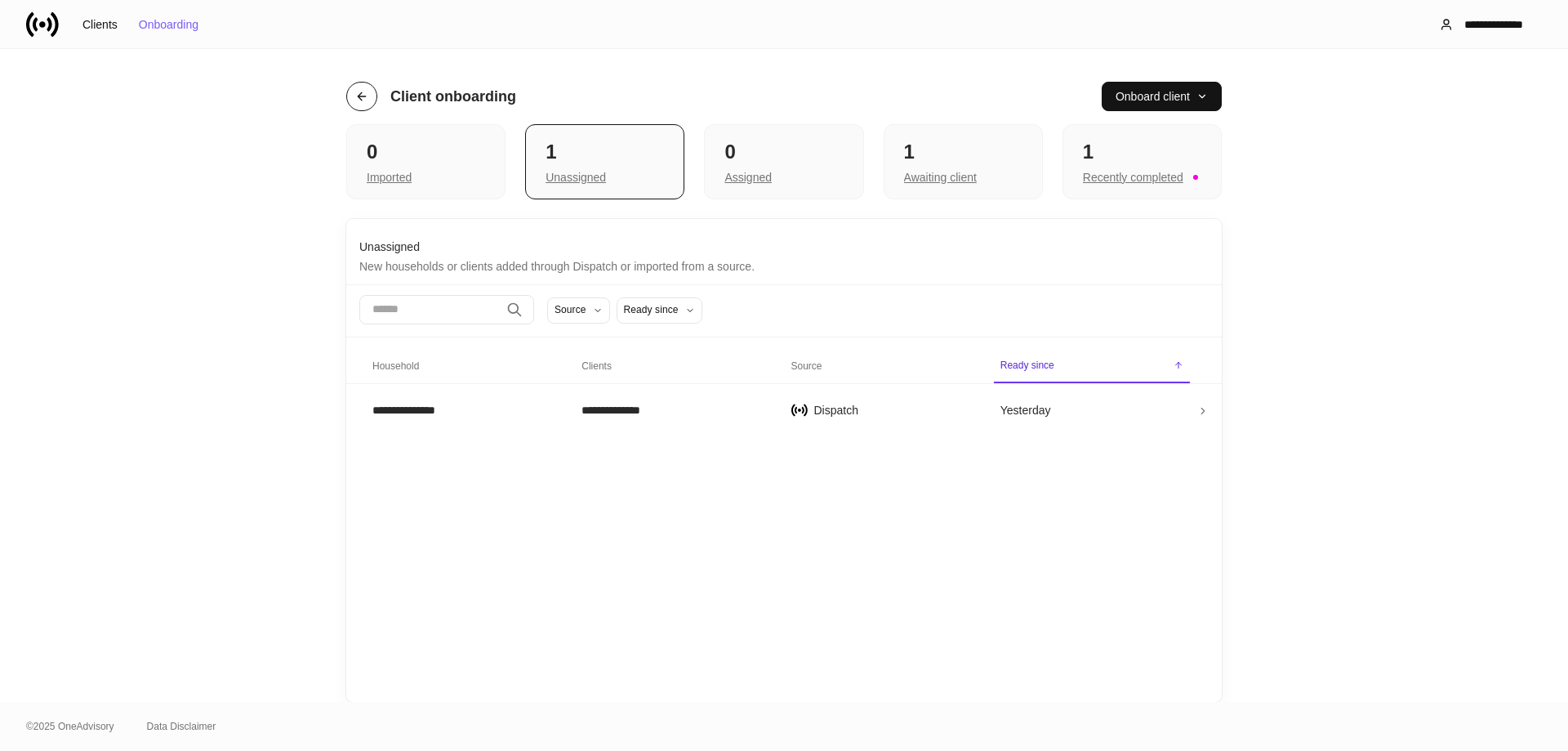 click at bounding box center [362, 96] 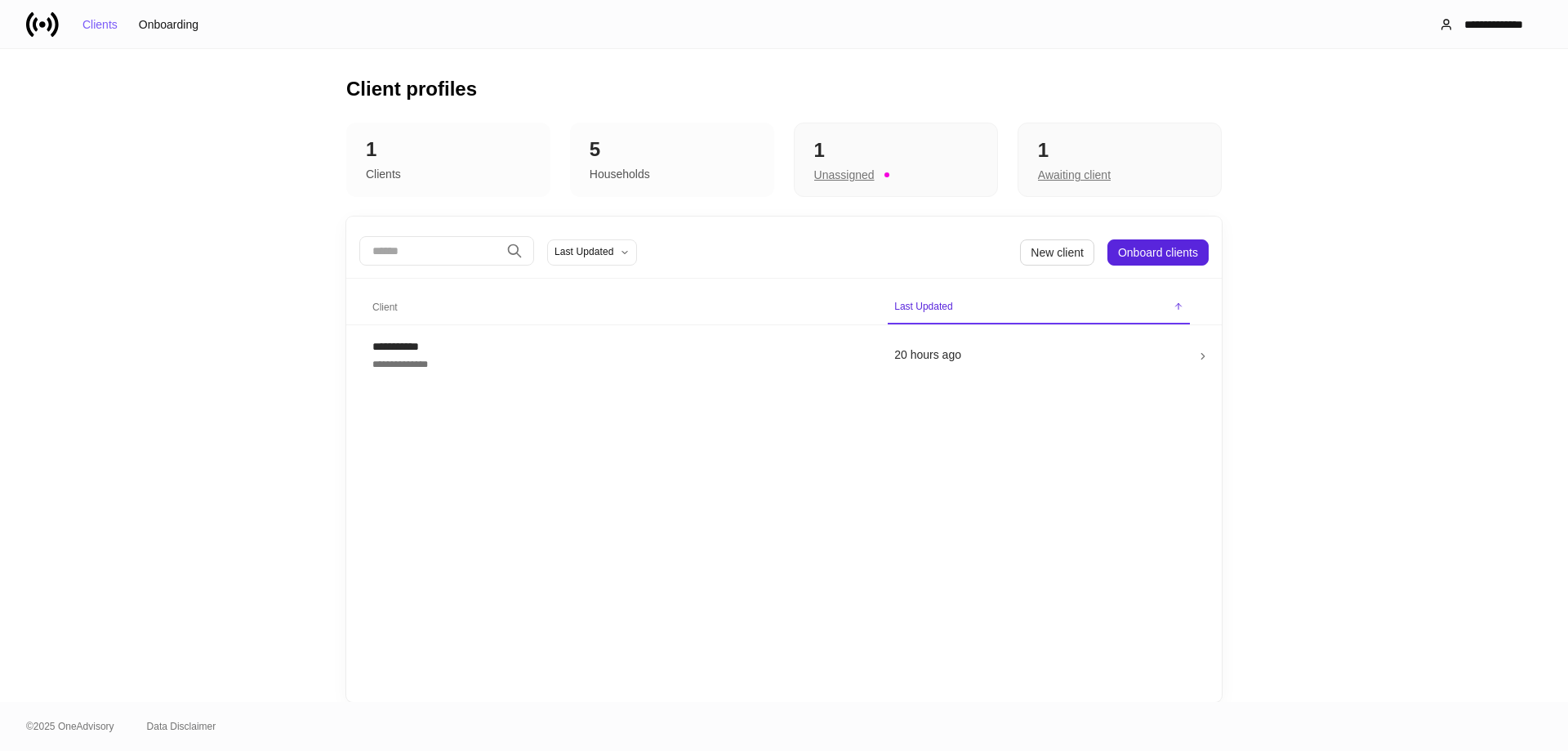 drag, startPoint x: 399, startPoint y: 168, endPoint x: 357, endPoint y: 157, distance: 43.41659 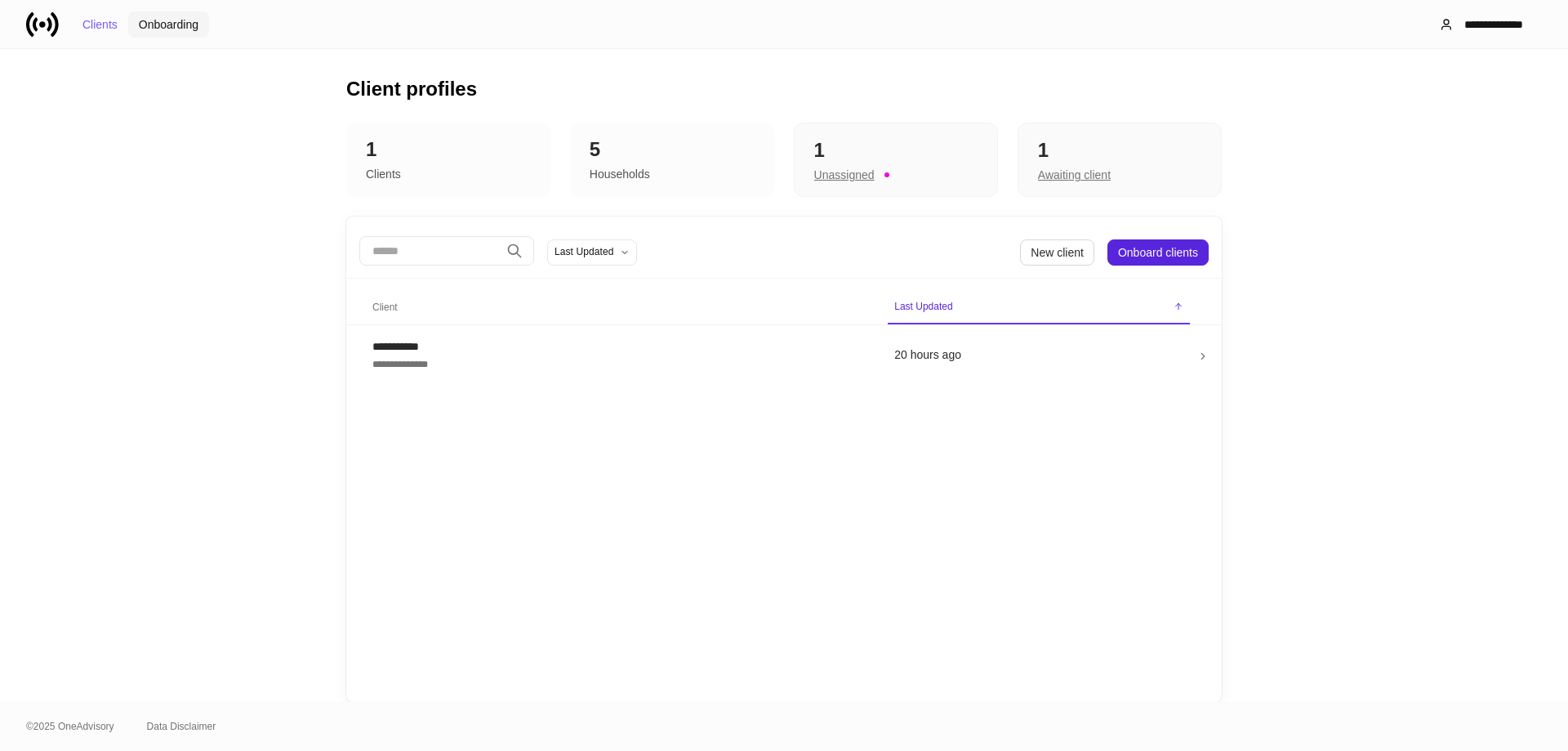 click on "Onboarding" at bounding box center [168, 25] 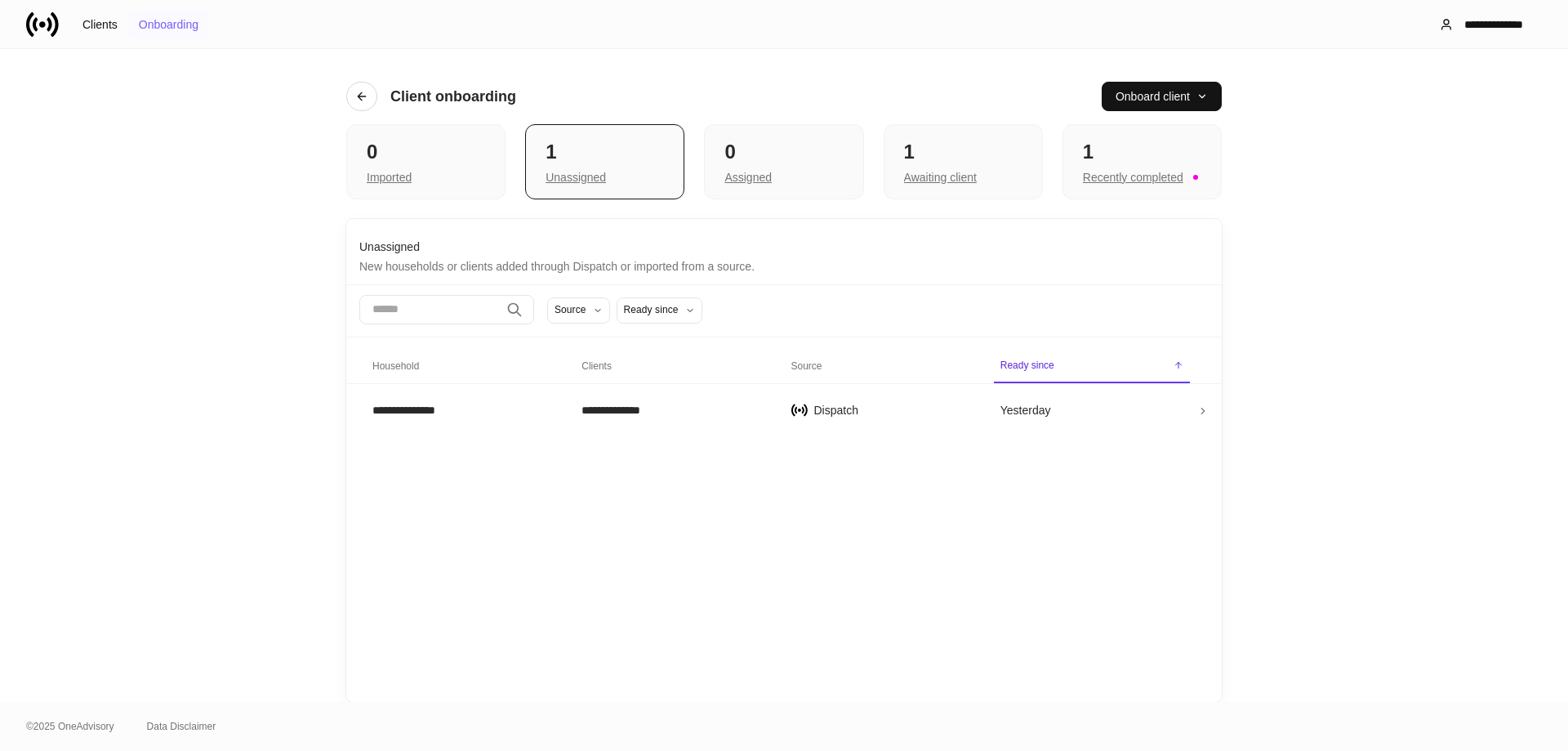 click on "Onboarding" at bounding box center [168, 25] 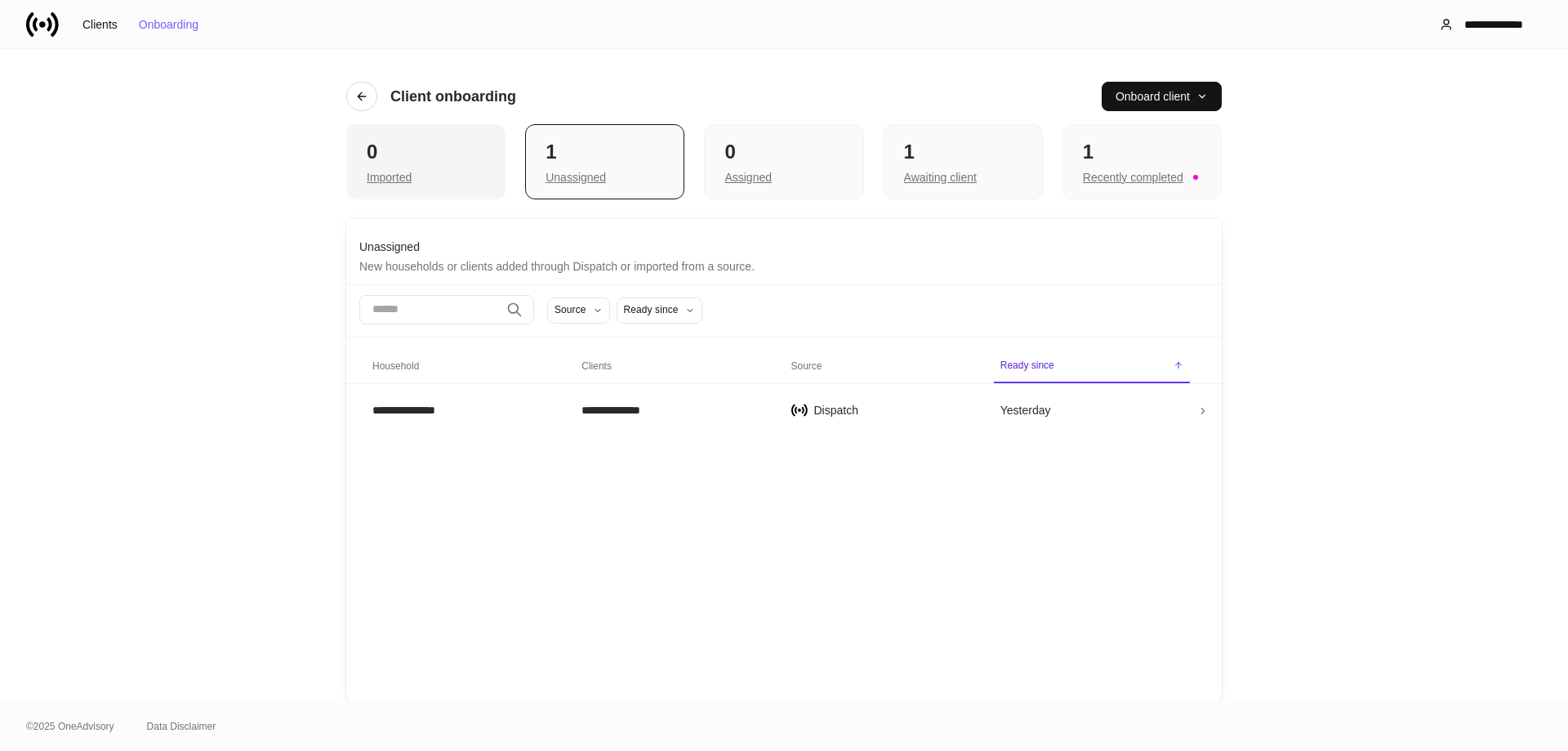 click on "Imported" at bounding box center (389, 177) 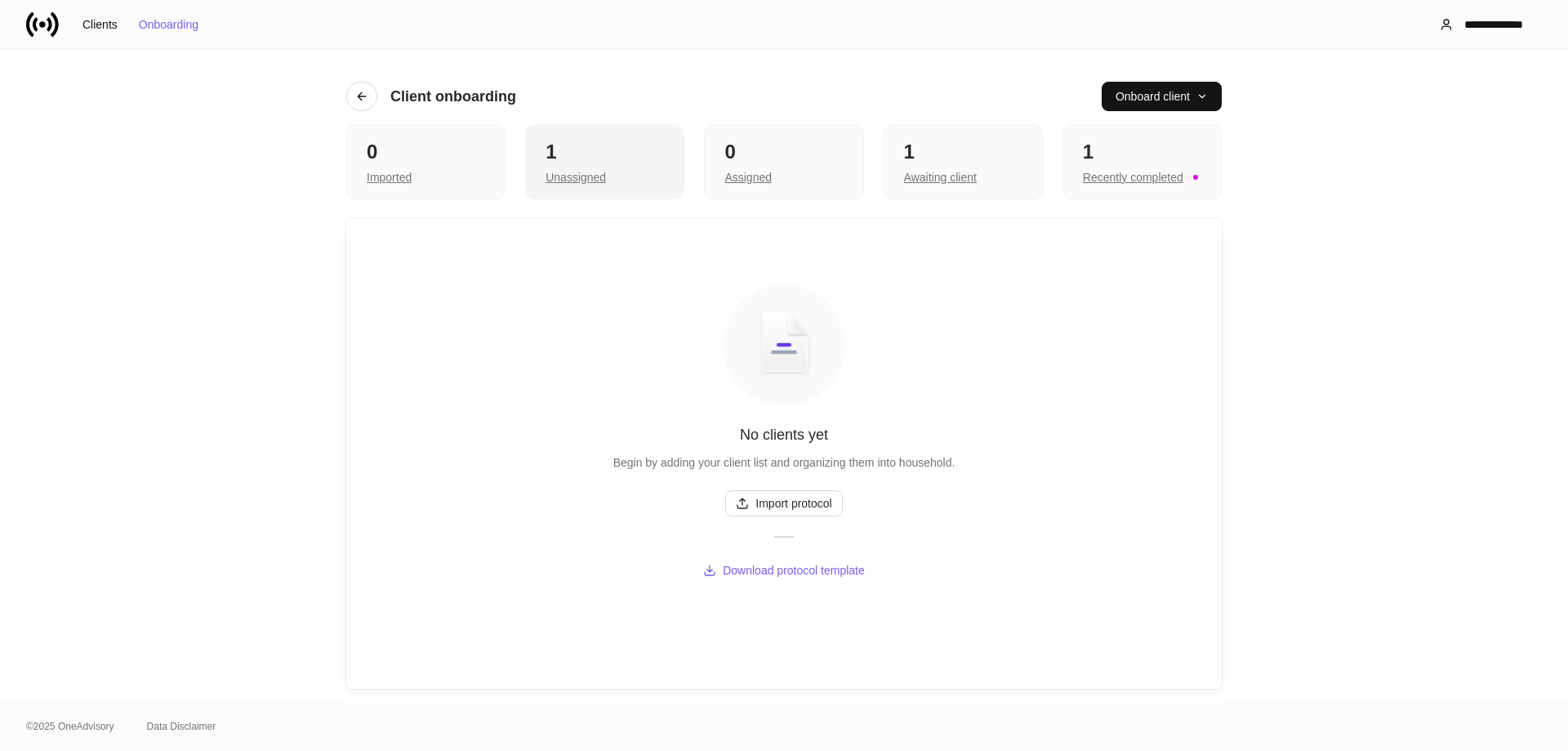 click on "Unassigned" at bounding box center (389, 177) 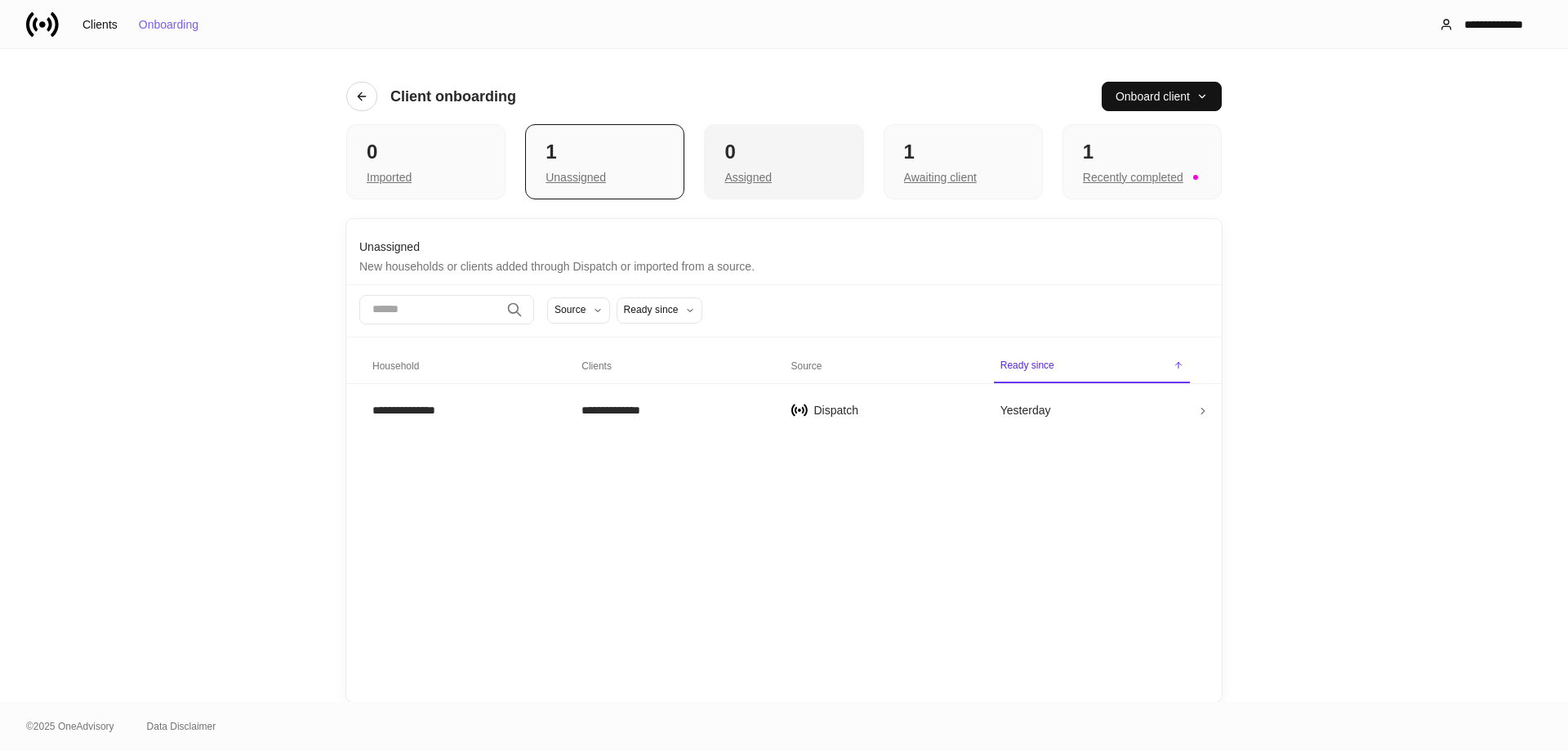 click on "Assigned" at bounding box center [389, 177] 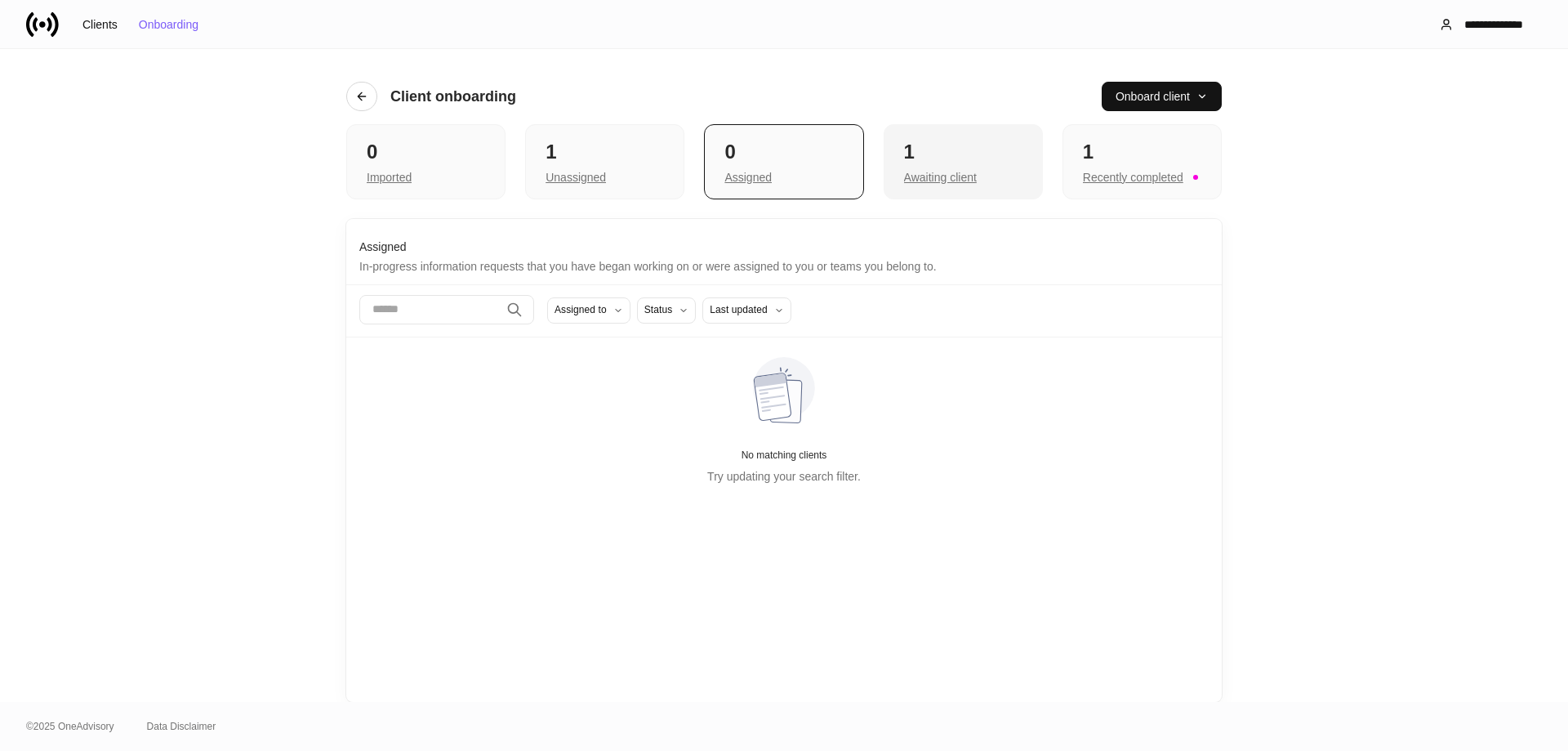 click on "Awaiting client" at bounding box center (389, 177) 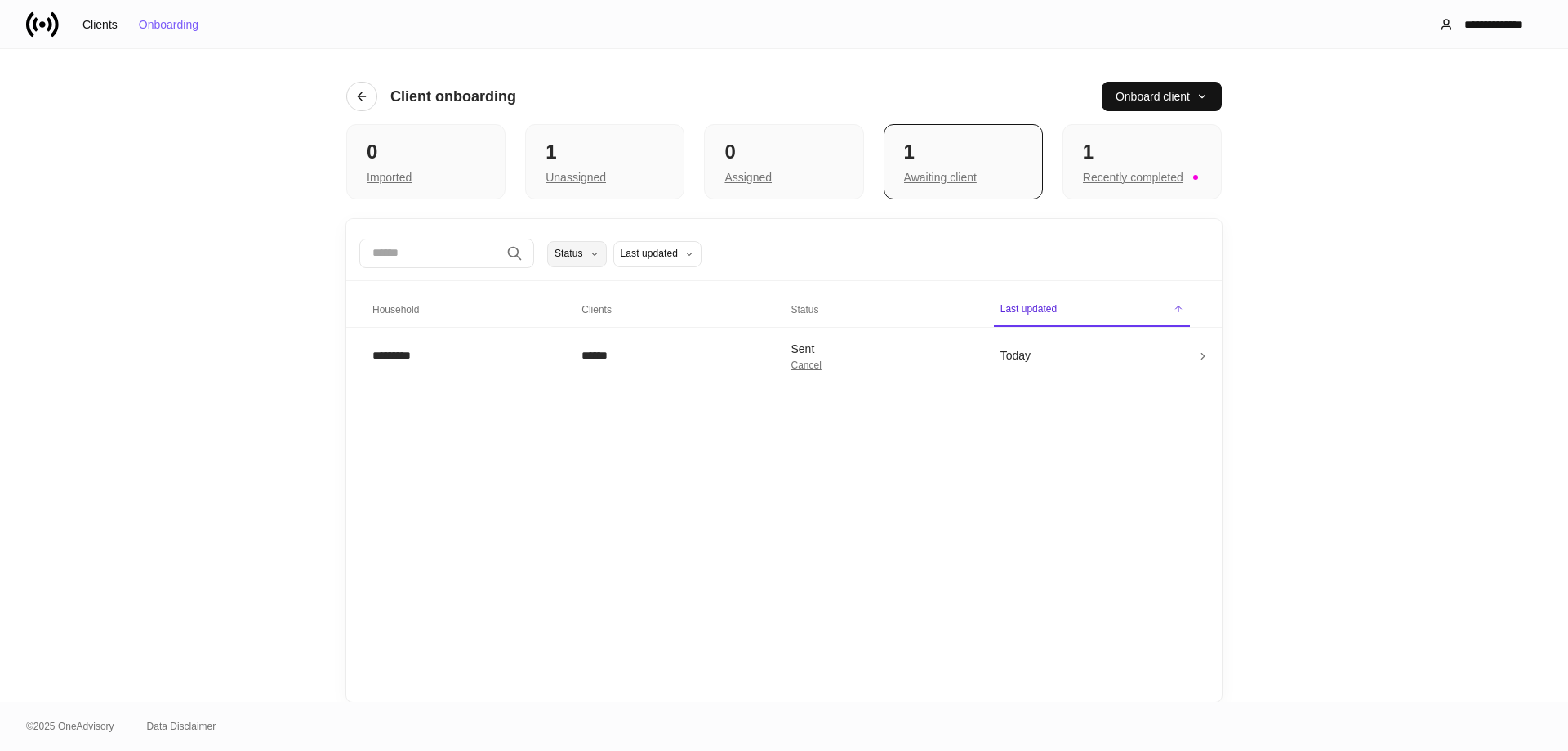 click on "Status" at bounding box center (568, 254) 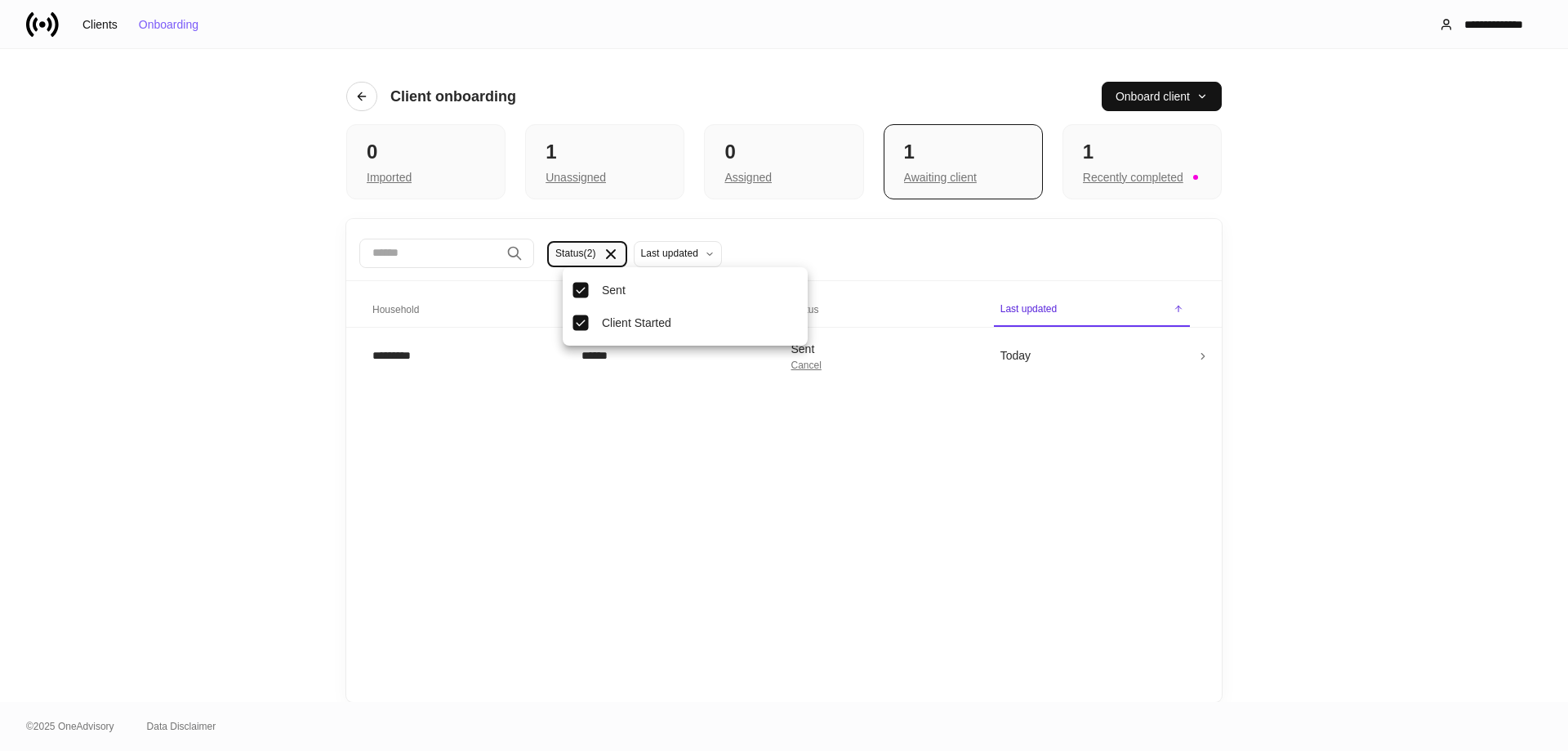 click at bounding box center (784, 375) 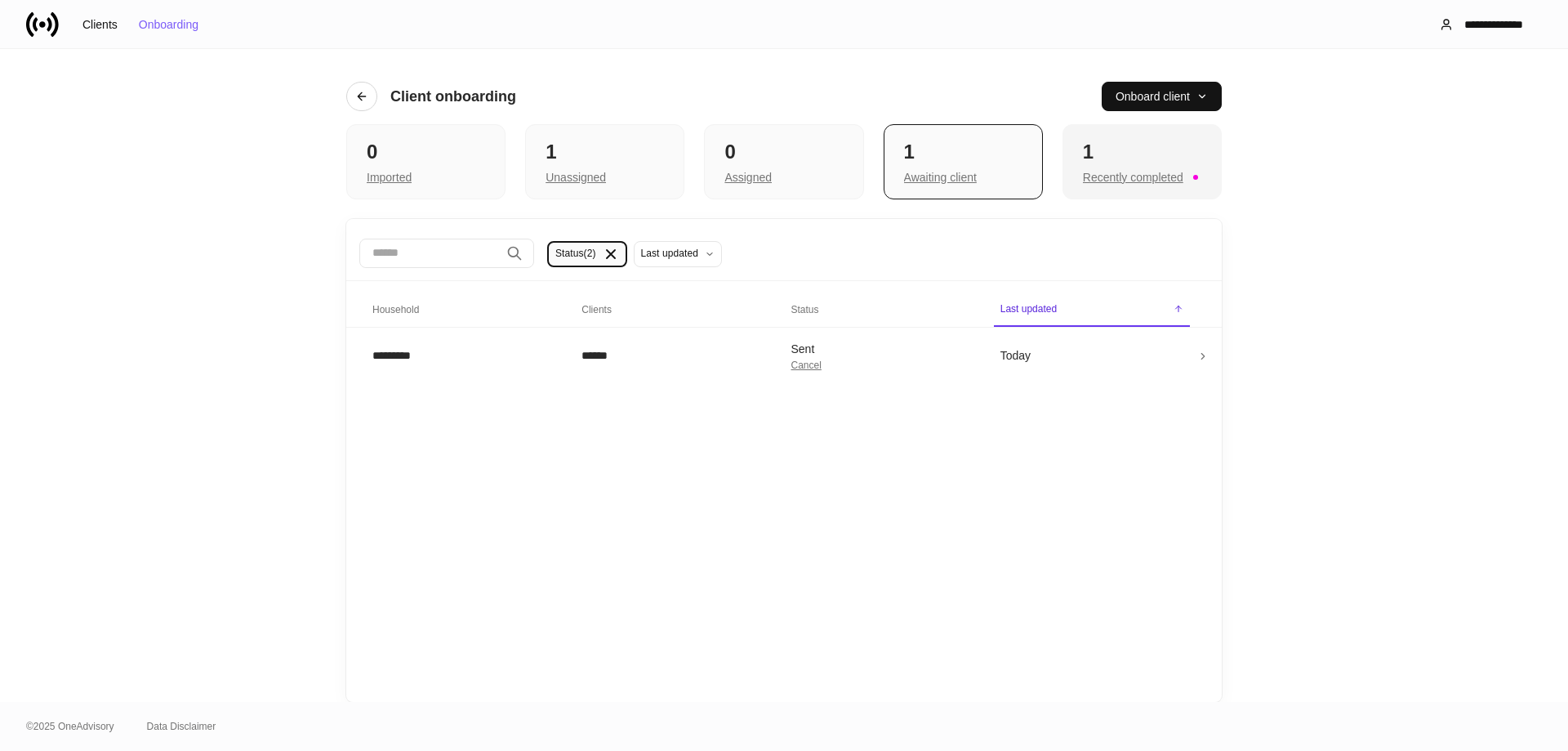click on "Recently completed" at bounding box center (389, 177) 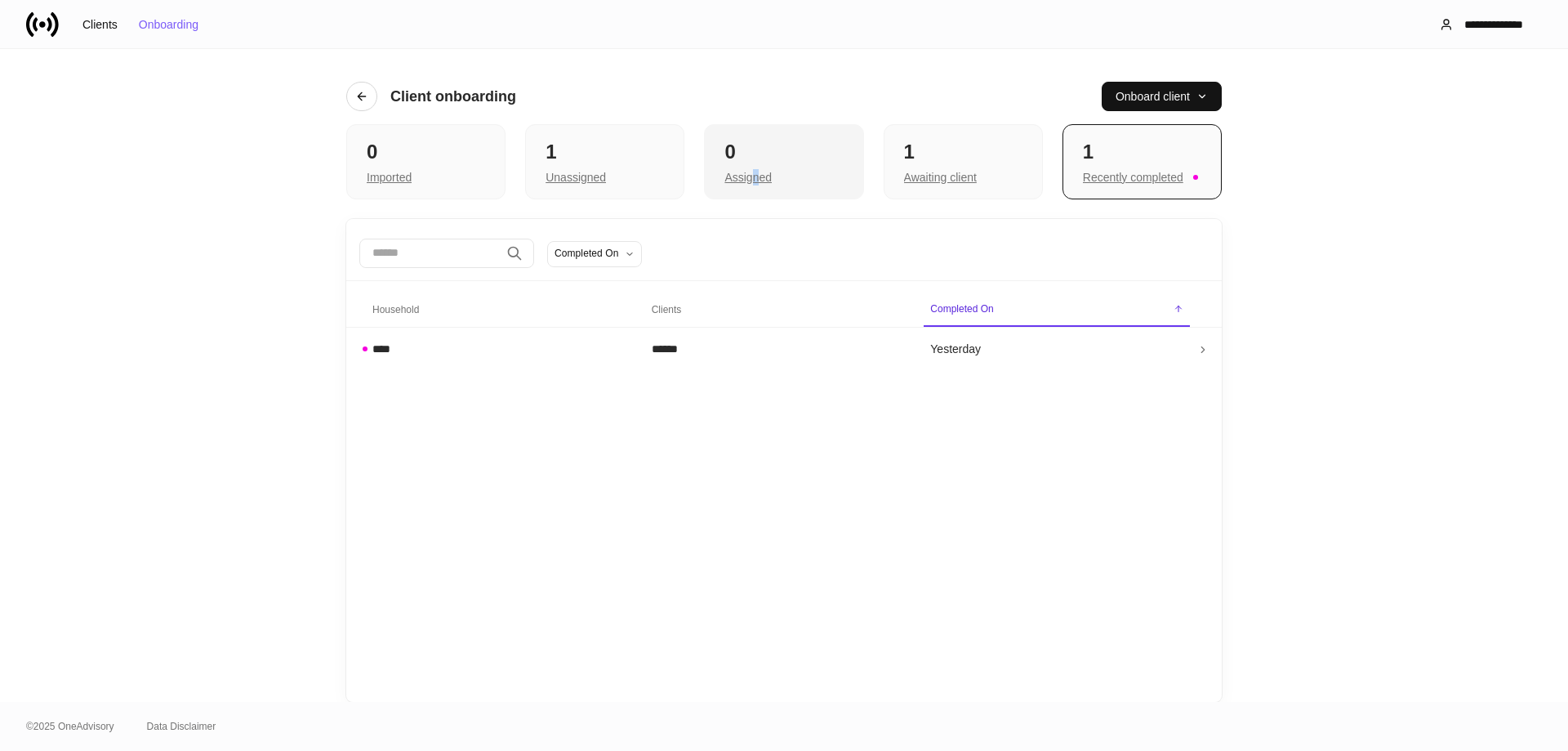 click on "Assigned" at bounding box center [389, 177] 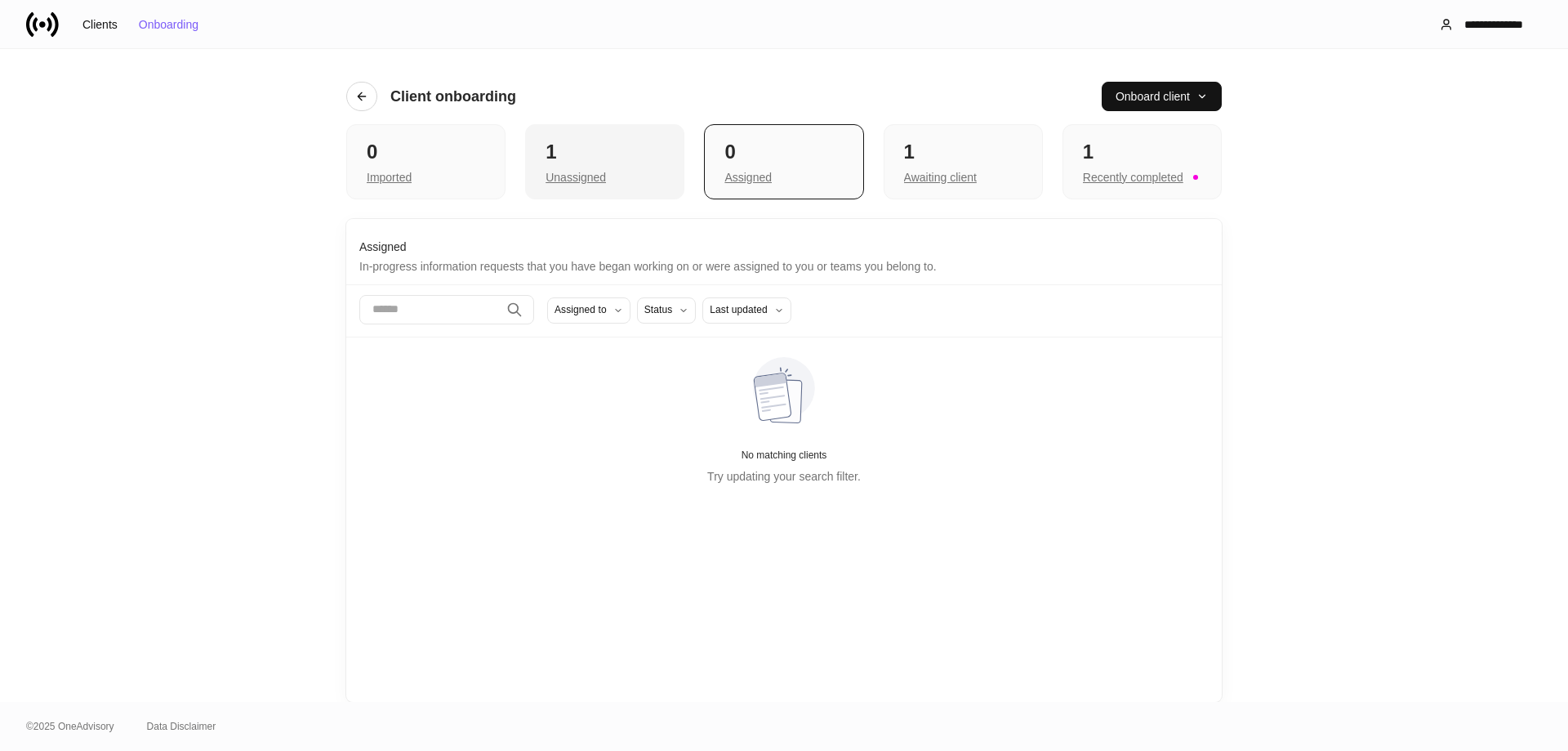 click on "Unassigned" at bounding box center [389, 177] 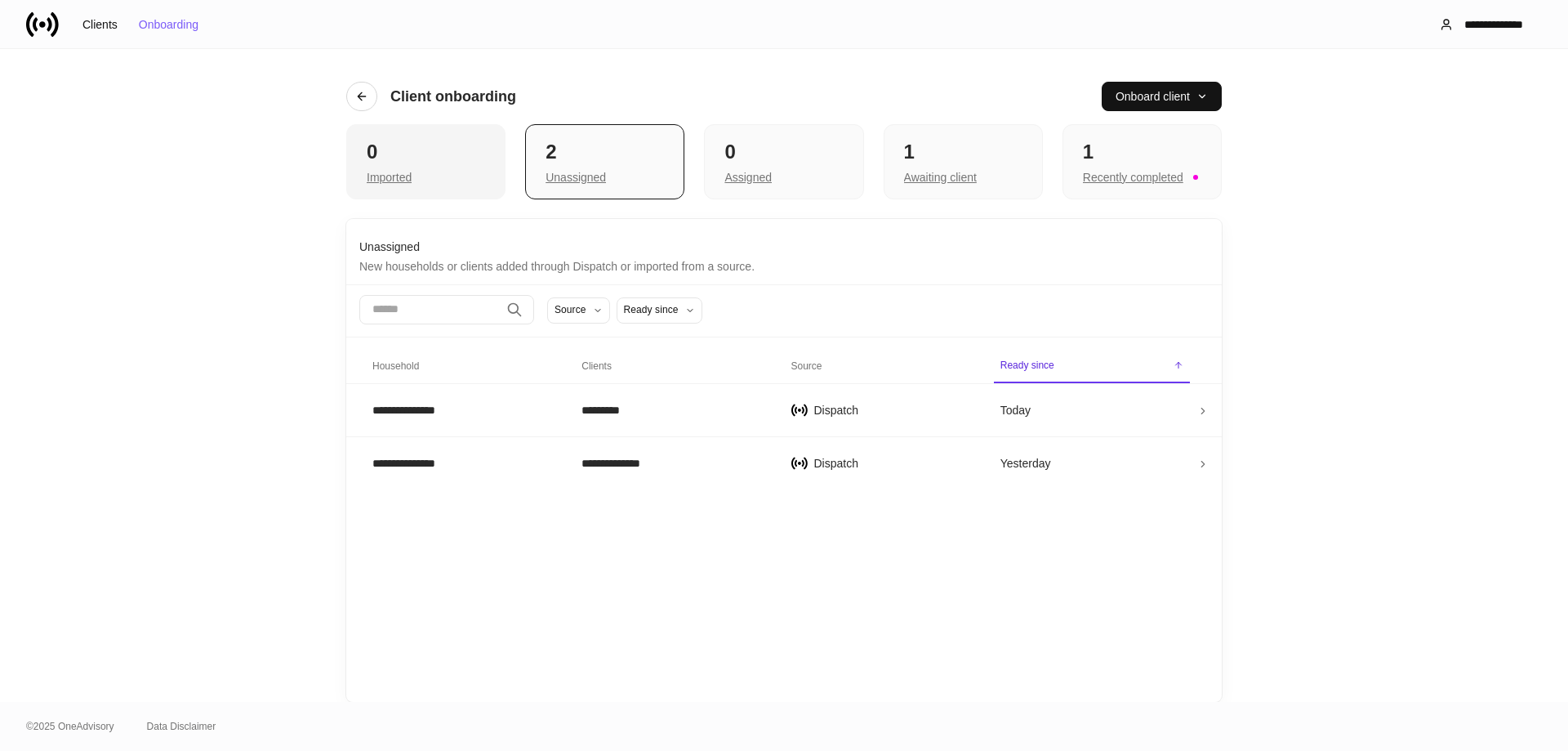 click on "Imported" at bounding box center (425, 176) 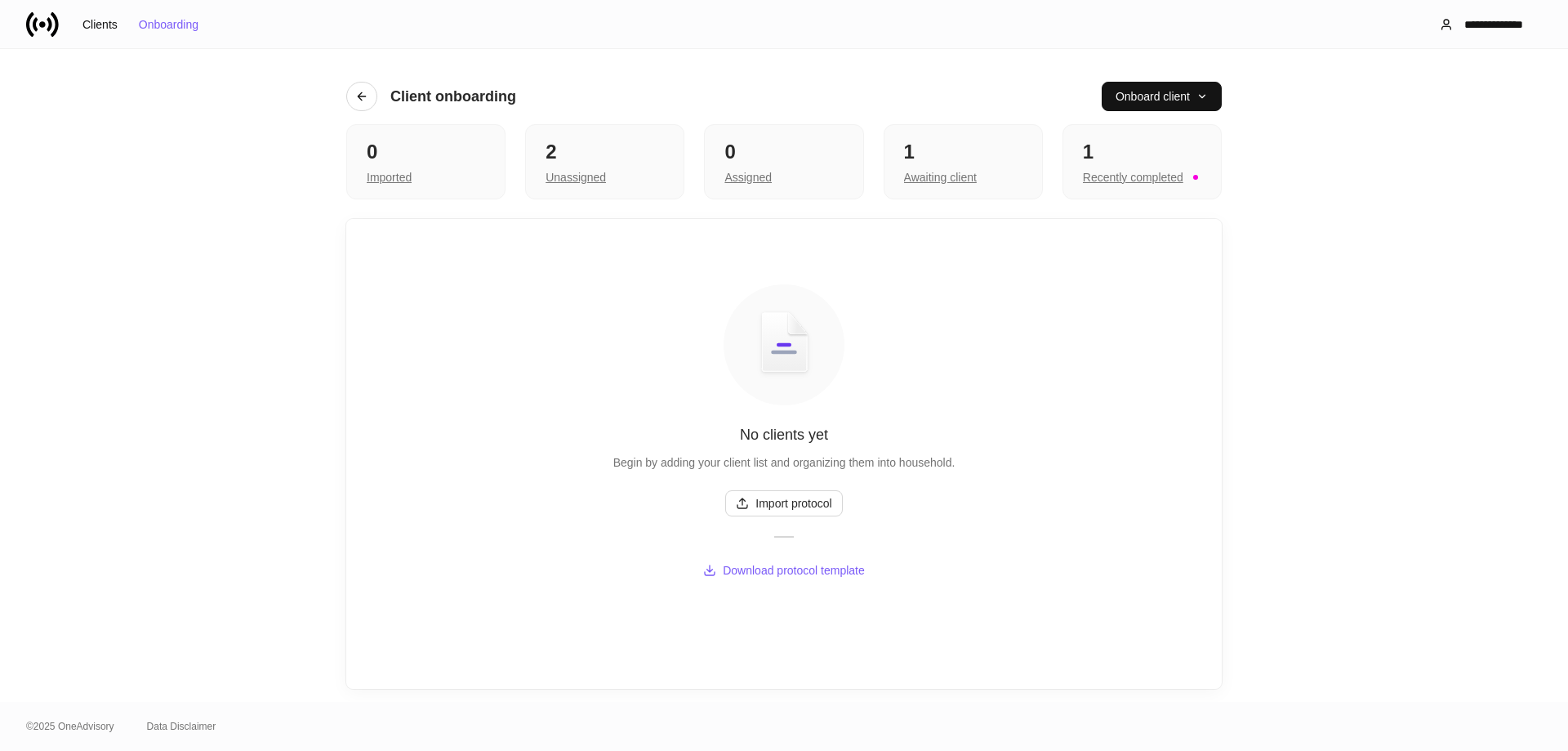 click on "Client onboarding Onboard client 0 Imported 2 Unassigned 0 Assigned 1 Awaiting client 1 Recently completed No clients yet Begin by adding your client list and organizing them into household. Import protocol Download protocol template" at bounding box center (784, 375) 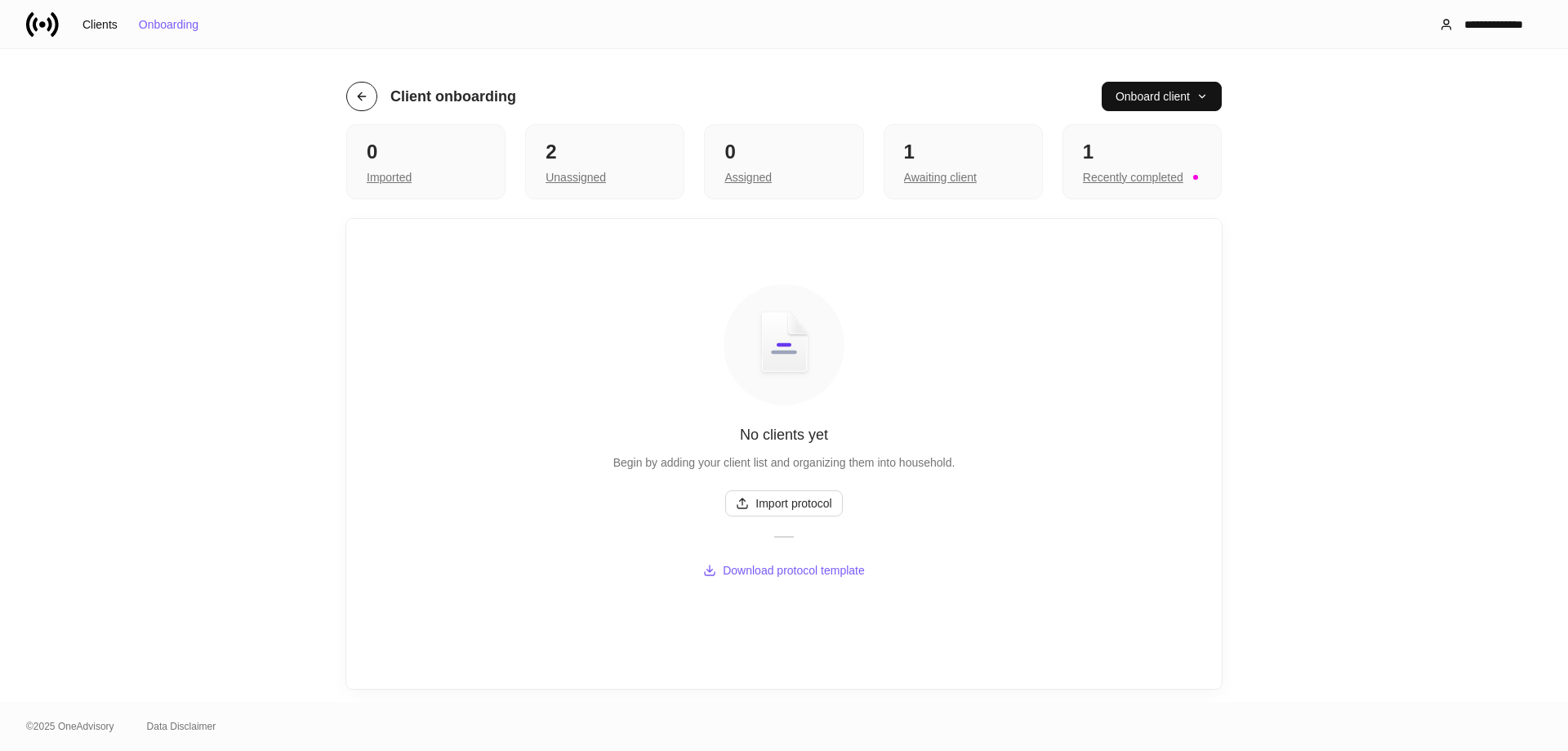 click at bounding box center [362, 96] 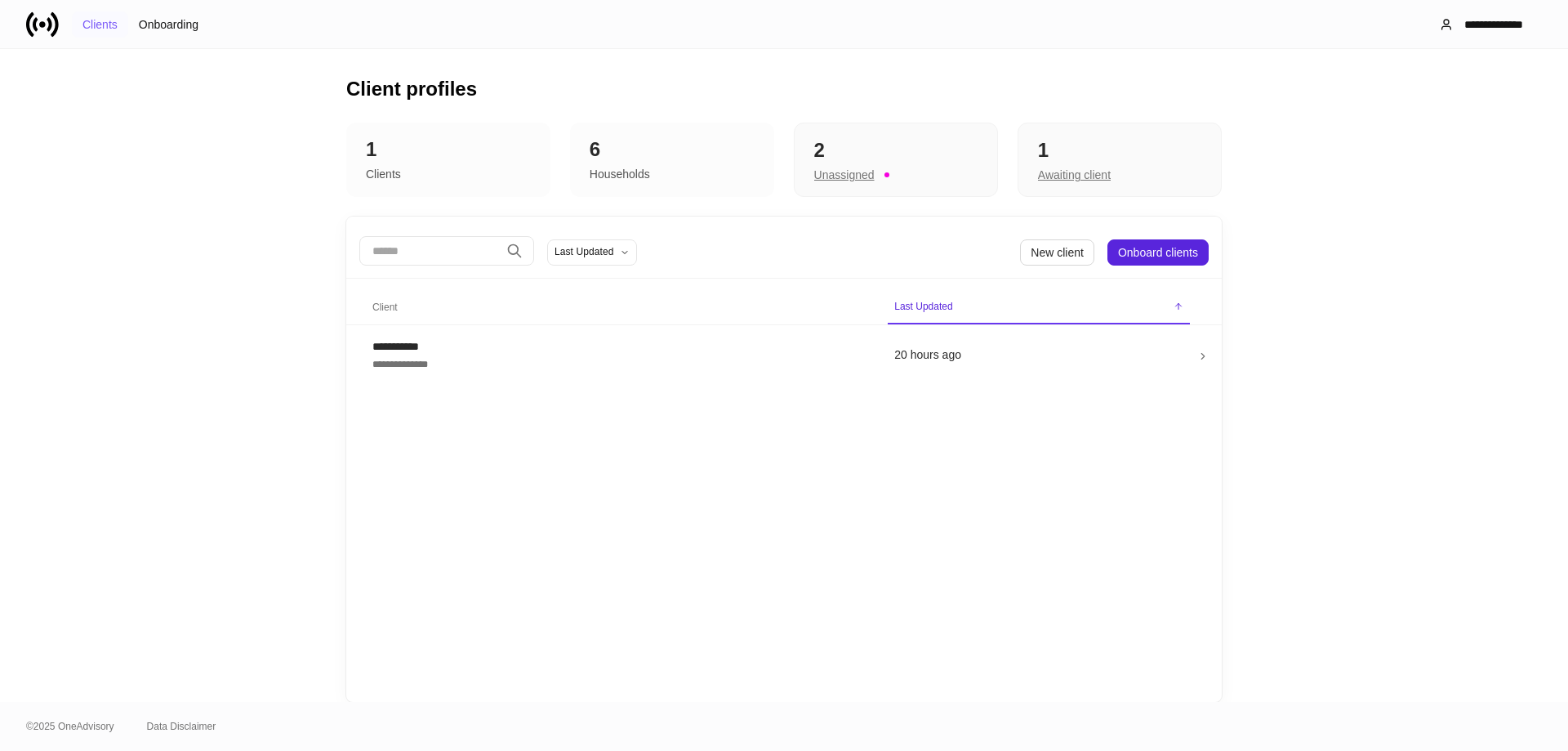 click on "Clients" at bounding box center (100, 25) 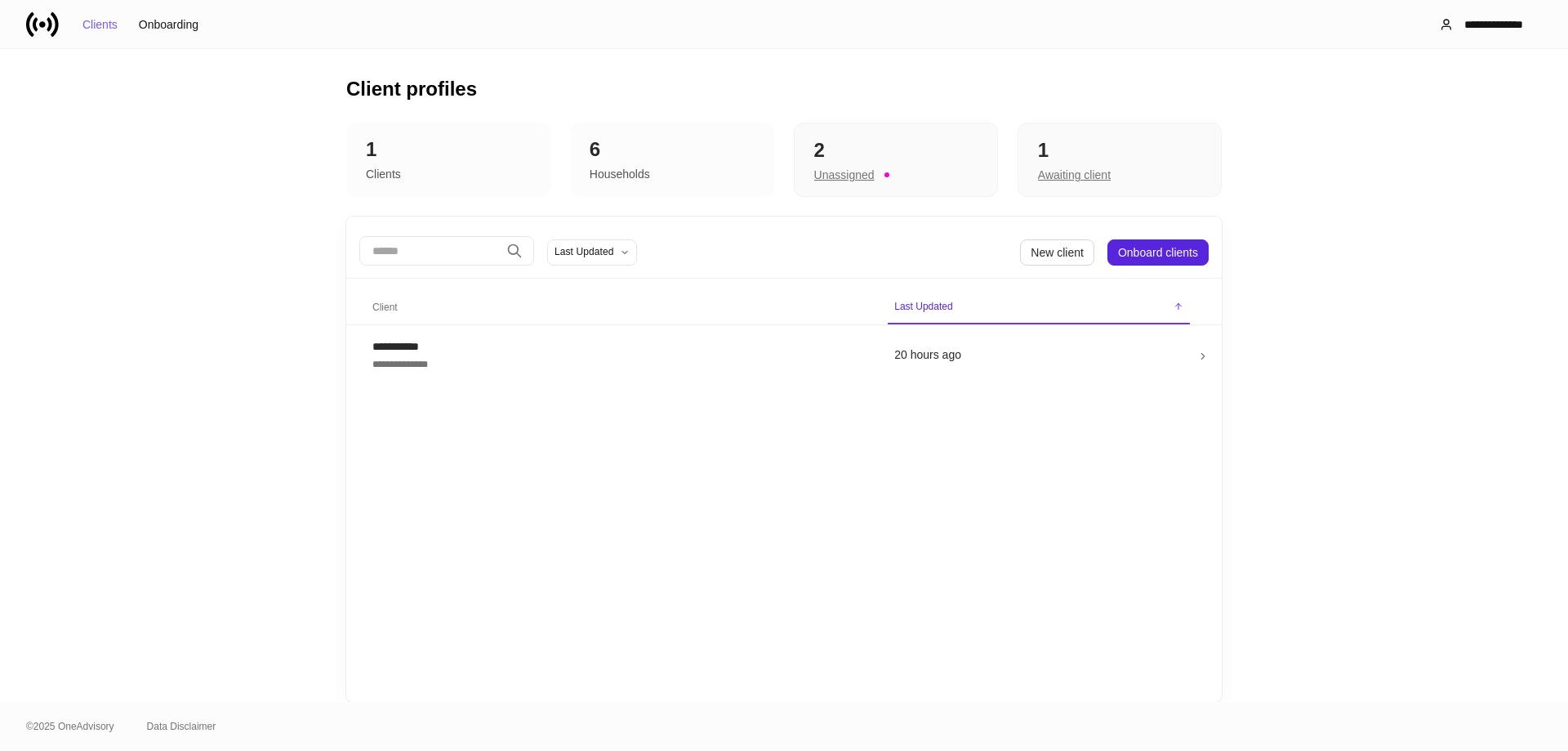 click on "**********" at bounding box center (784, 375) 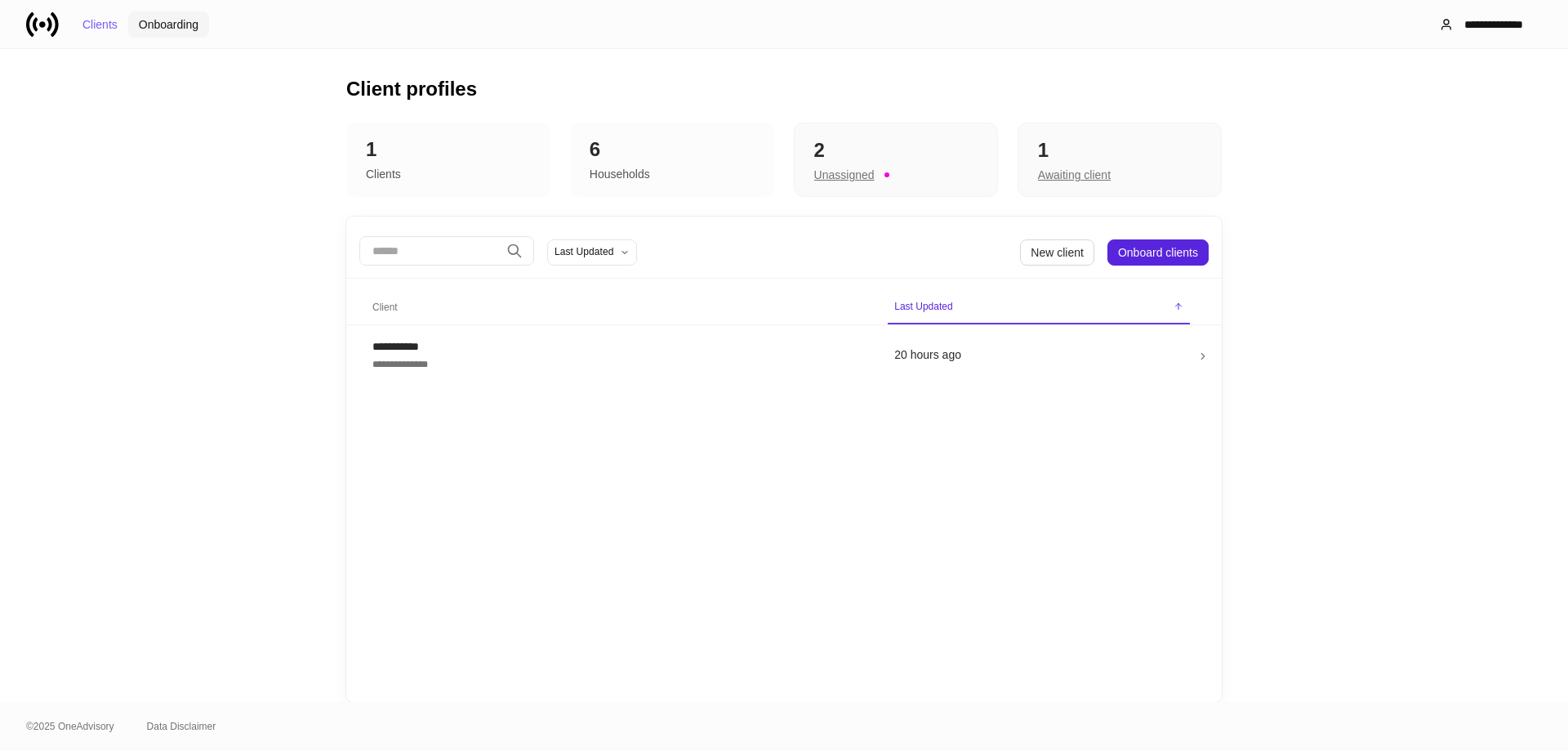 click on "Onboarding" at bounding box center (168, 25) 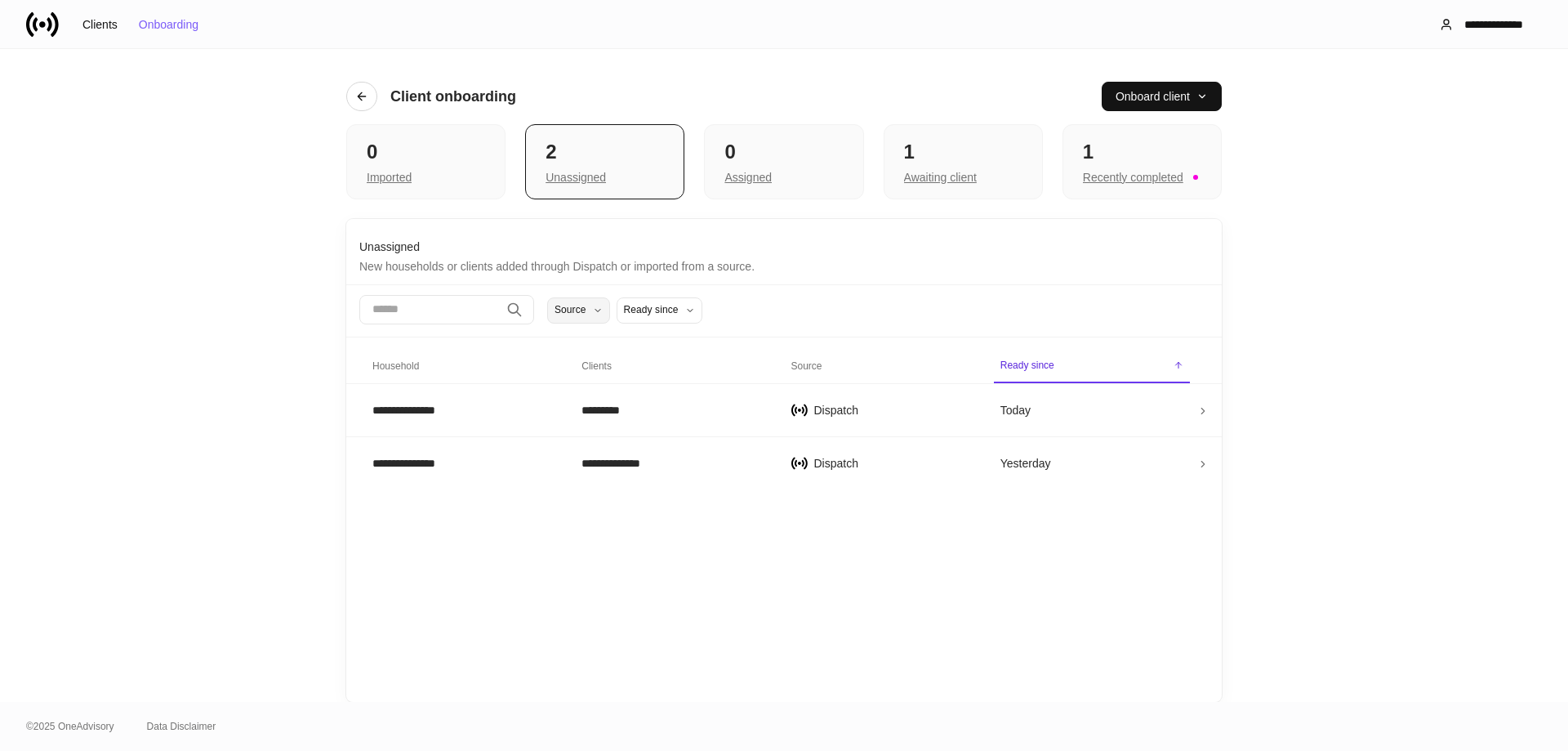 click on "Source" at bounding box center [570, 311] 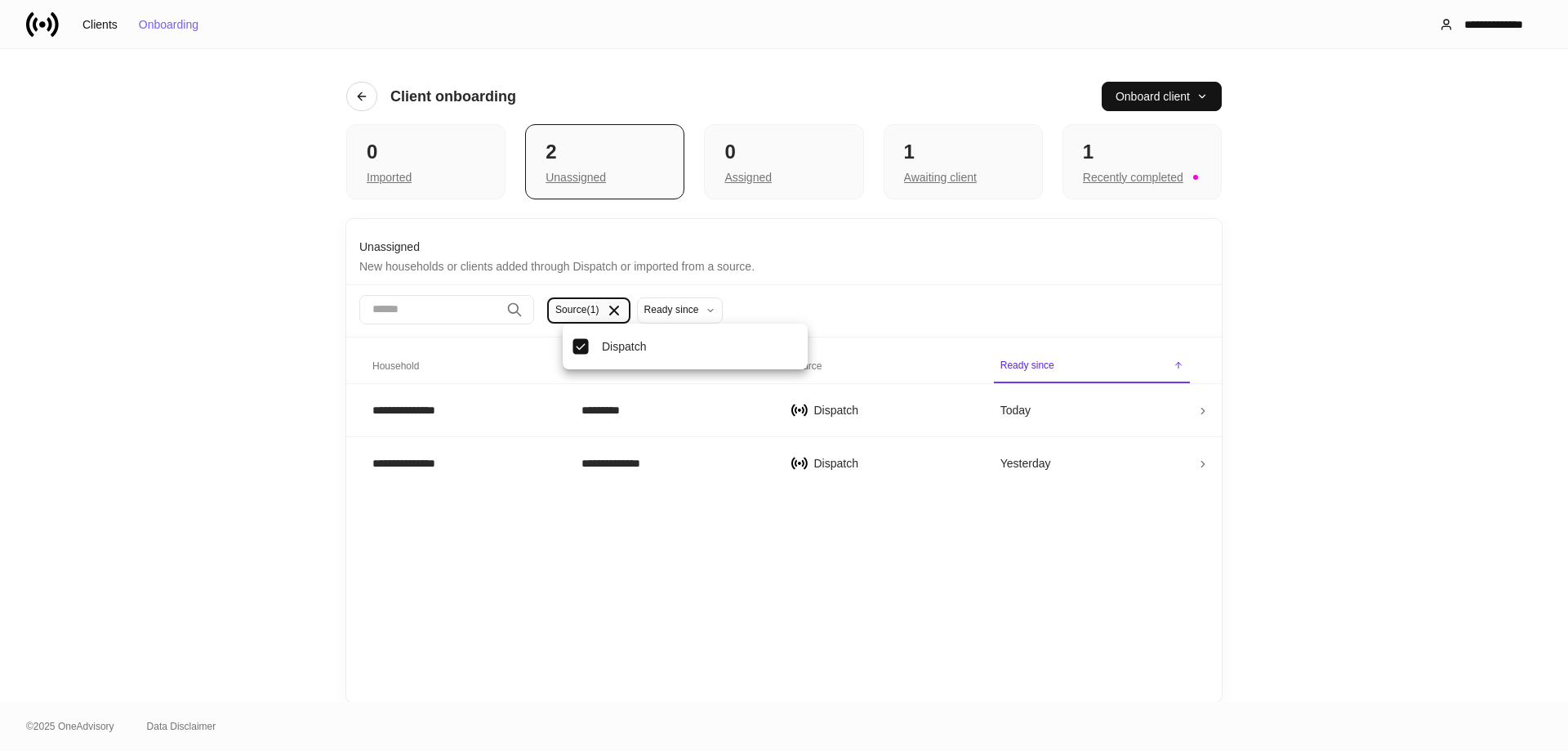 click at bounding box center (784, 375) 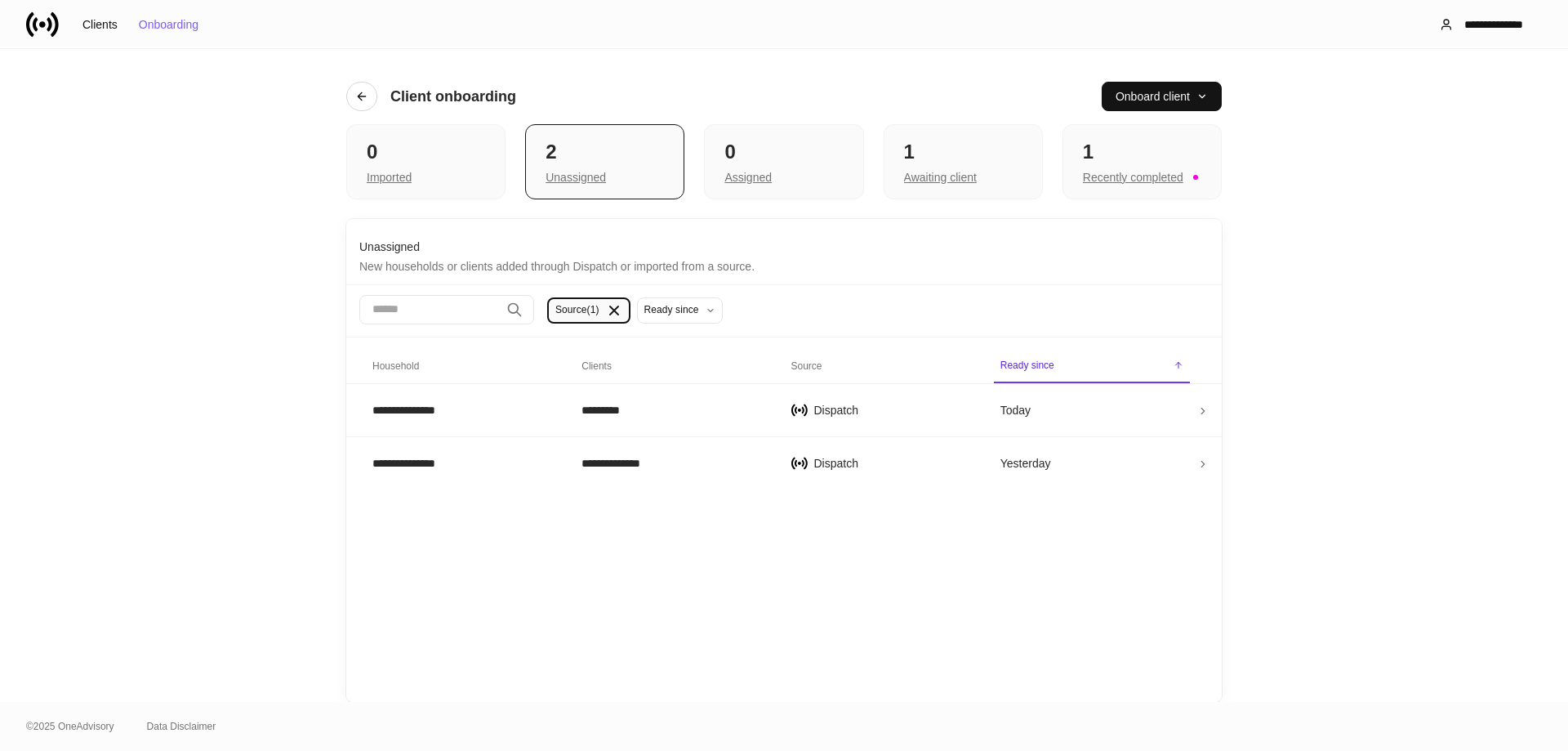 click on "Ready since" at bounding box center [679, 311] 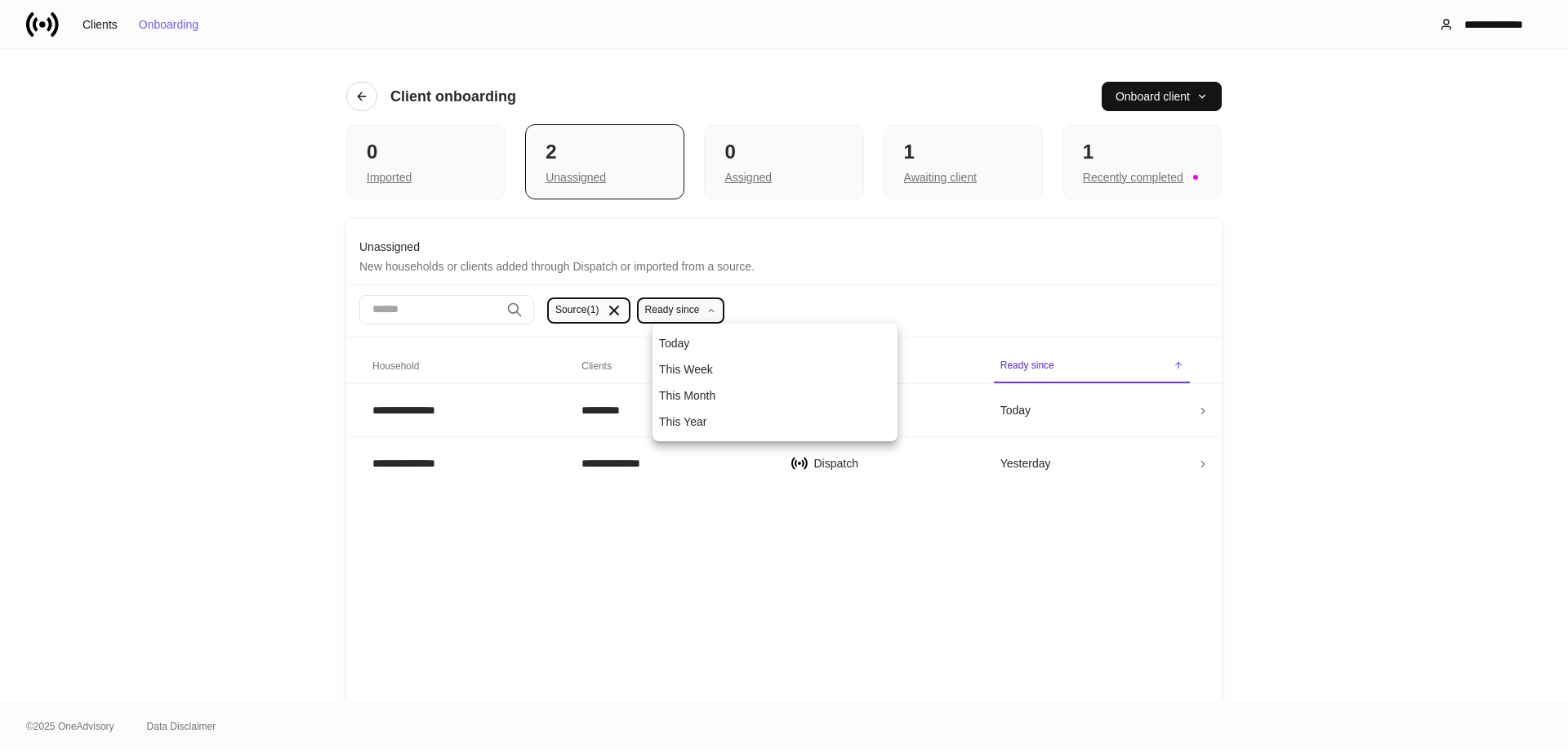 click at bounding box center (784, 375) 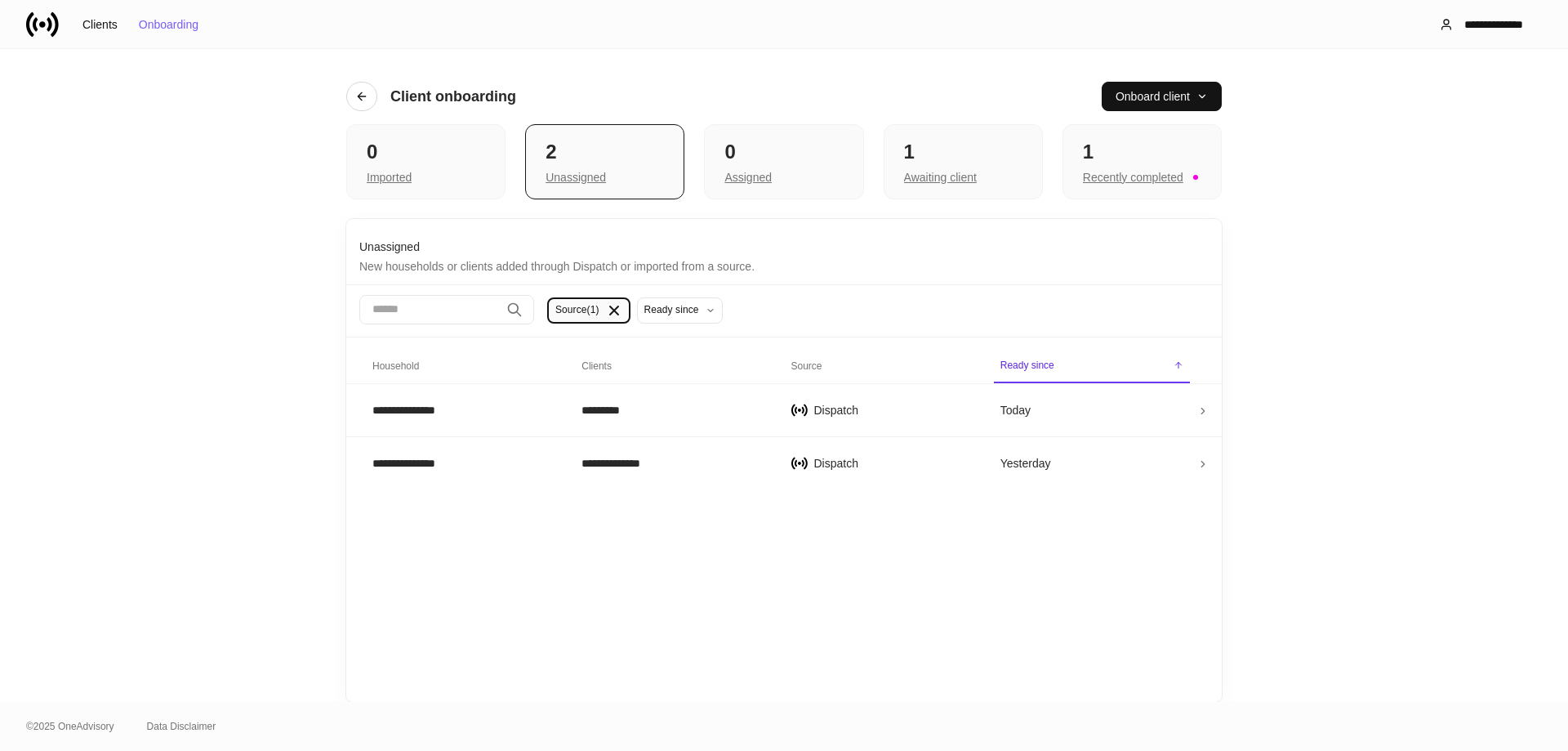 click on "Unassigned New households or clients added through Dispatch or imported from a source." at bounding box center [784, 257] 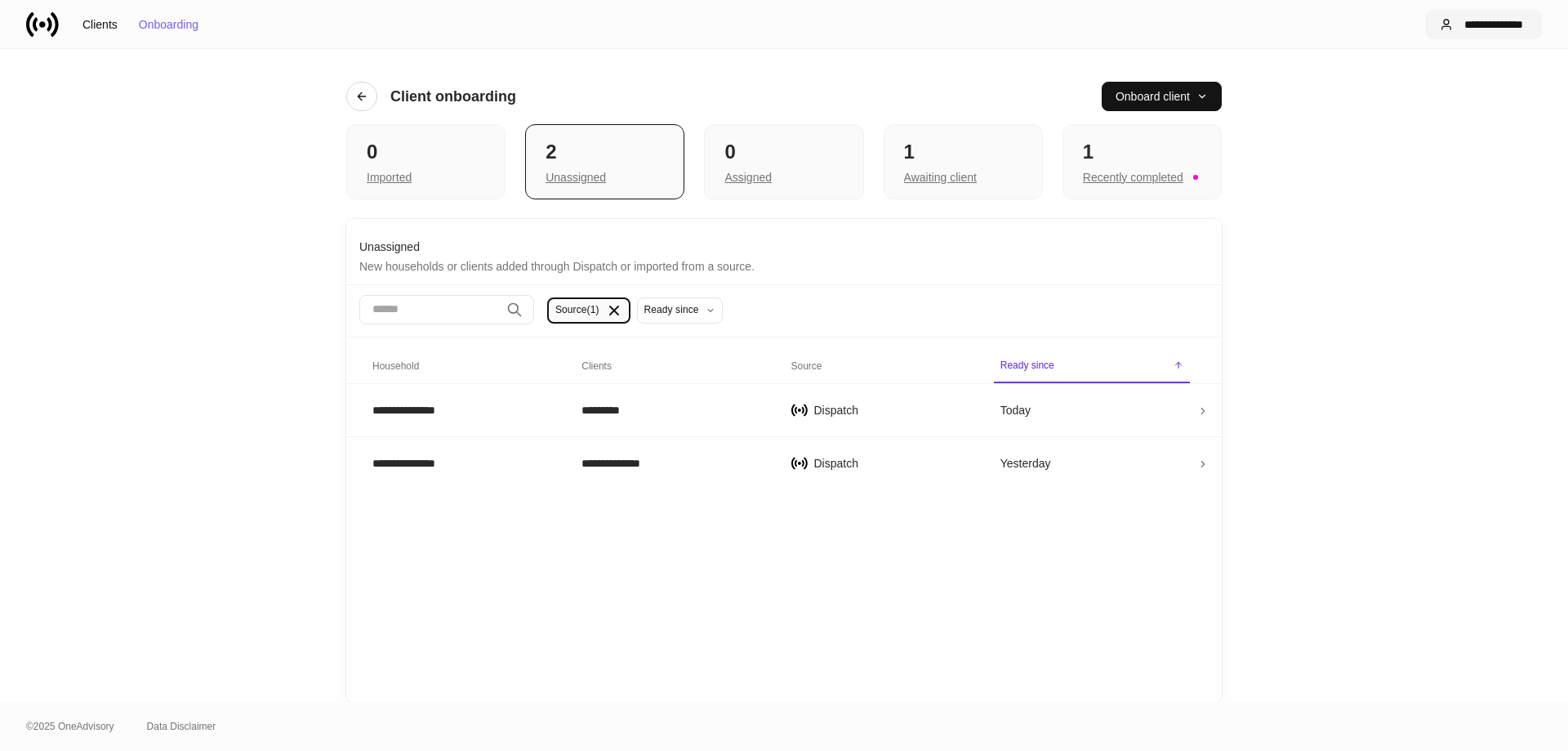 click on "**********" at bounding box center (1494, 25) 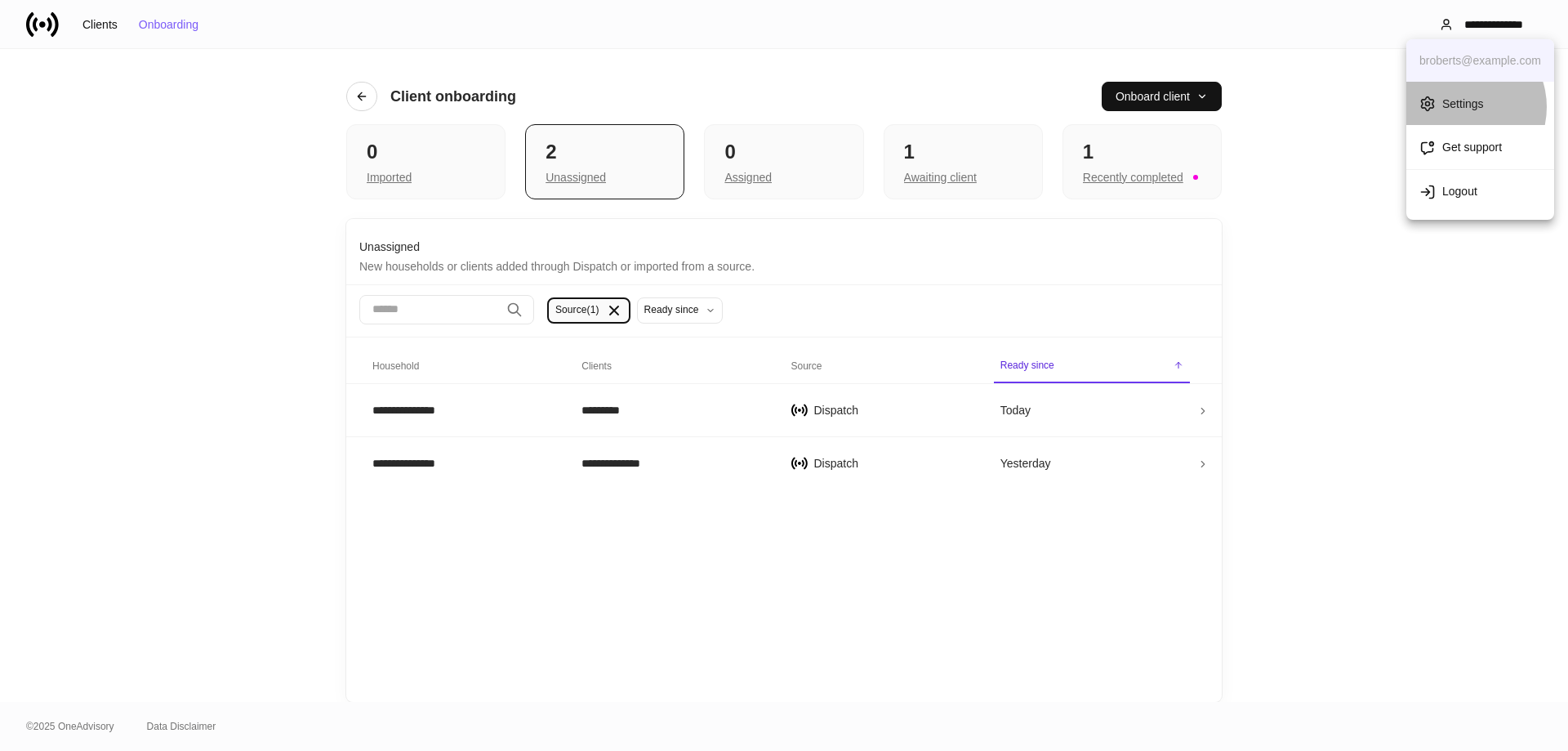 click on "Settings" at bounding box center (1463, 104) 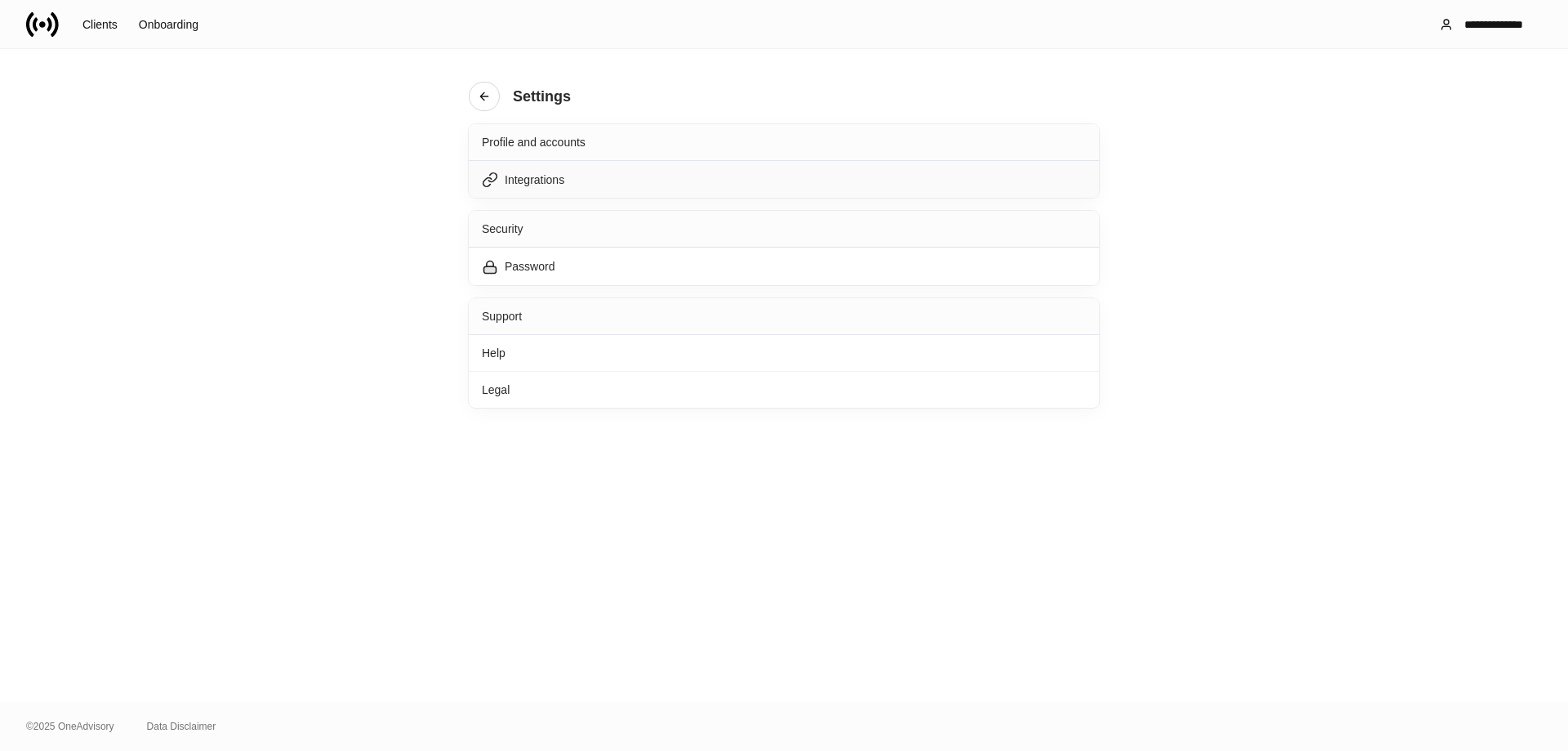 click on "Integrations" at bounding box center (534, 180) 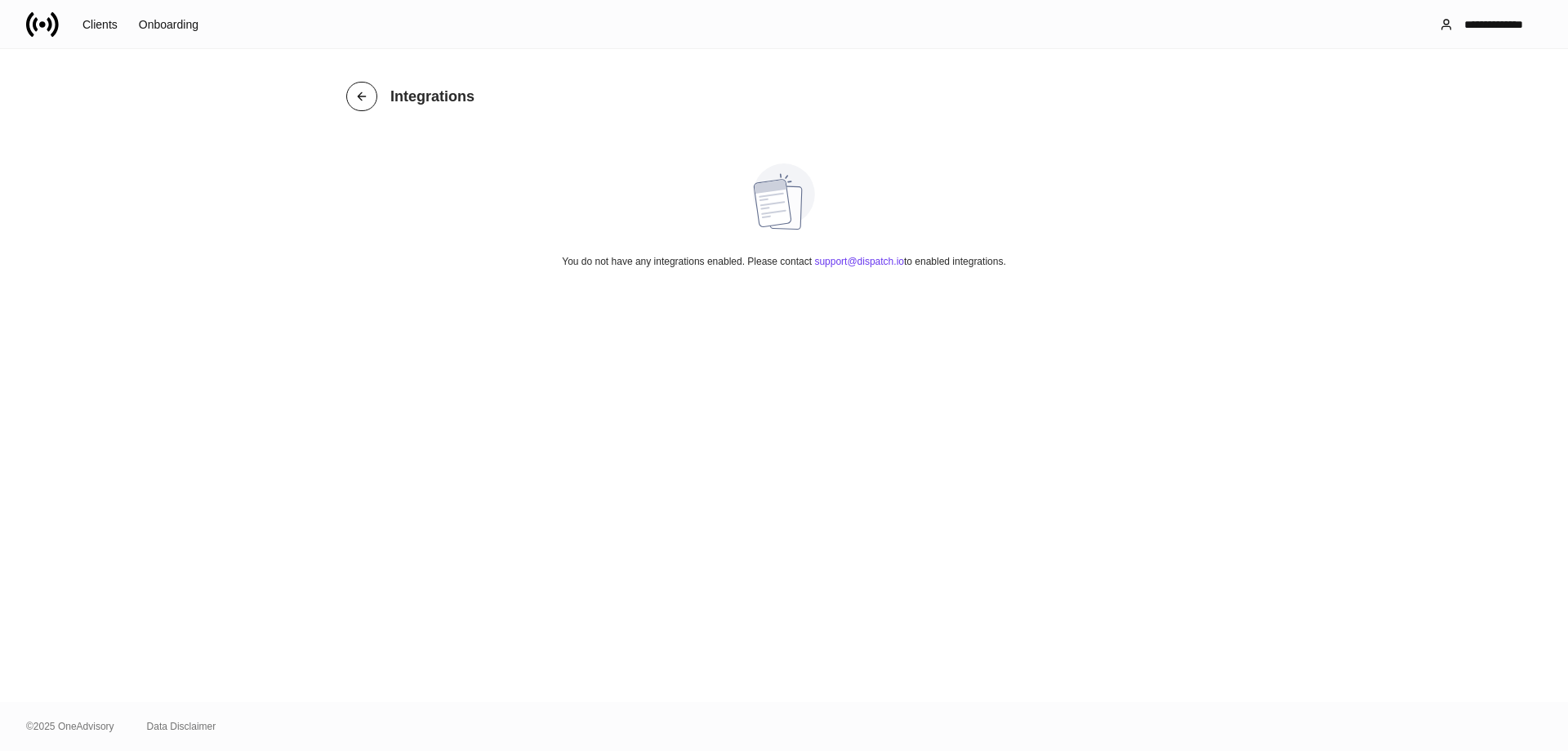 drag, startPoint x: 356, startPoint y: 91, endPoint x: 366, endPoint y: 98, distance: 12 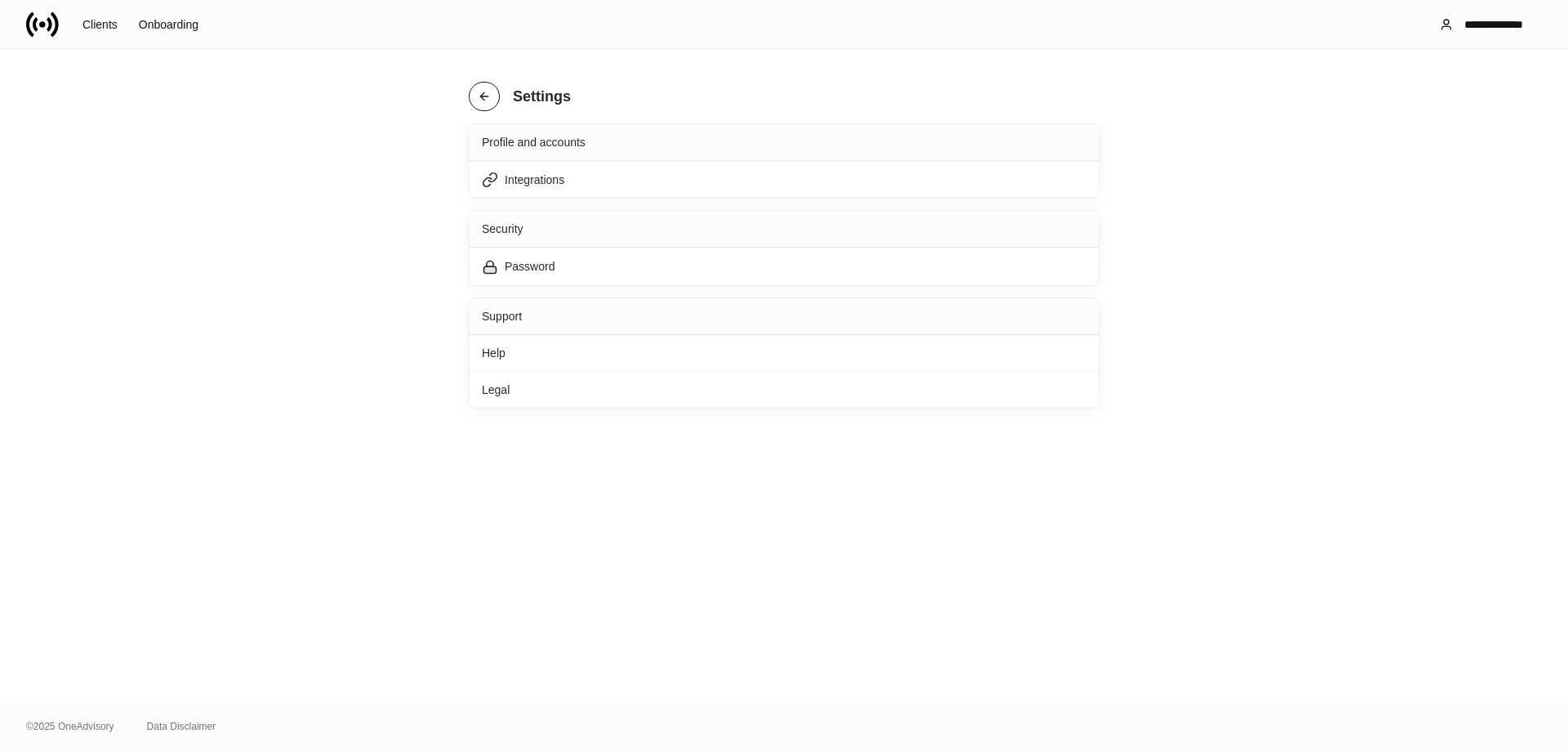 click at bounding box center (484, 96) 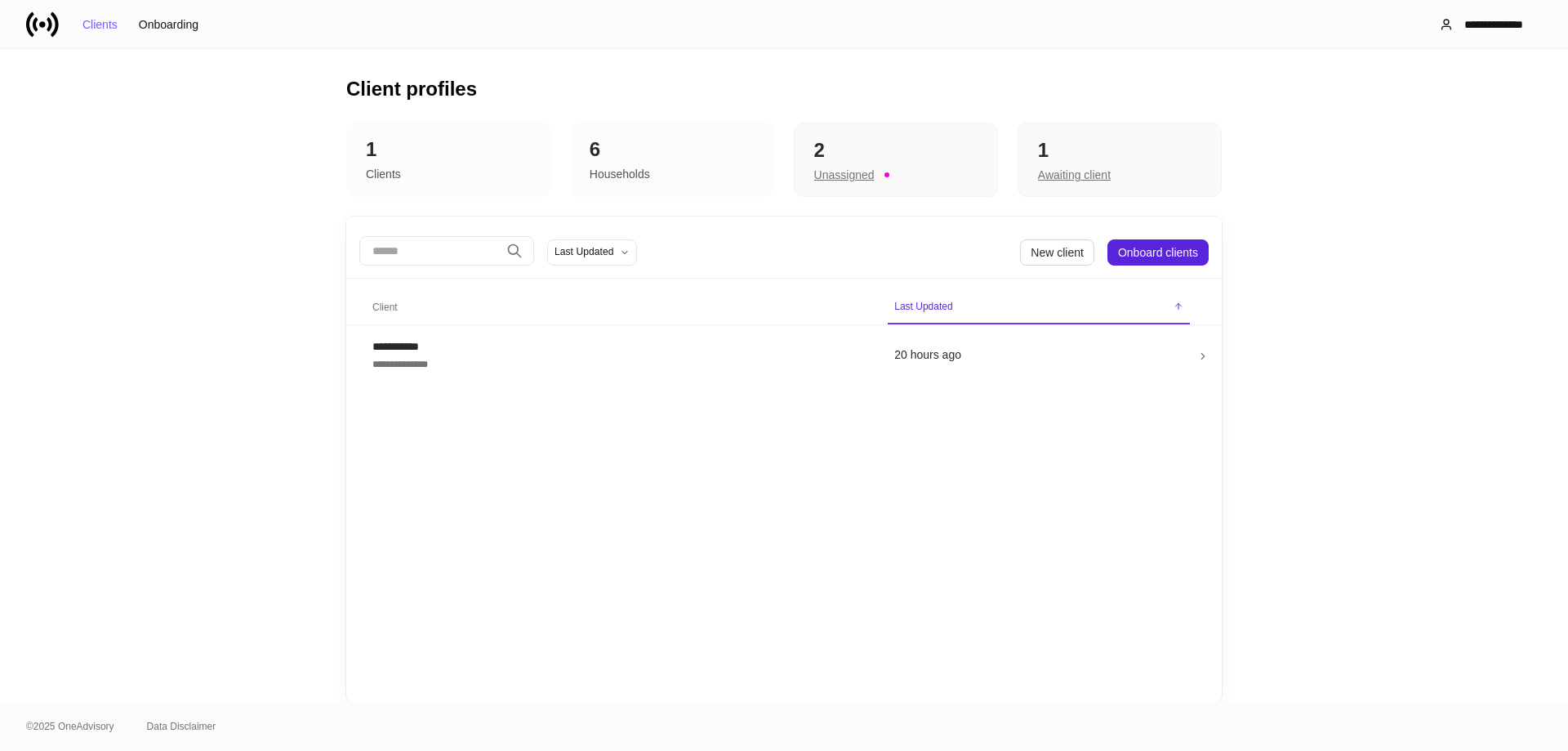 click on "1" at bounding box center [448, 150] 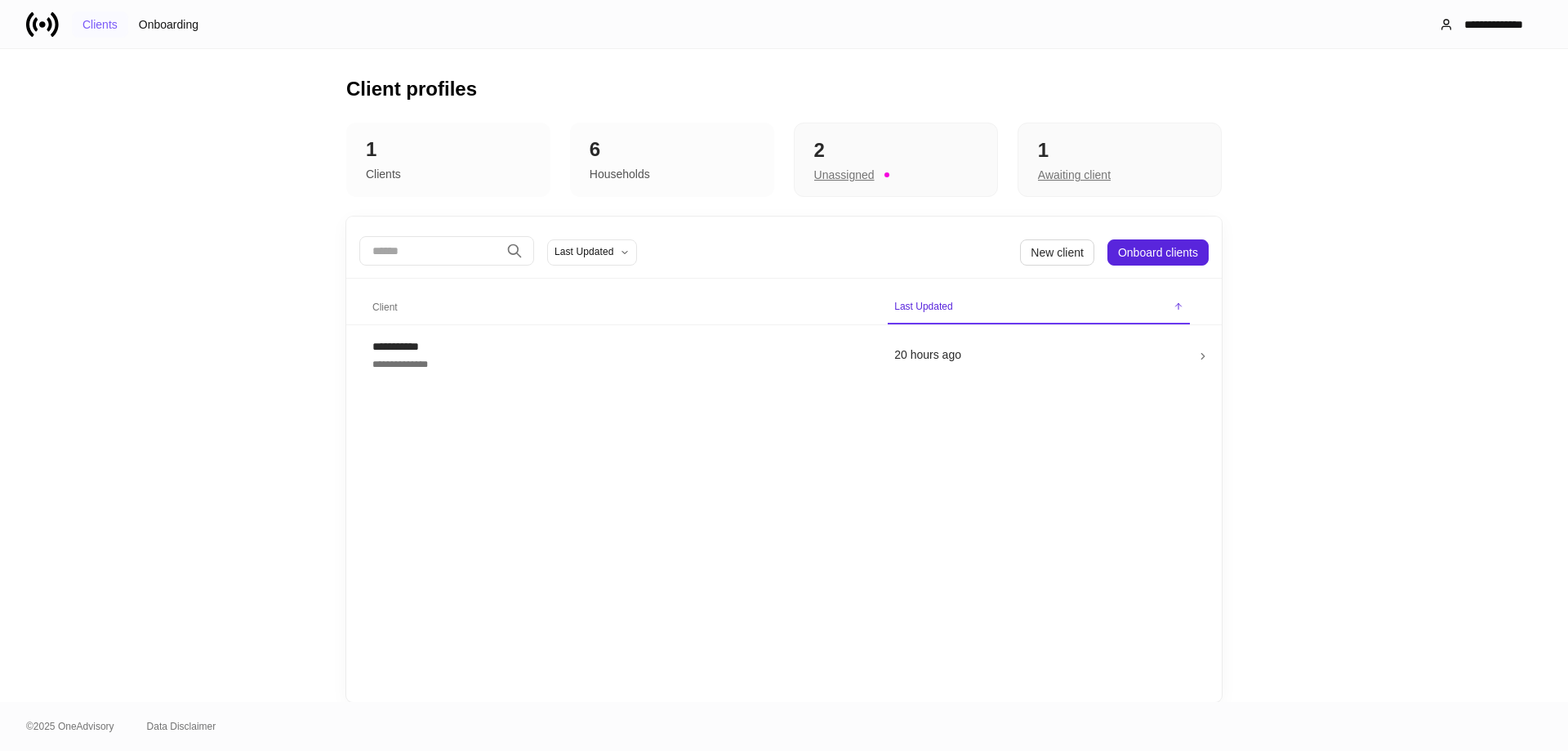 click on "Clients" at bounding box center (100, 25) 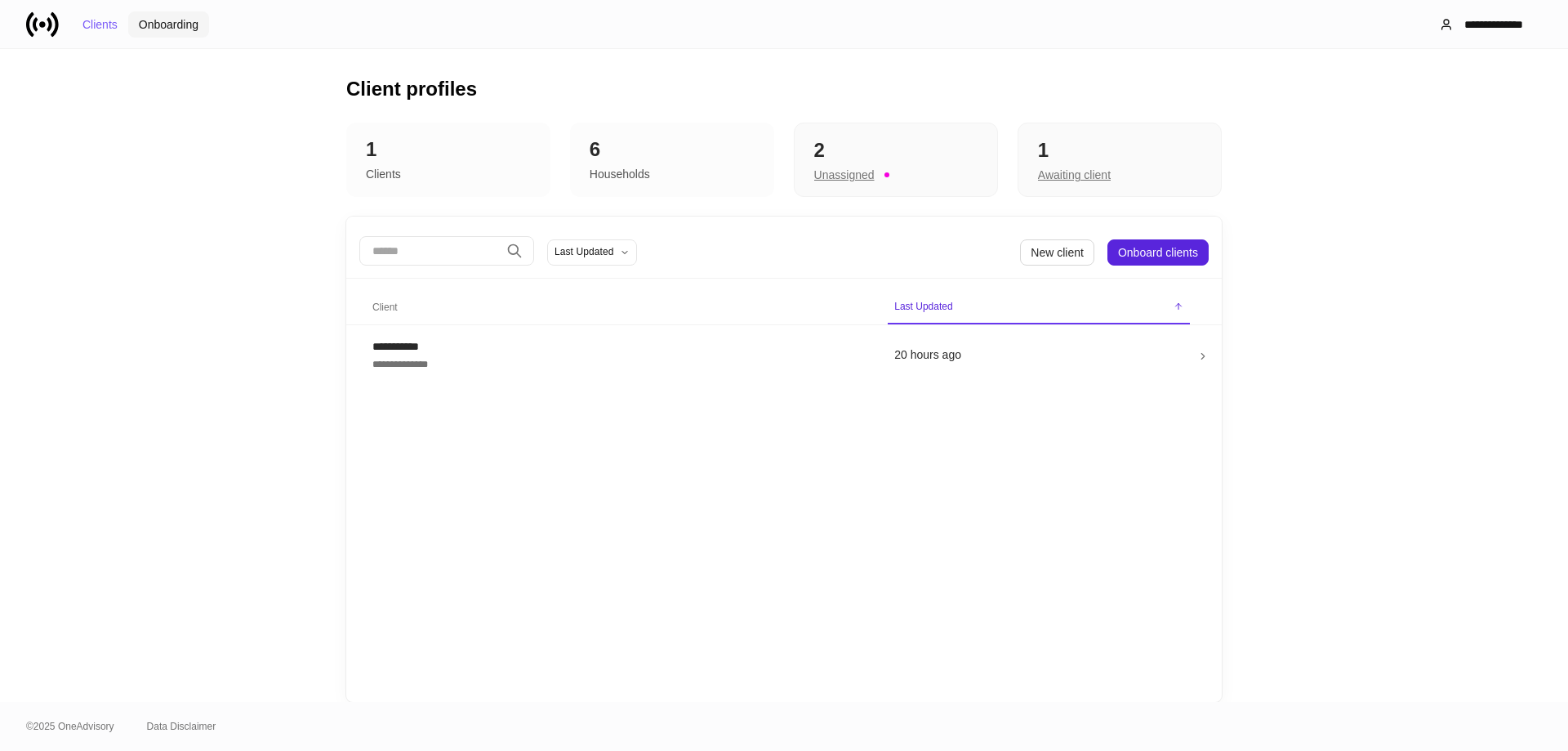 click on "Onboarding" at bounding box center (168, 25) 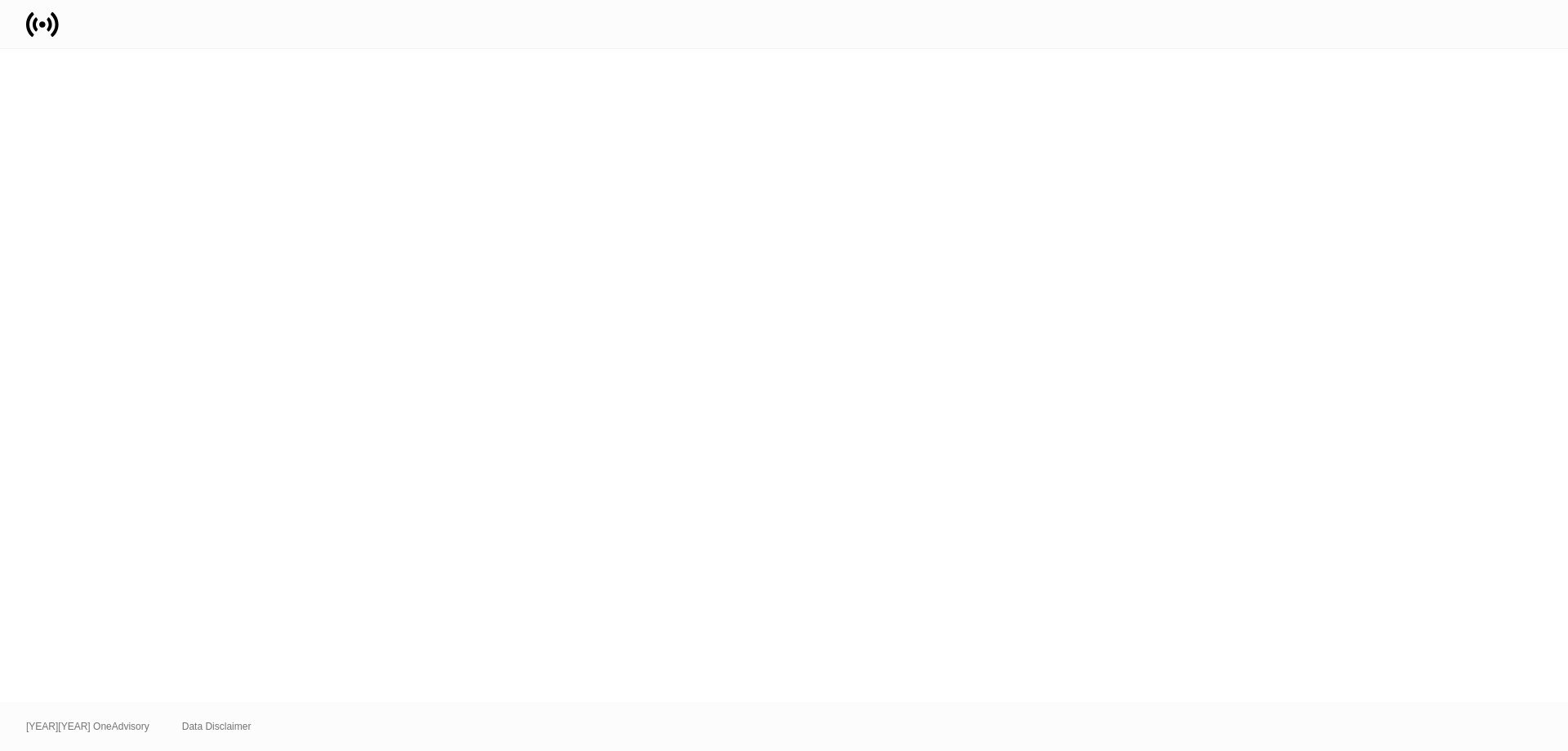 scroll, scrollTop: 0, scrollLeft: 0, axis: both 